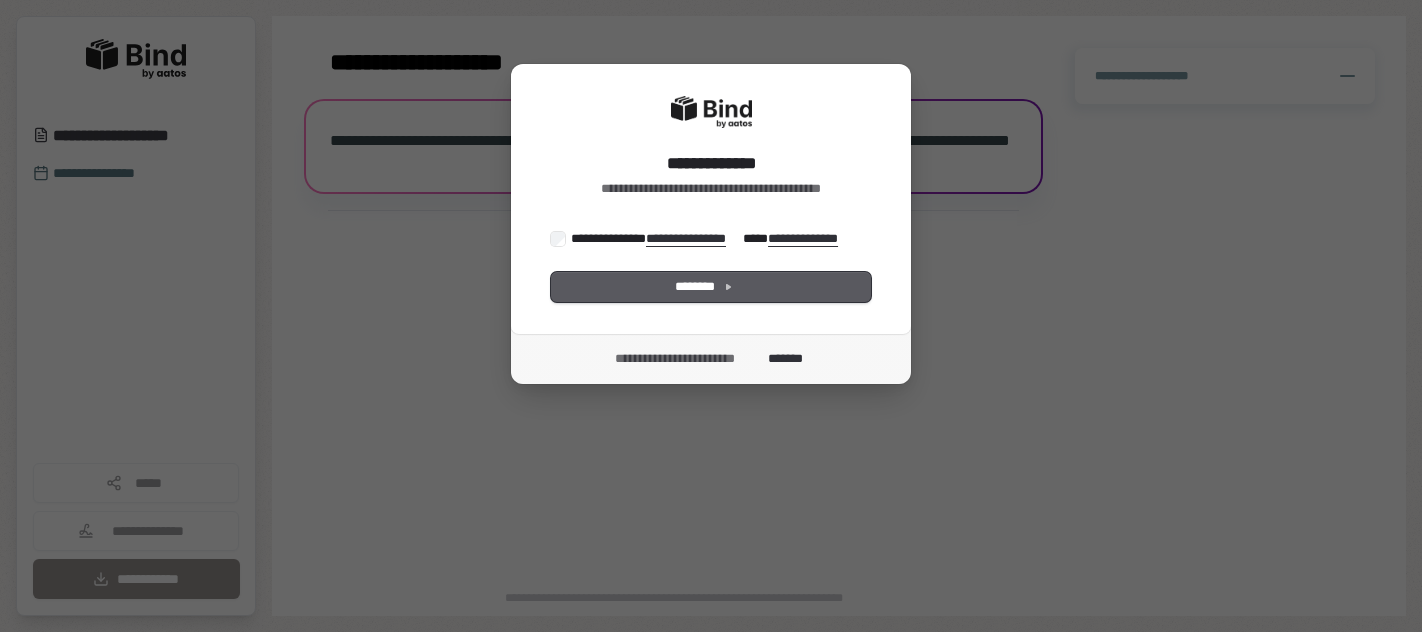 scroll, scrollTop: 0, scrollLeft: 0, axis: both 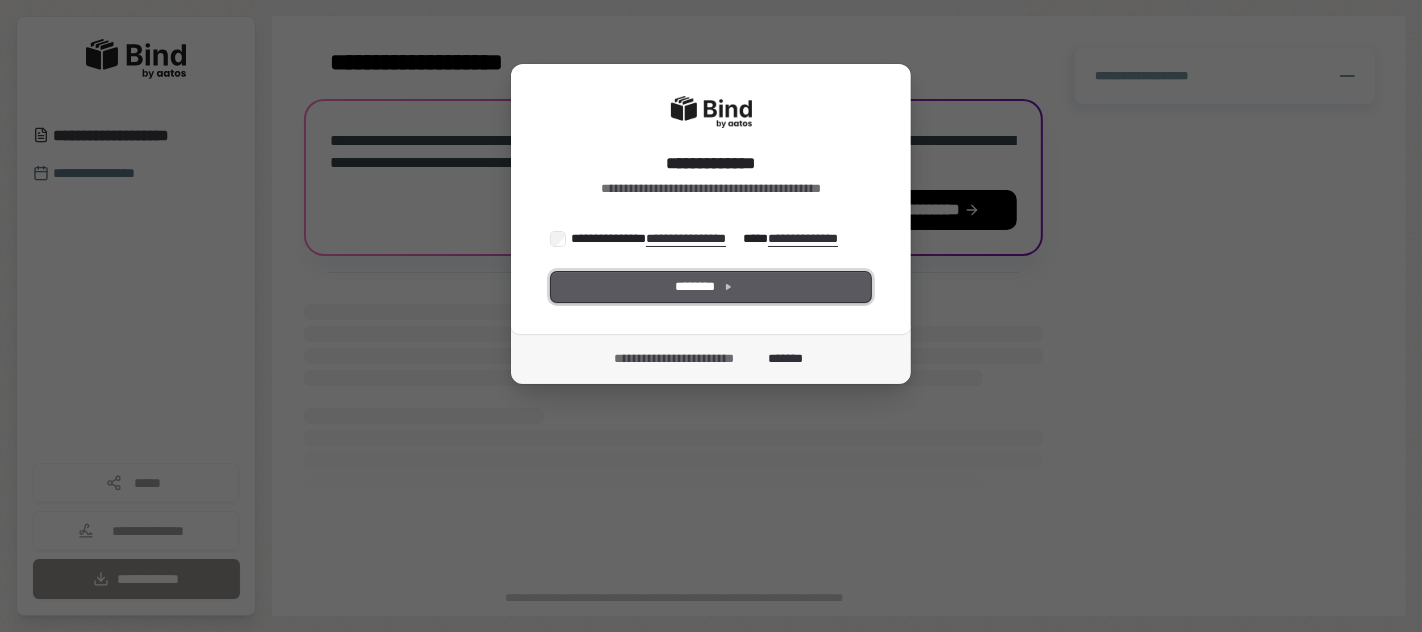 click on "********" at bounding box center (711, 287) 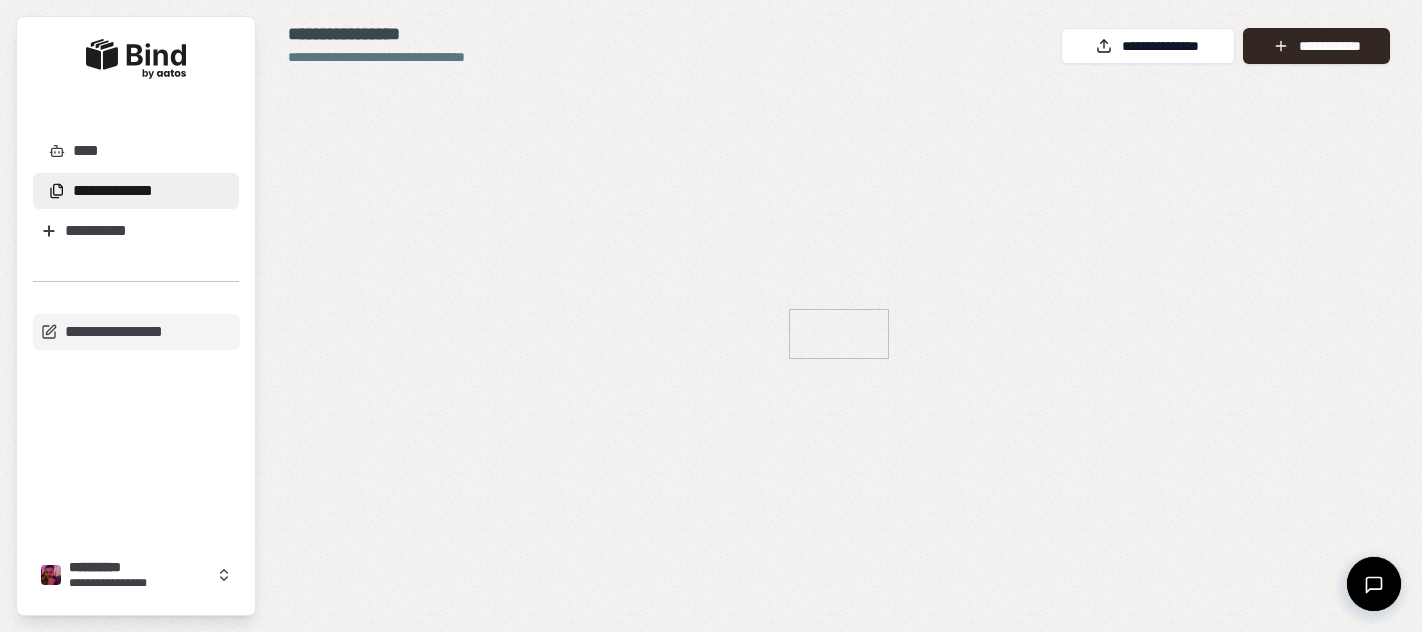 scroll, scrollTop: 0, scrollLeft: 0, axis: both 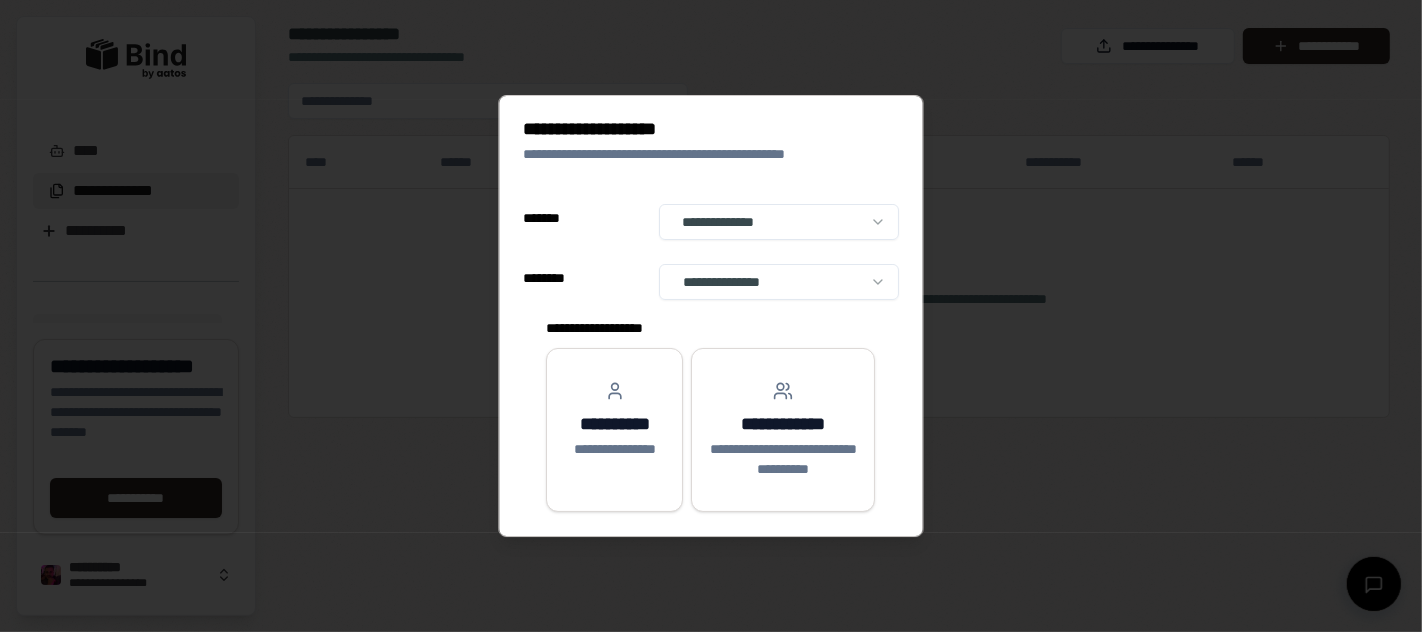 select on "******" 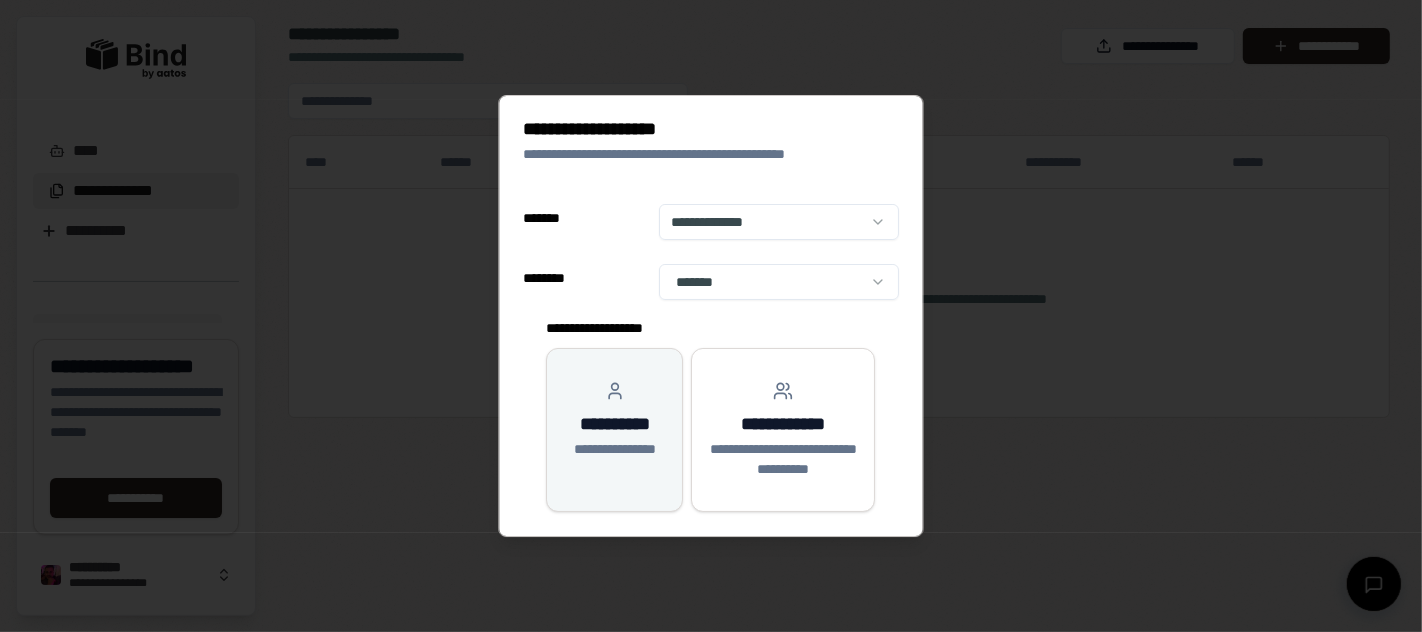 click on "**********" at bounding box center (615, 420) 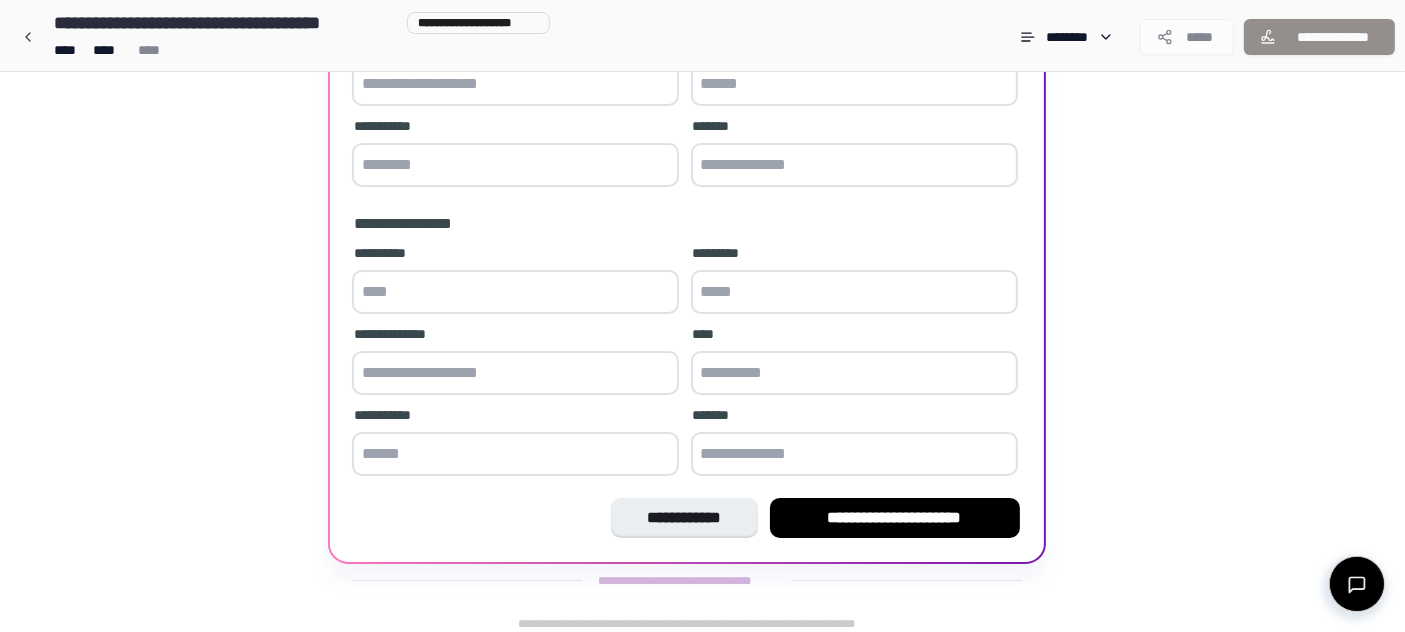 scroll, scrollTop: 0, scrollLeft: 0, axis: both 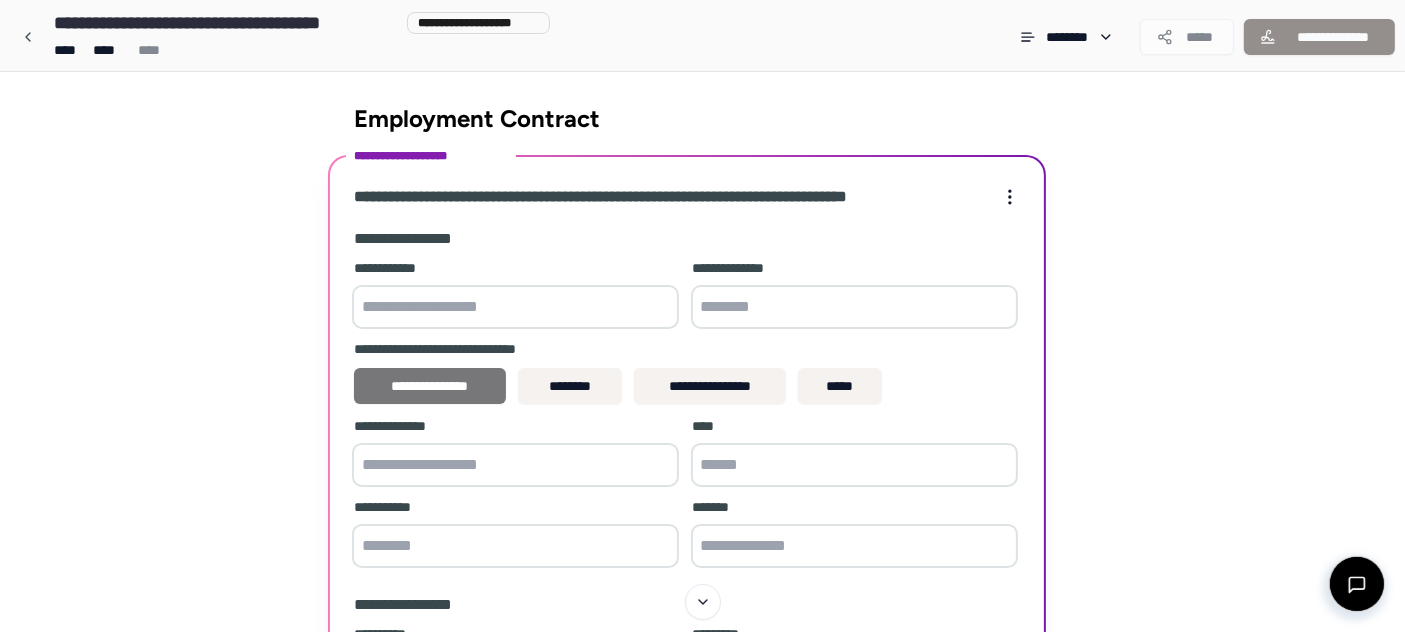 click on "**********" at bounding box center (430, 386) 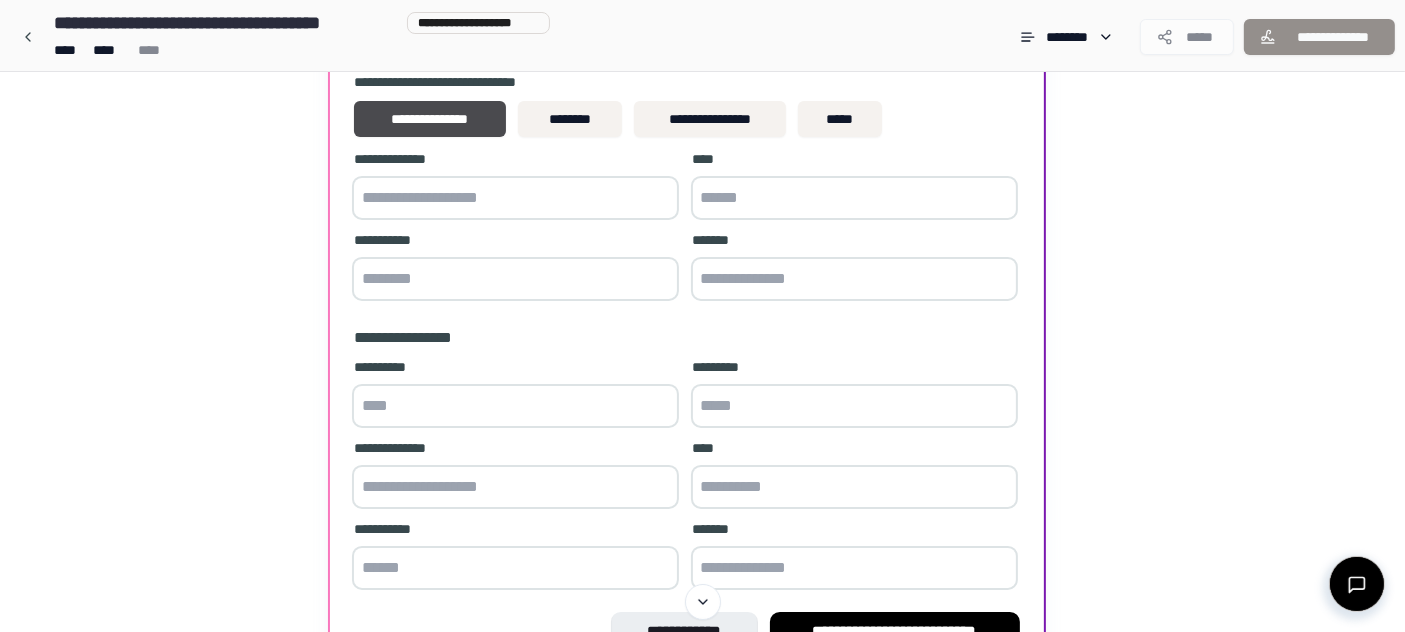 scroll, scrollTop: 222, scrollLeft: 0, axis: vertical 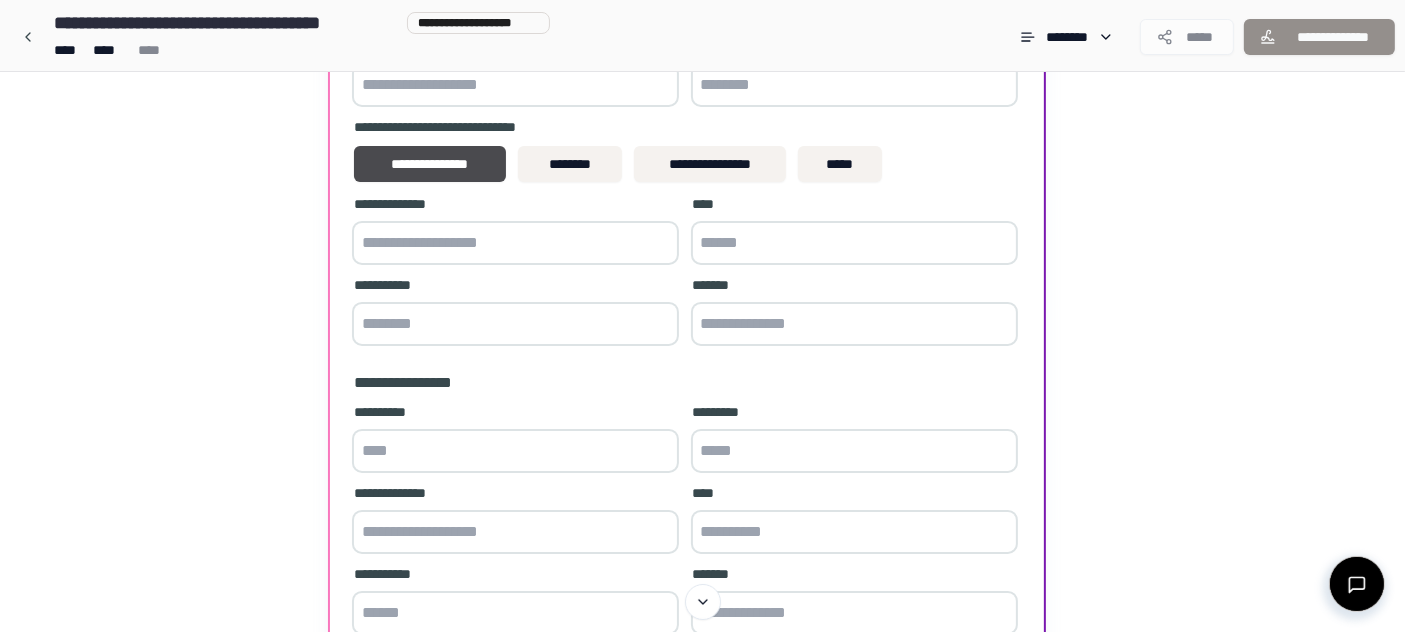 click at bounding box center [854, 243] 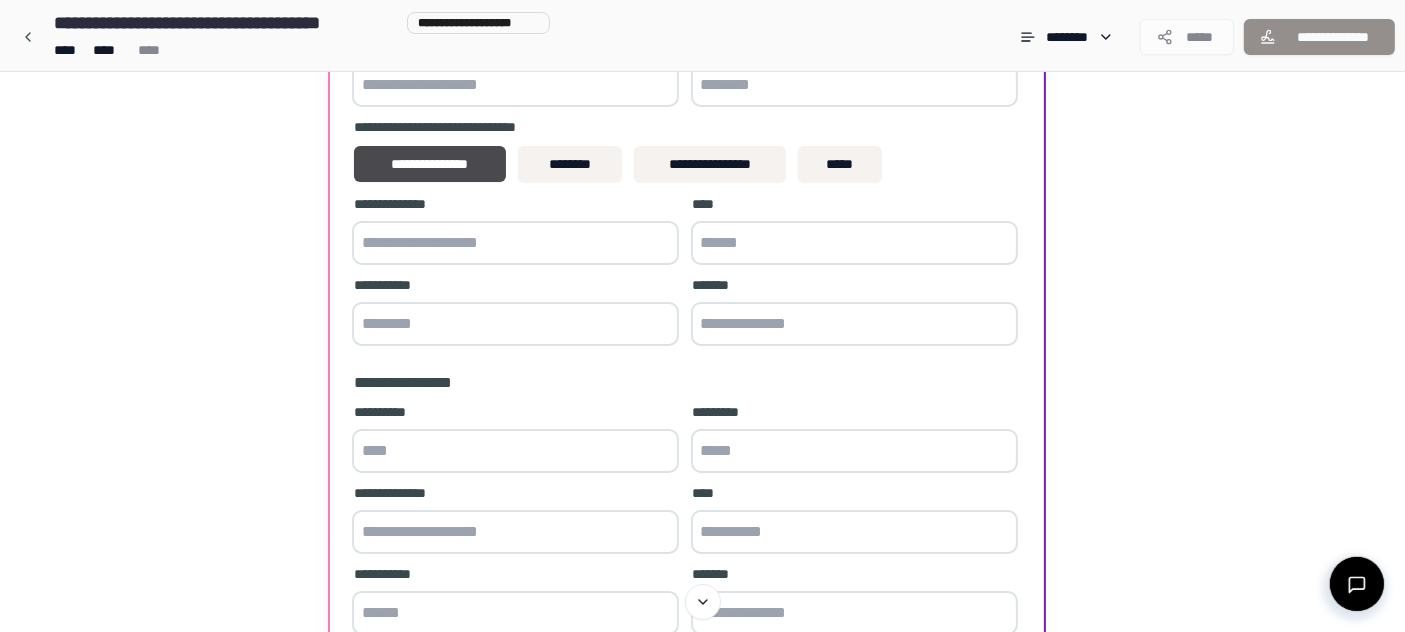 click at bounding box center (854, 243) 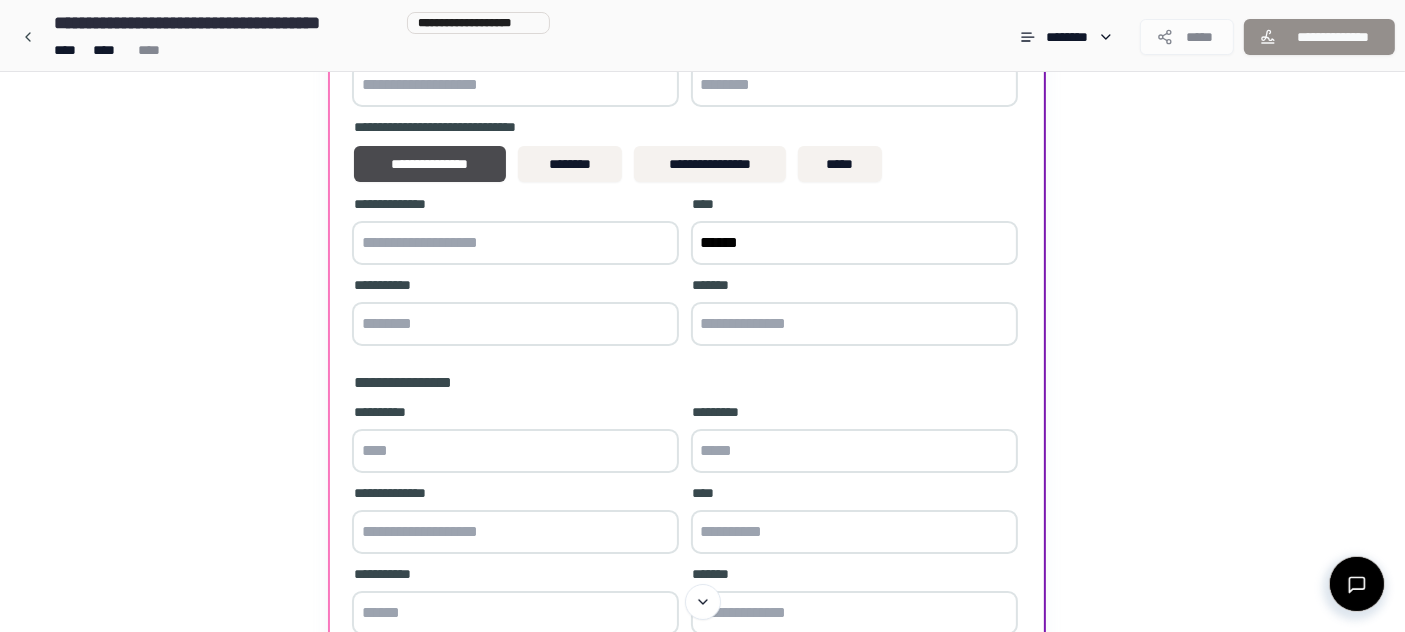 type on "******" 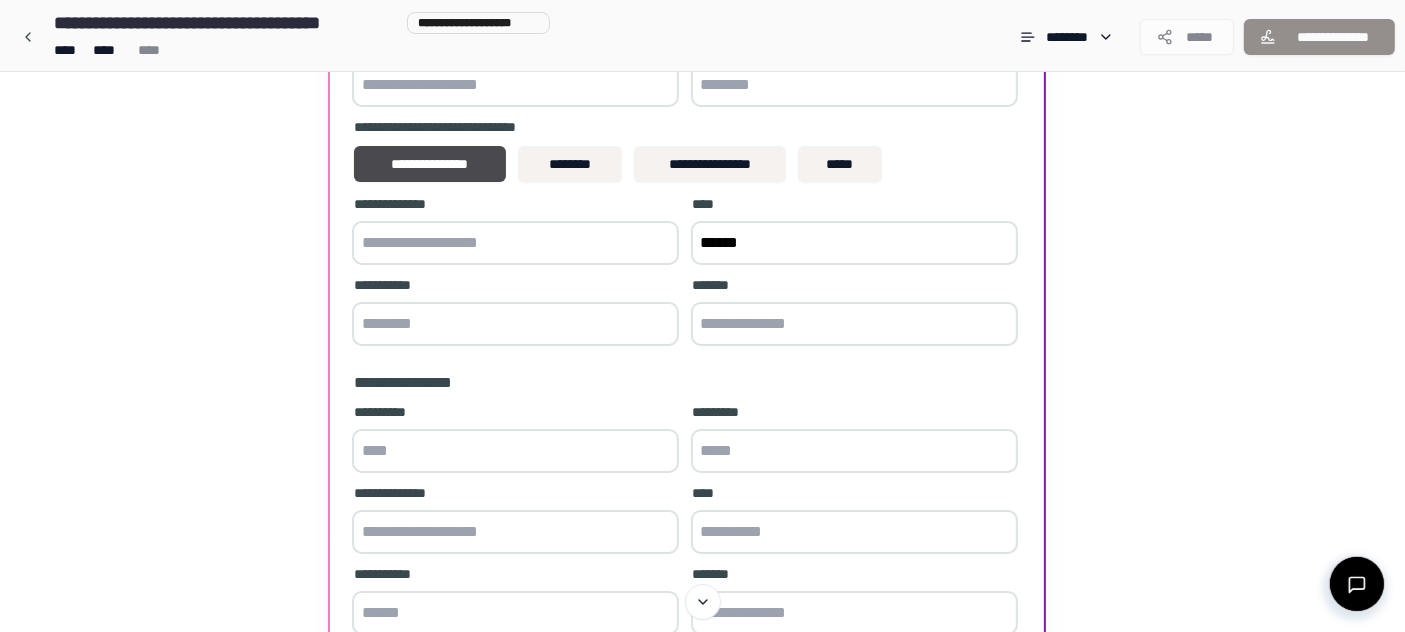 click at bounding box center (854, 324) 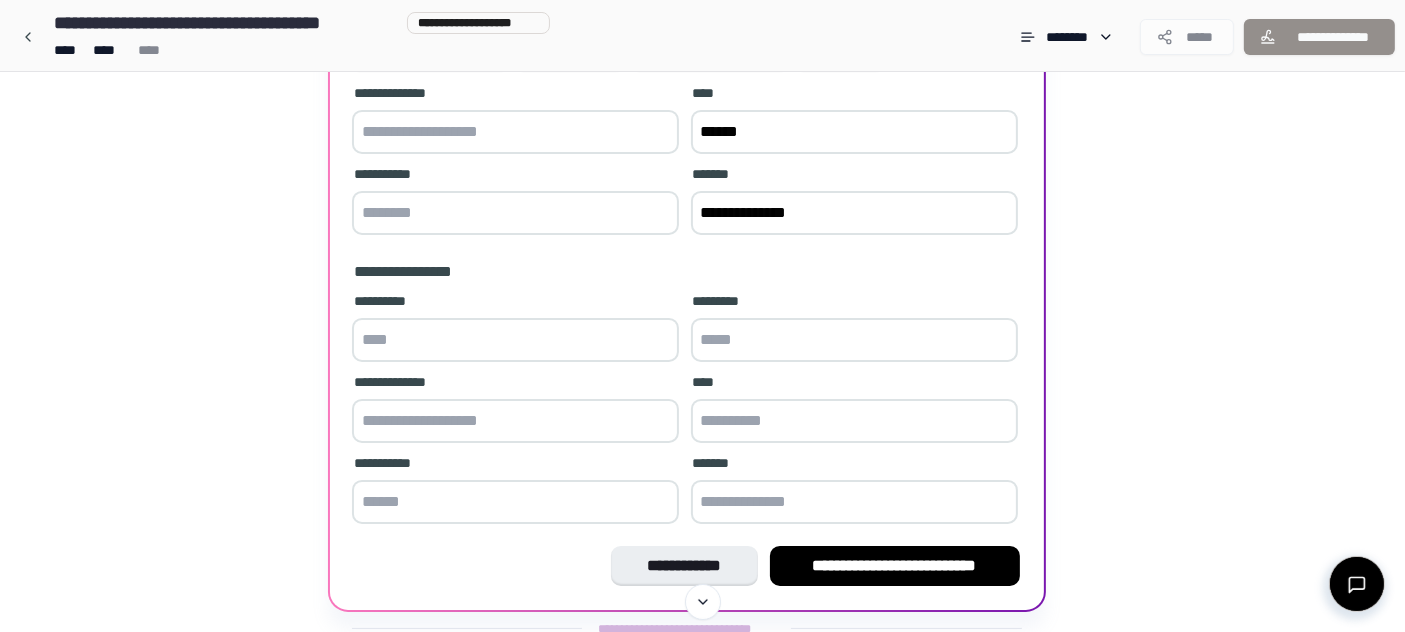 scroll, scrollTop: 388, scrollLeft: 0, axis: vertical 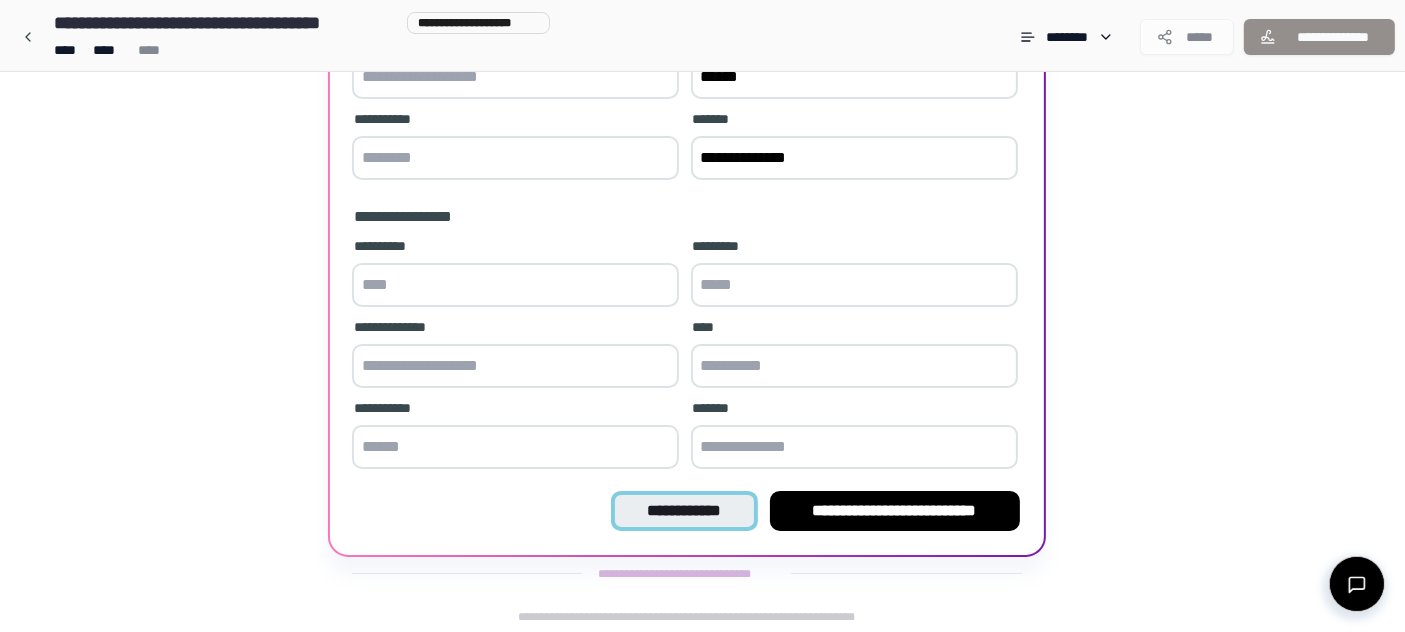 type on "**********" 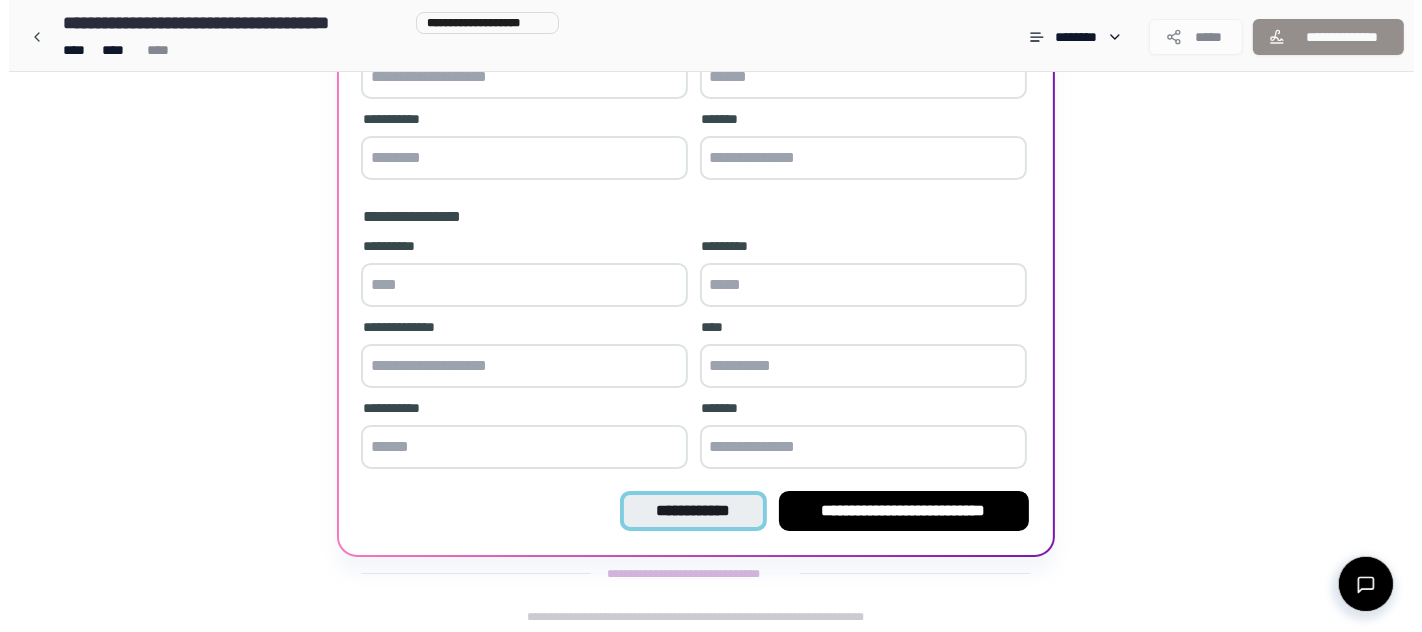 scroll, scrollTop: 0, scrollLeft: 0, axis: both 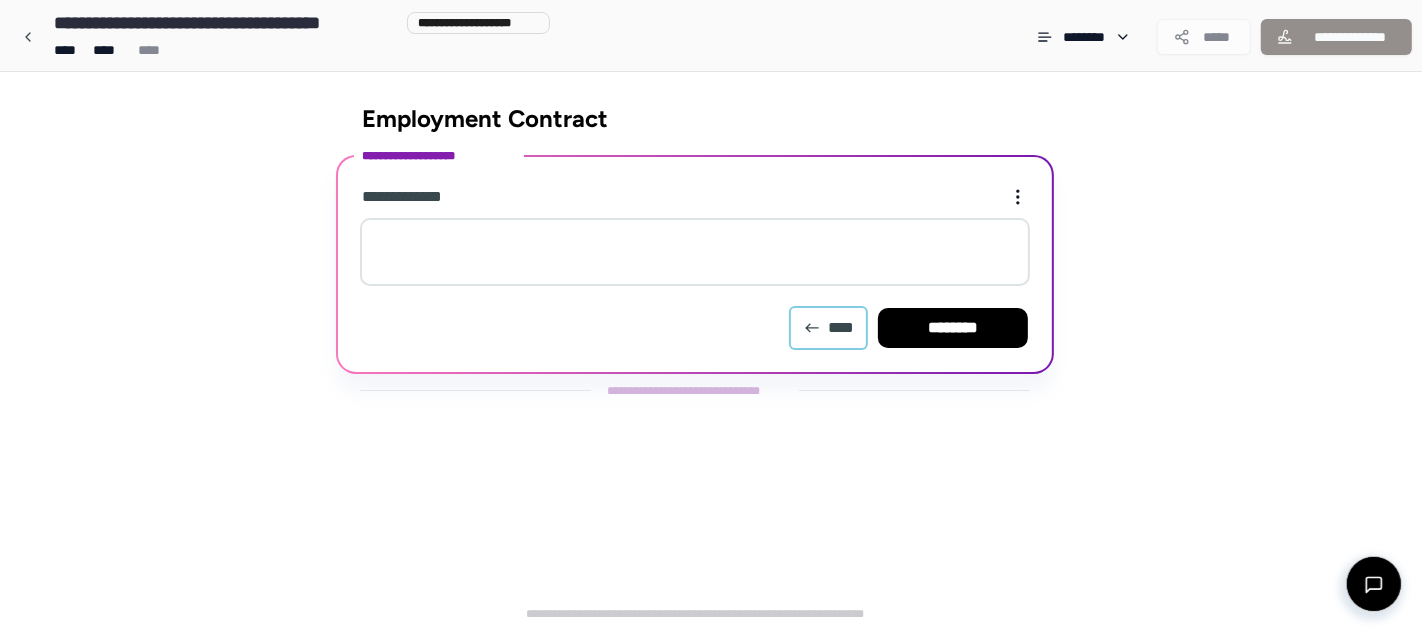 click on "****" at bounding box center [828, 328] 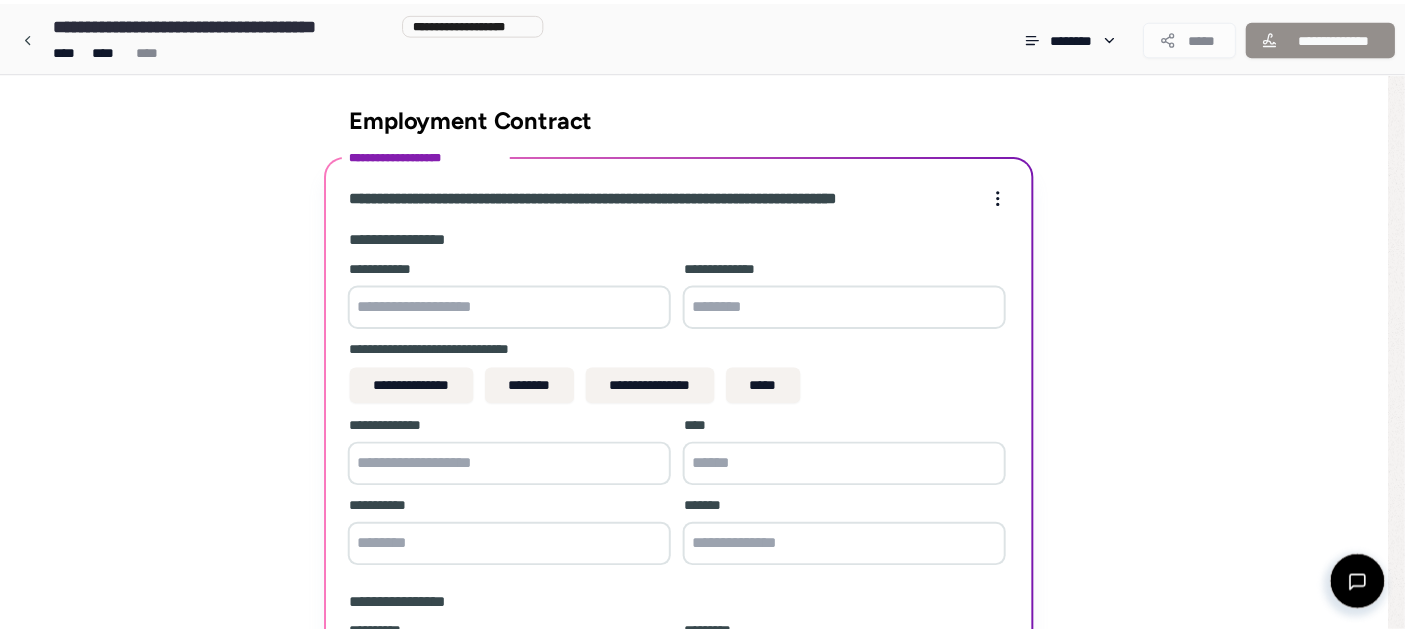 scroll, scrollTop: 388, scrollLeft: 0, axis: vertical 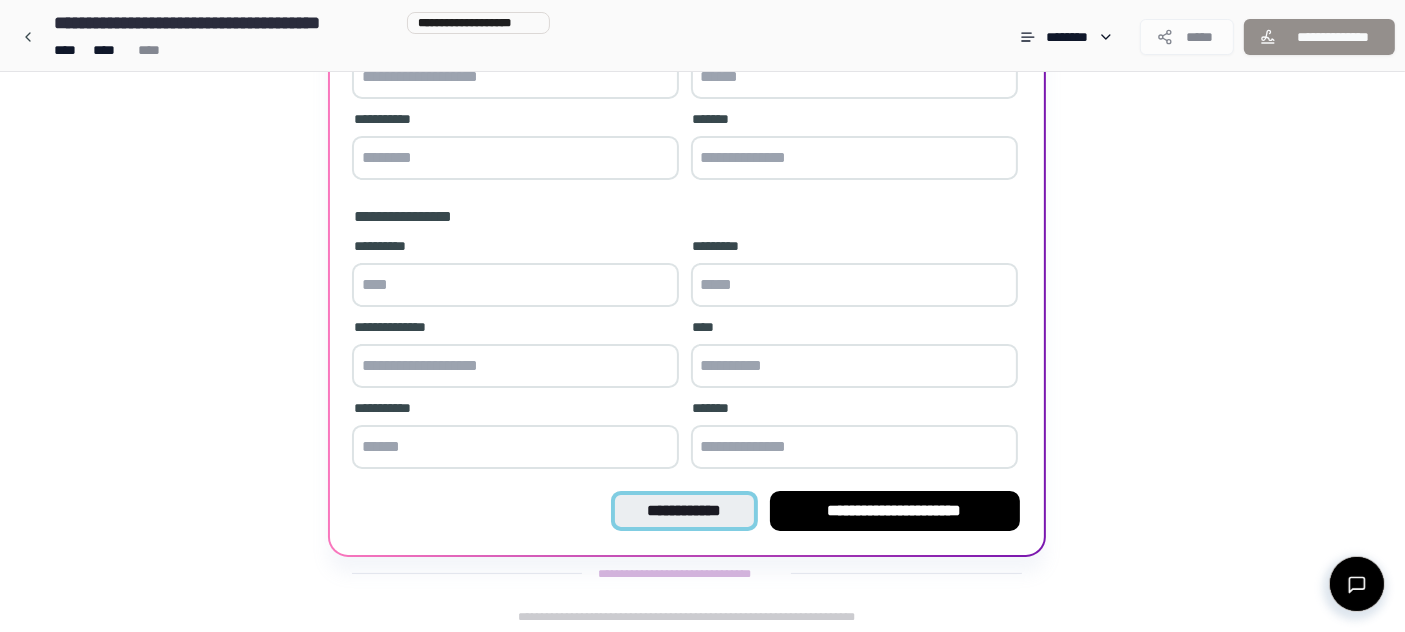 click on "**********" at bounding box center (684, 511) 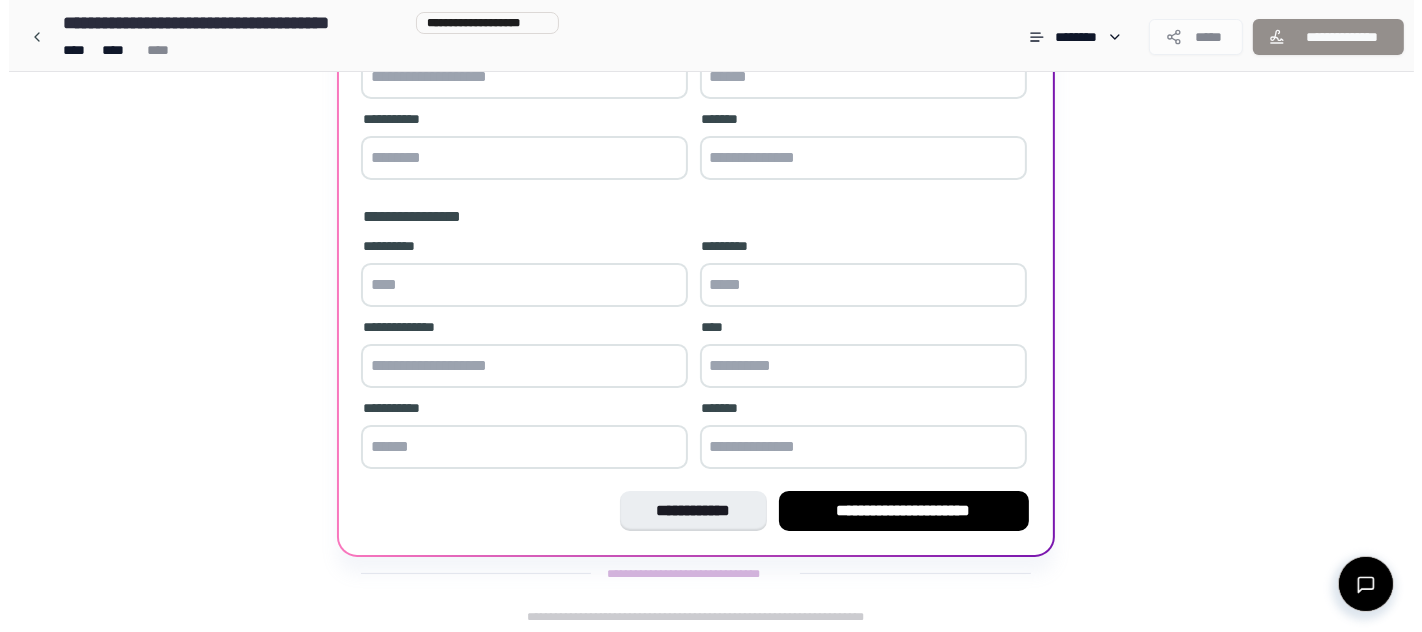 scroll, scrollTop: 0, scrollLeft: 0, axis: both 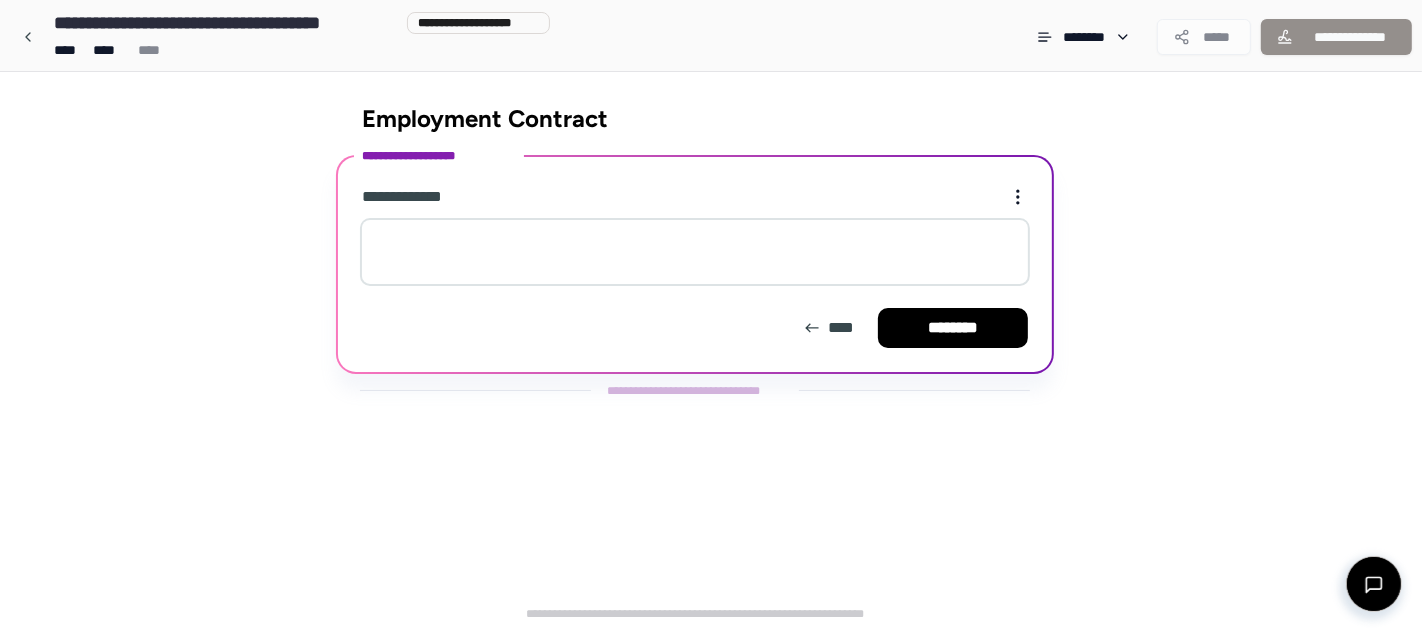 click at bounding box center (695, 252) 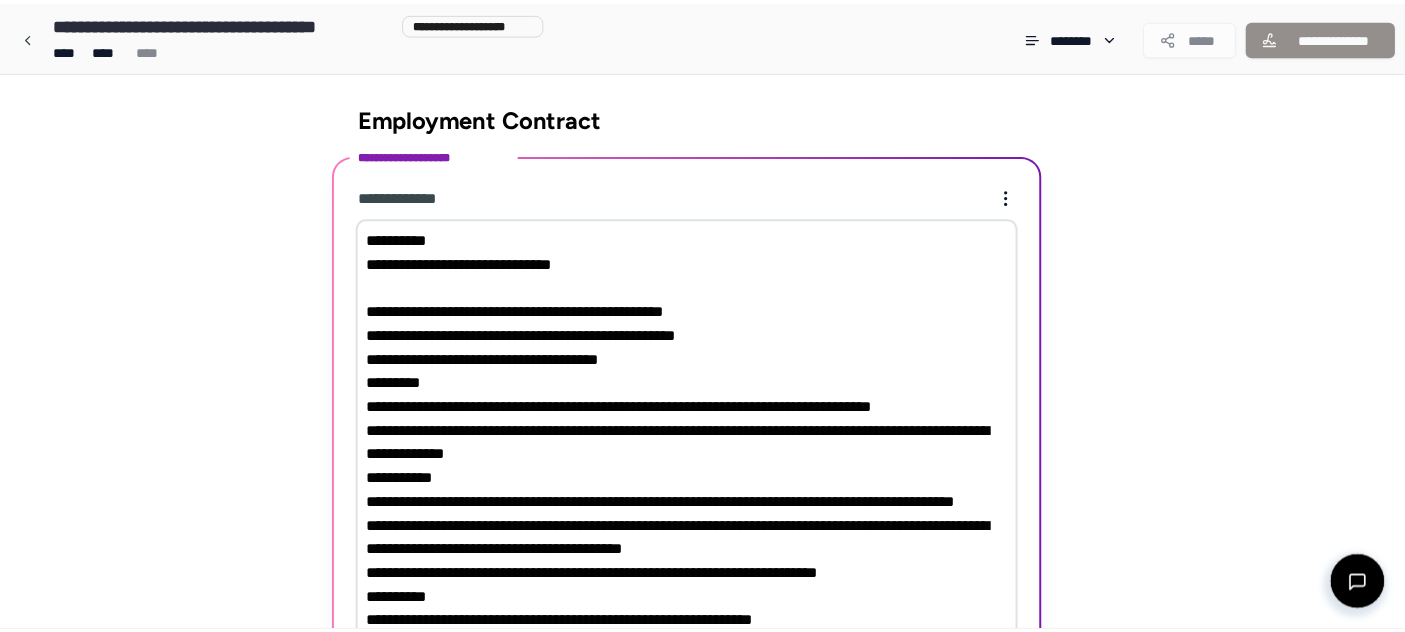 scroll, scrollTop: 970, scrollLeft: 0, axis: vertical 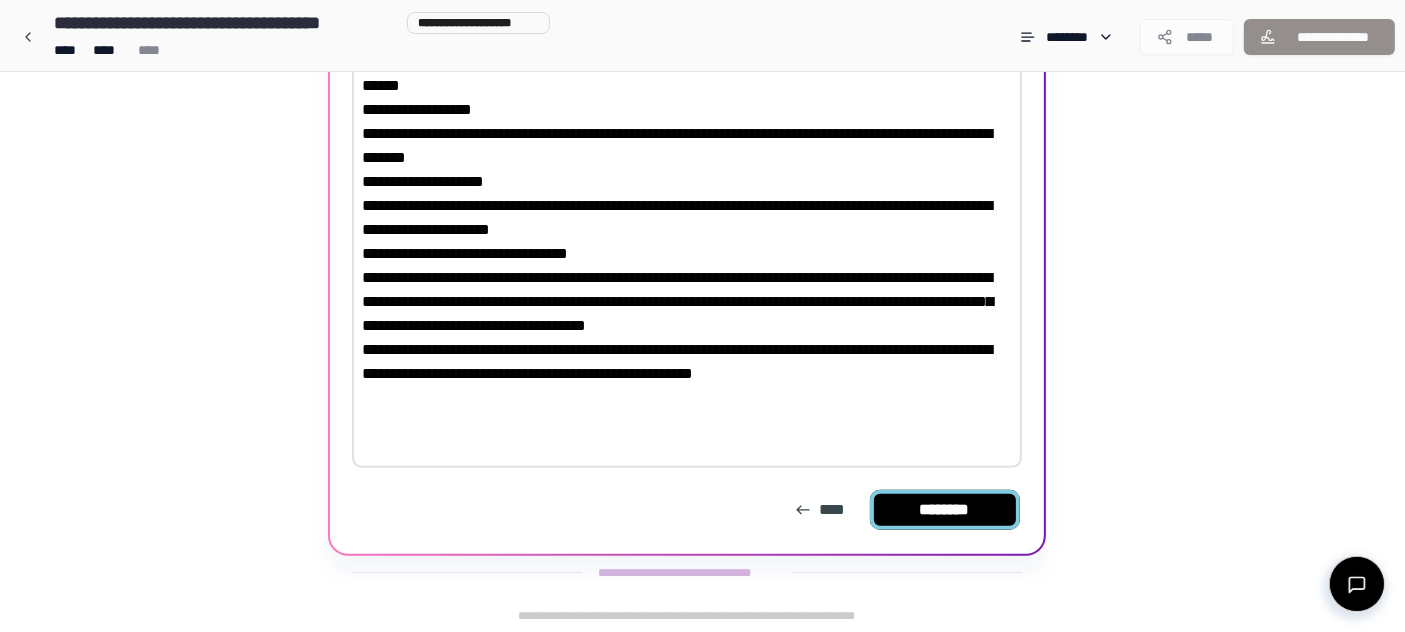 type on "**********" 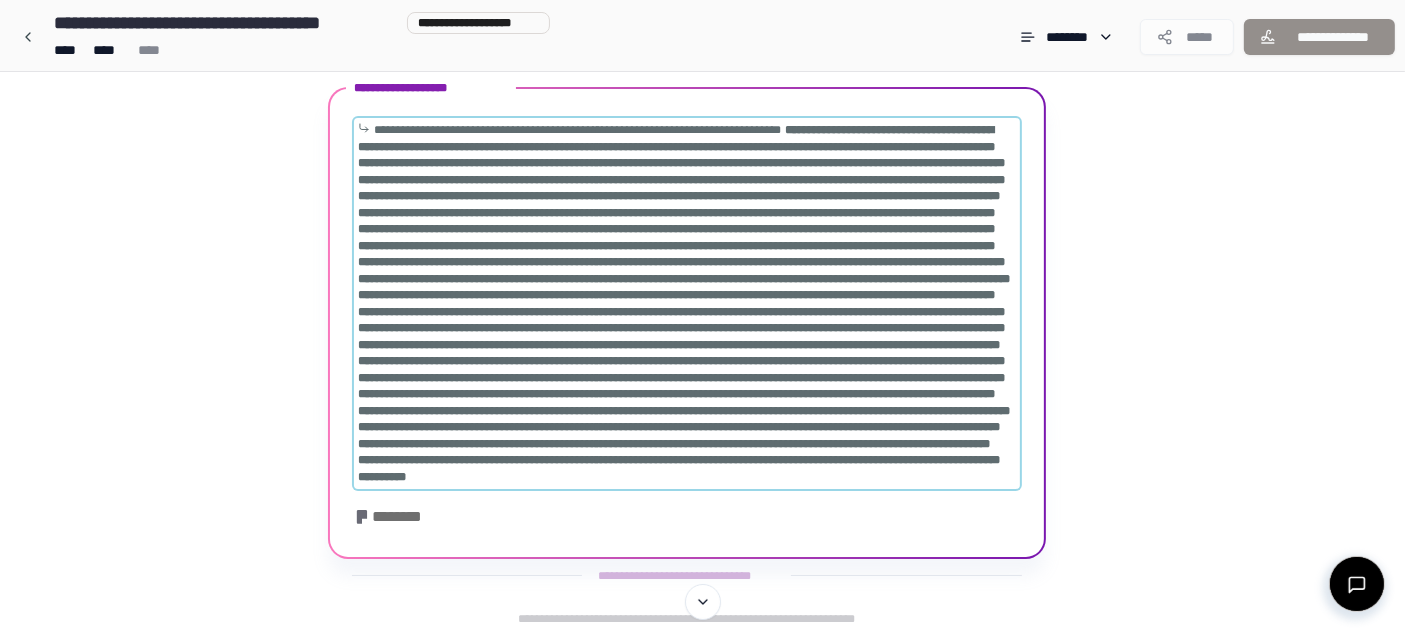 scroll, scrollTop: 102, scrollLeft: 0, axis: vertical 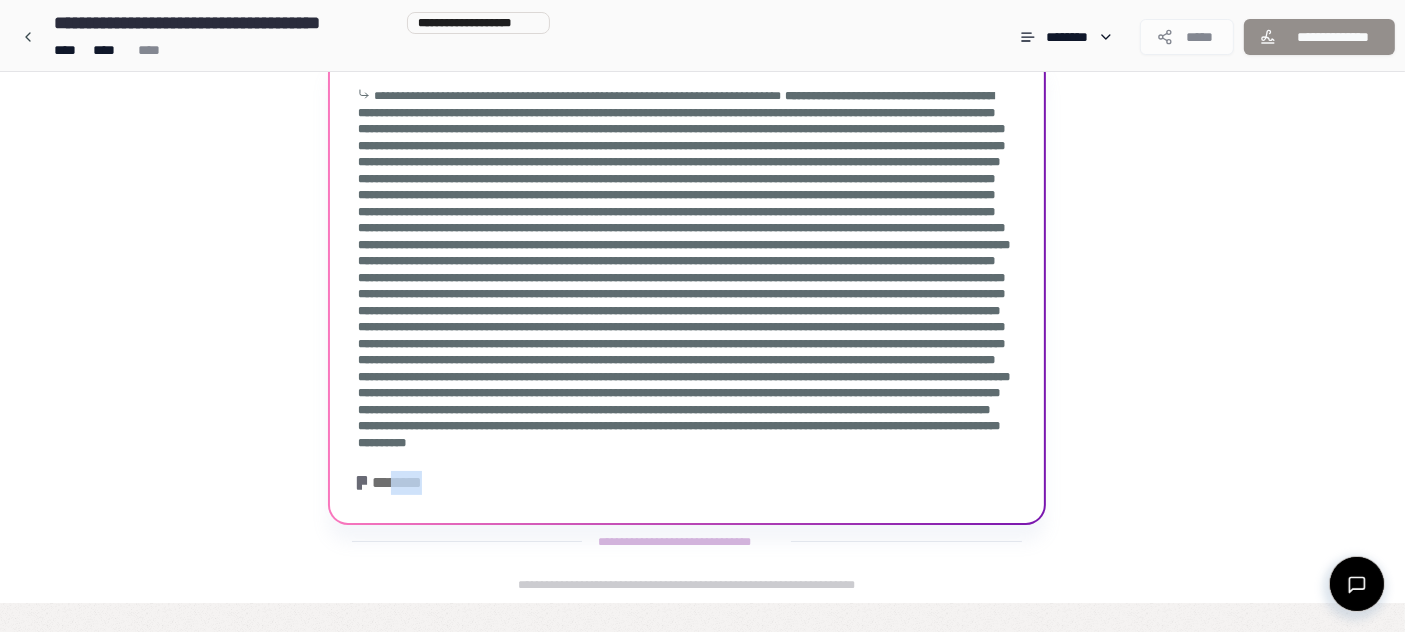 drag, startPoint x: 391, startPoint y: 515, endPoint x: 468, endPoint y: 515, distance: 77 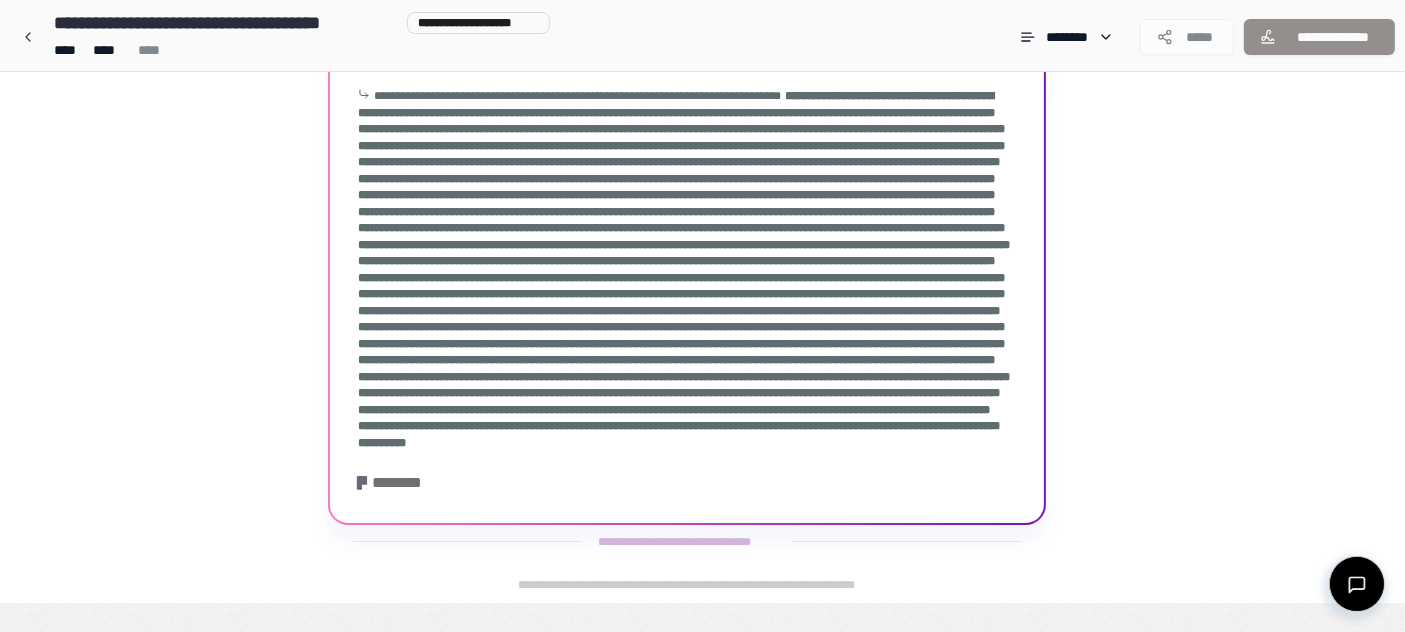 click on "**********" at bounding box center (687, 291) 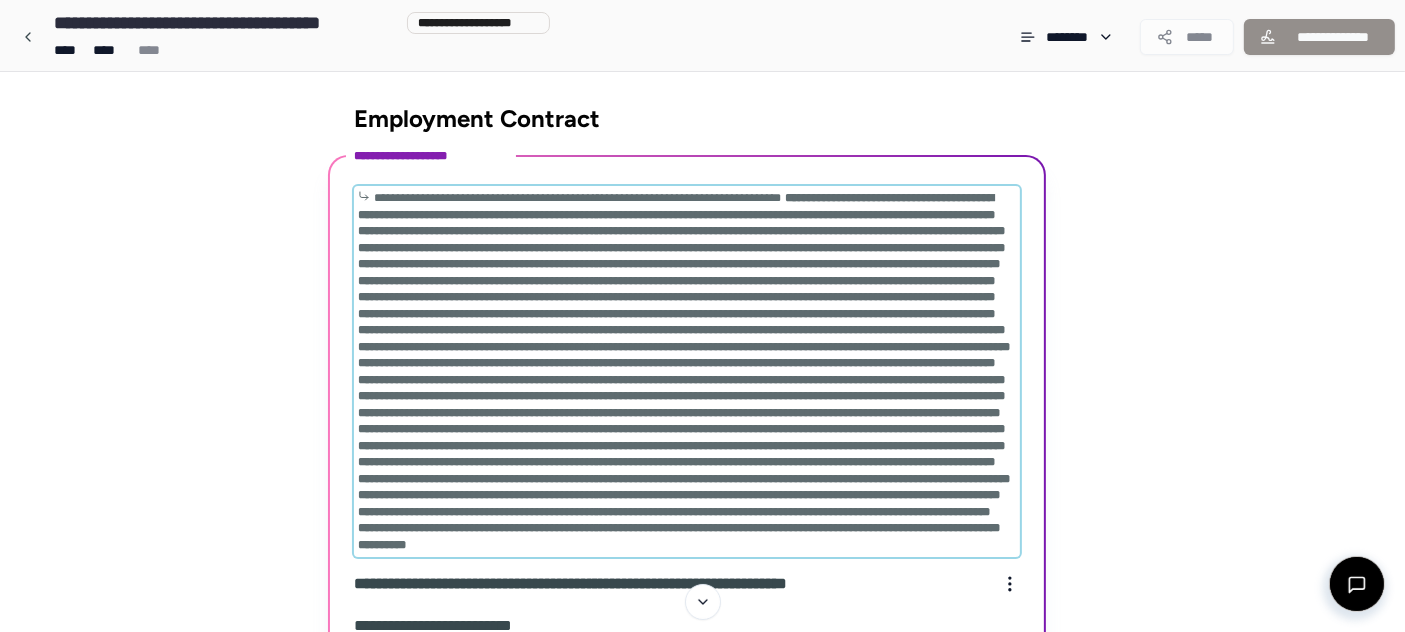 scroll, scrollTop: 555, scrollLeft: 0, axis: vertical 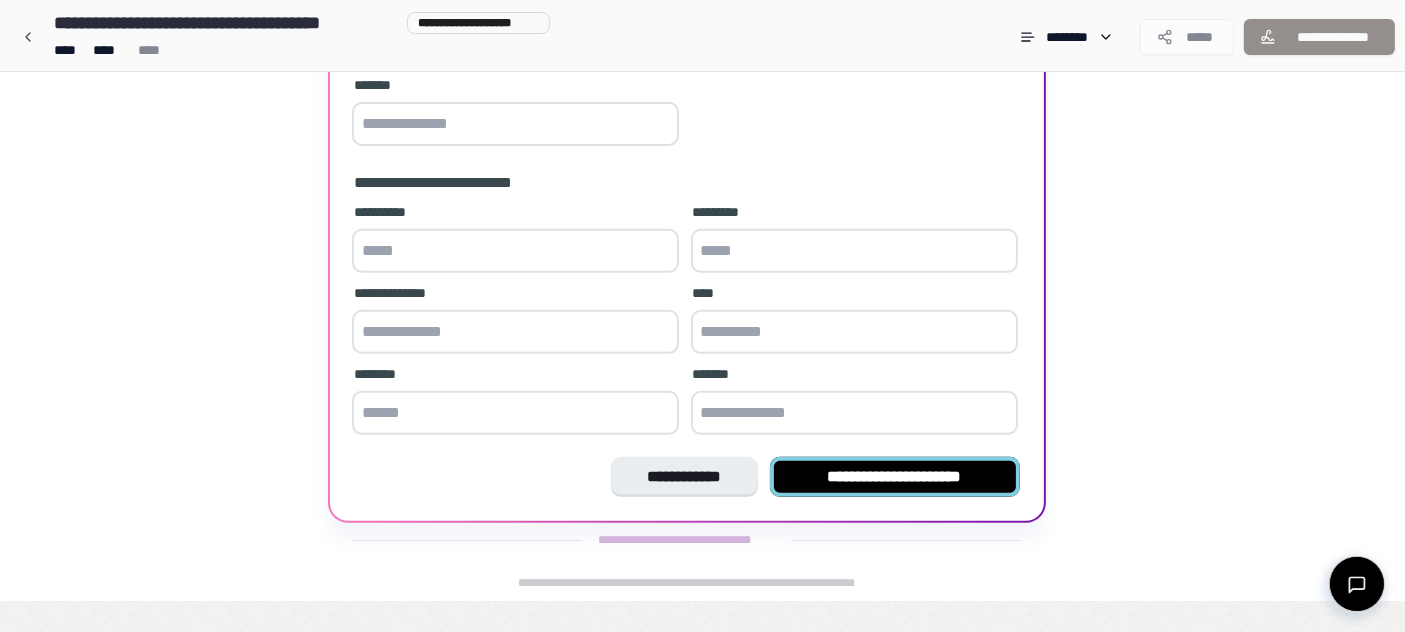 click on "**********" at bounding box center (895, 477) 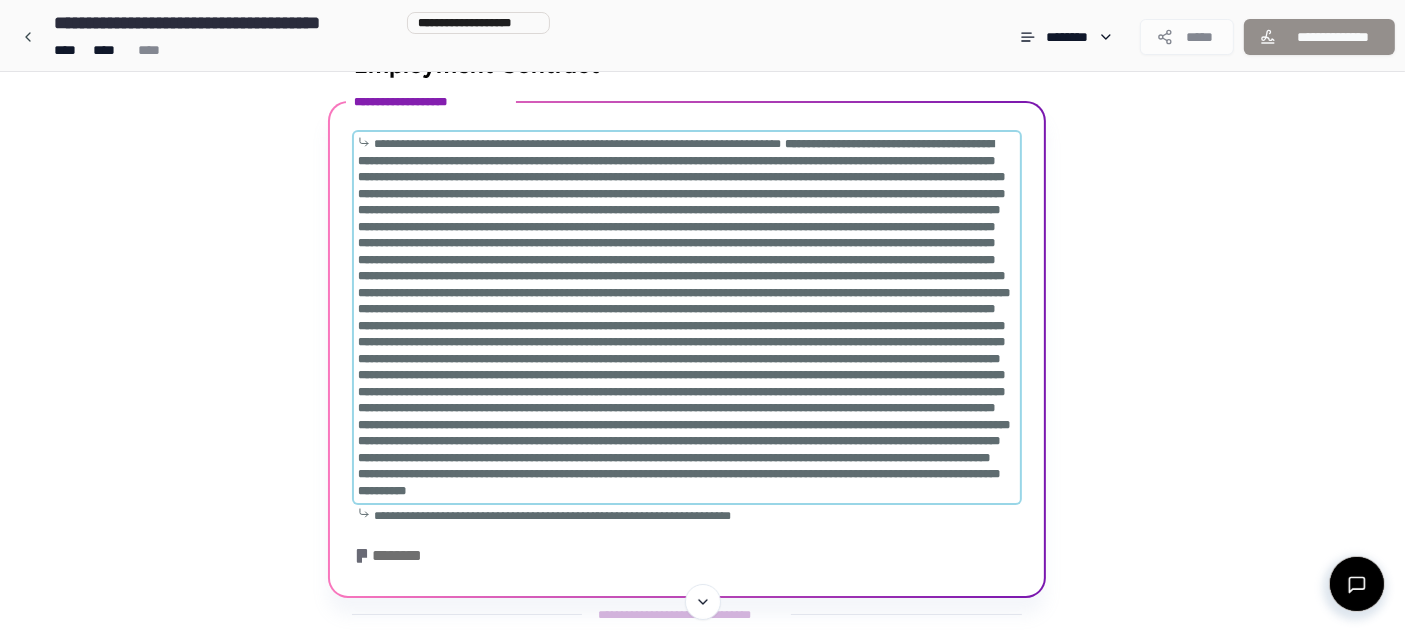 scroll, scrollTop: 126, scrollLeft: 0, axis: vertical 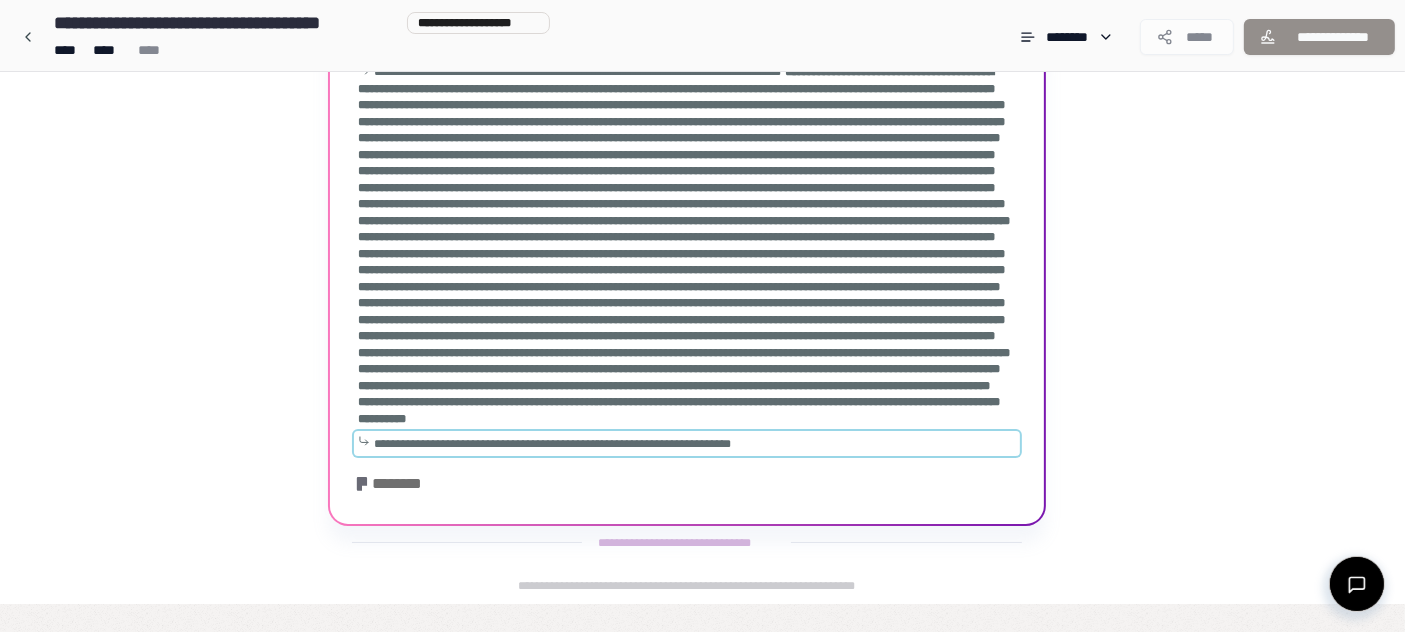click on "**********" at bounding box center [553, 444] 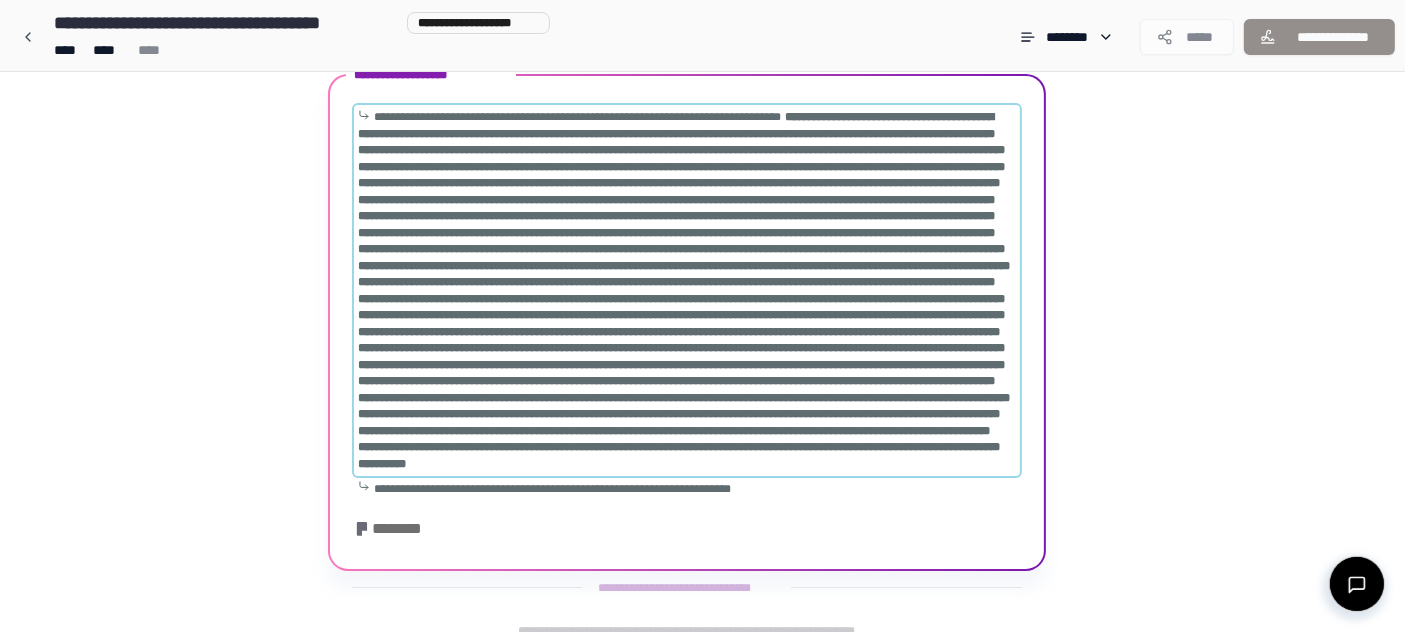 scroll, scrollTop: 126, scrollLeft: 0, axis: vertical 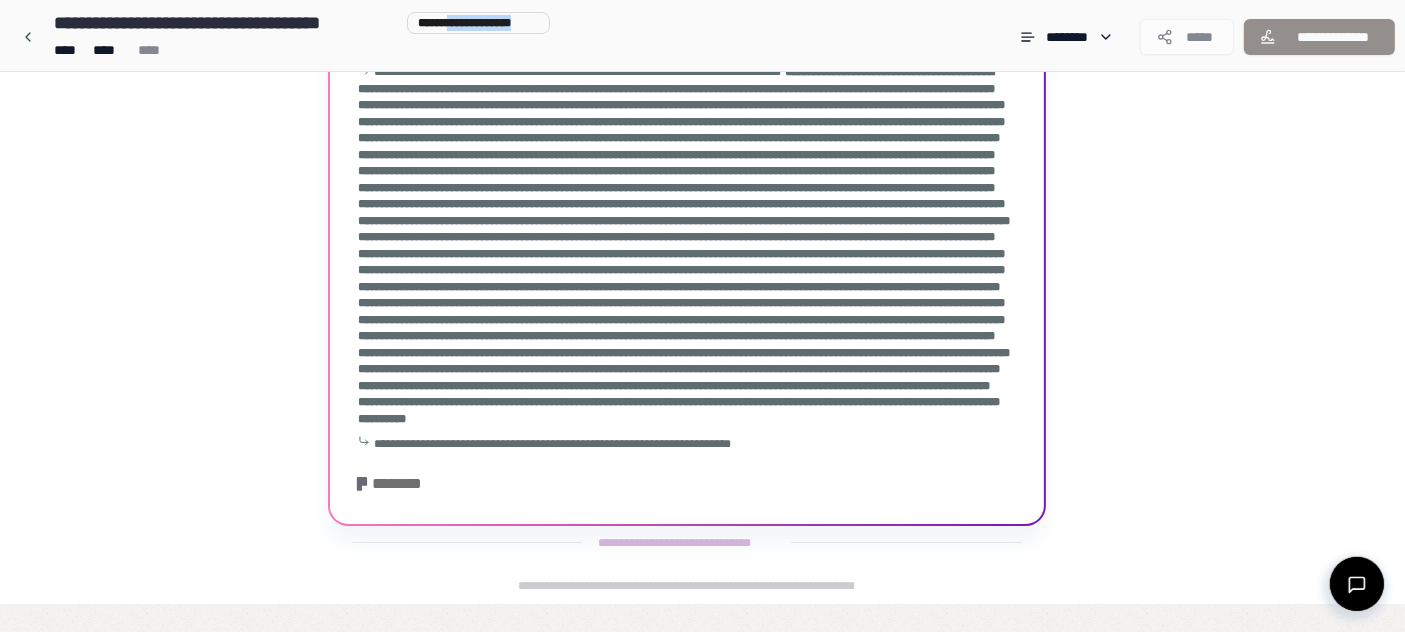 drag, startPoint x: 462, startPoint y: 25, endPoint x: 588, endPoint y: 13, distance: 126.57014 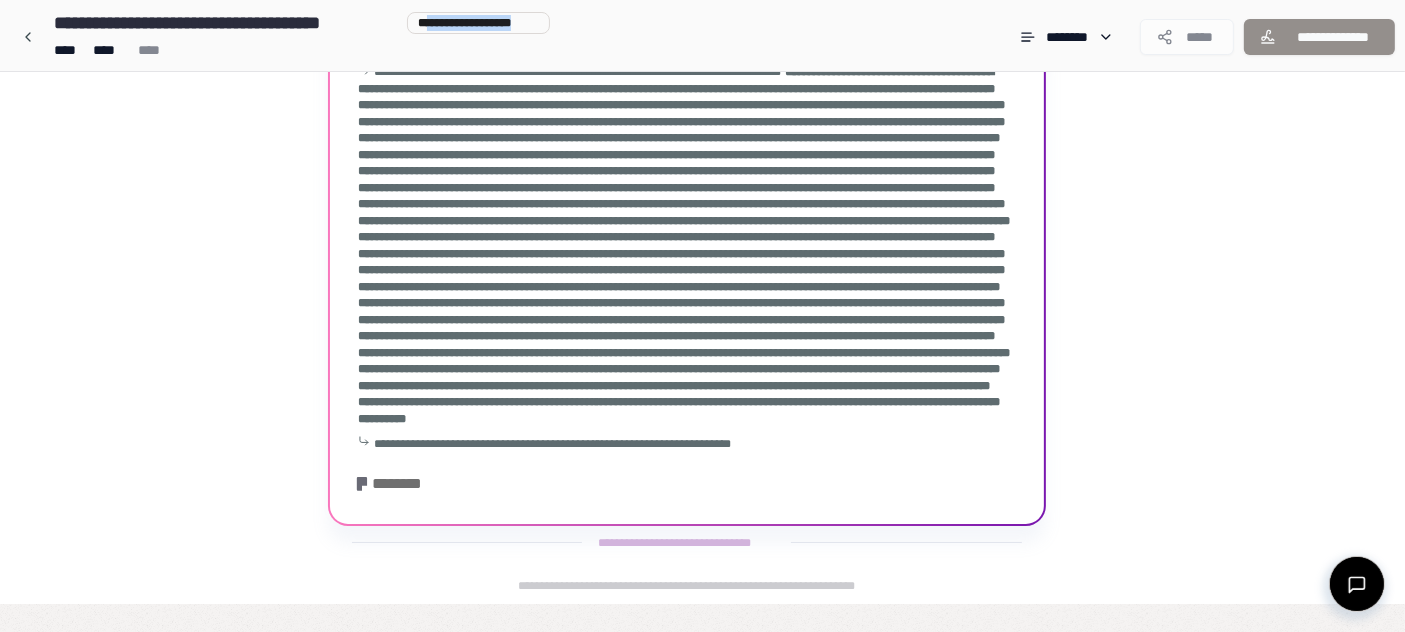 drag, startPoint x: 540, startPoint y: 27, endPoint x: 425, endPoint y: 32, distance: 115.10864 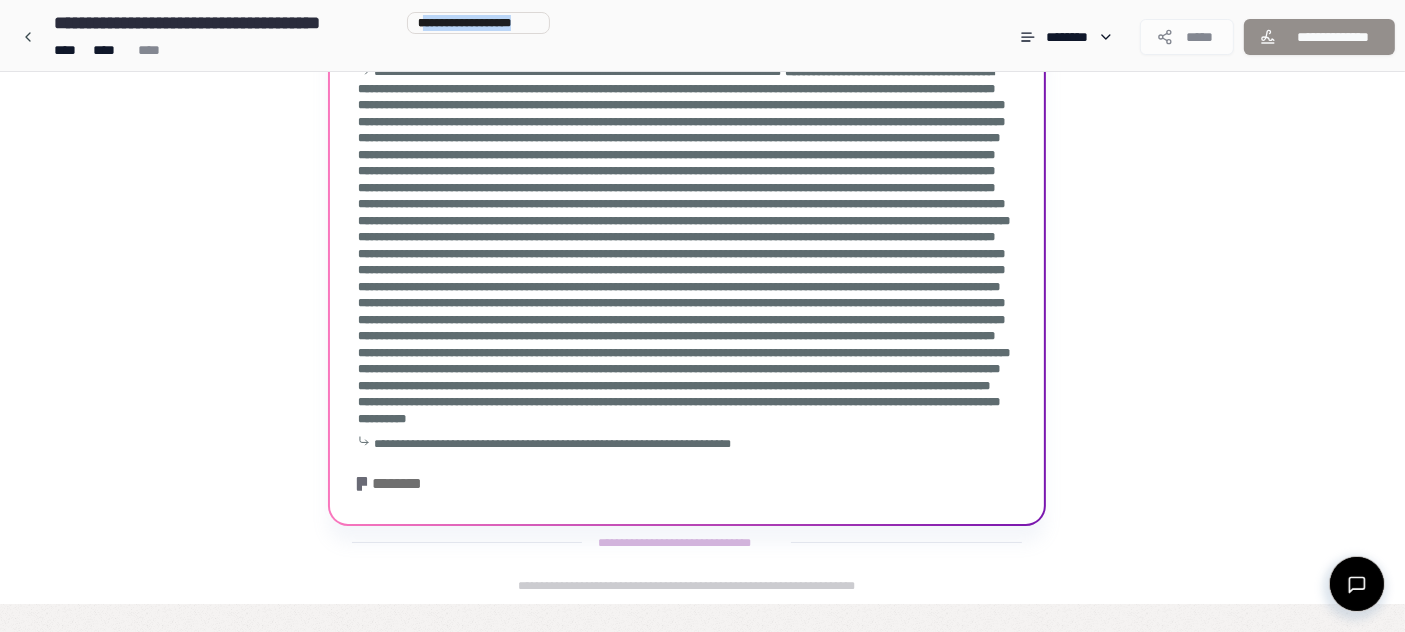 click on "**********" at bounding box center [478, 23] 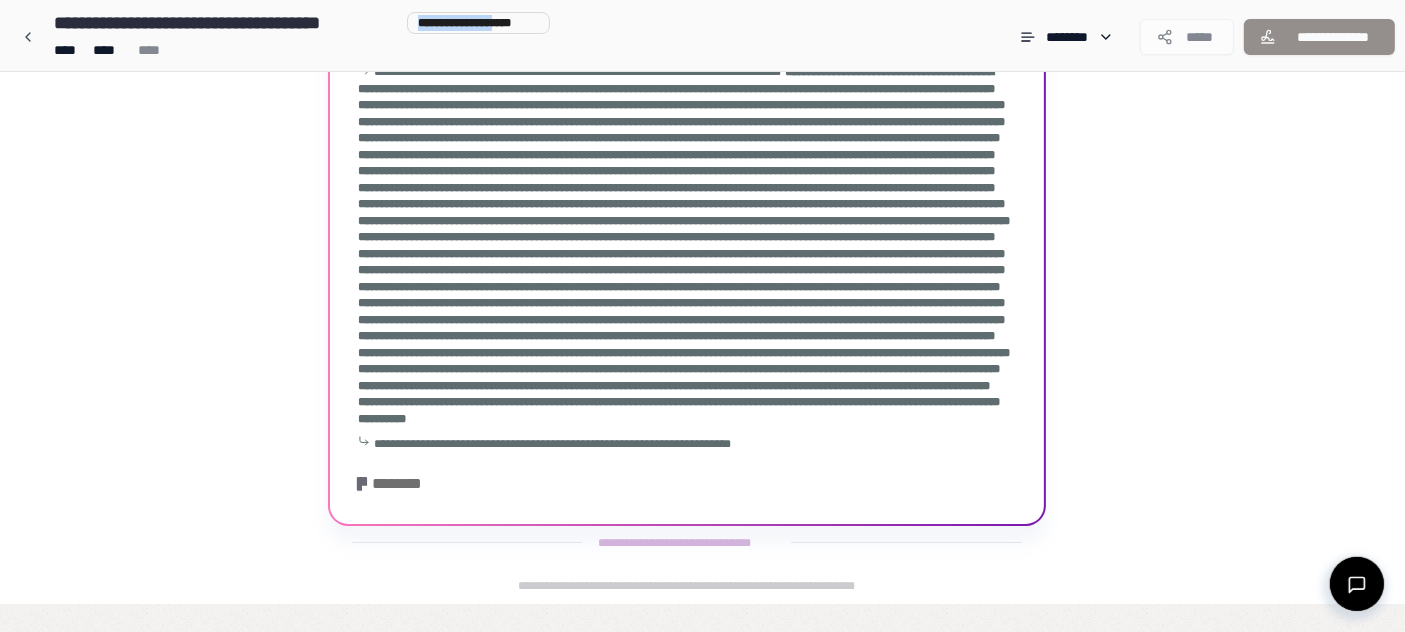 drag, startPoint x: 419, startPoint y: 32, endPoint x: 522, endPoint y: 22, distance: 103.4843 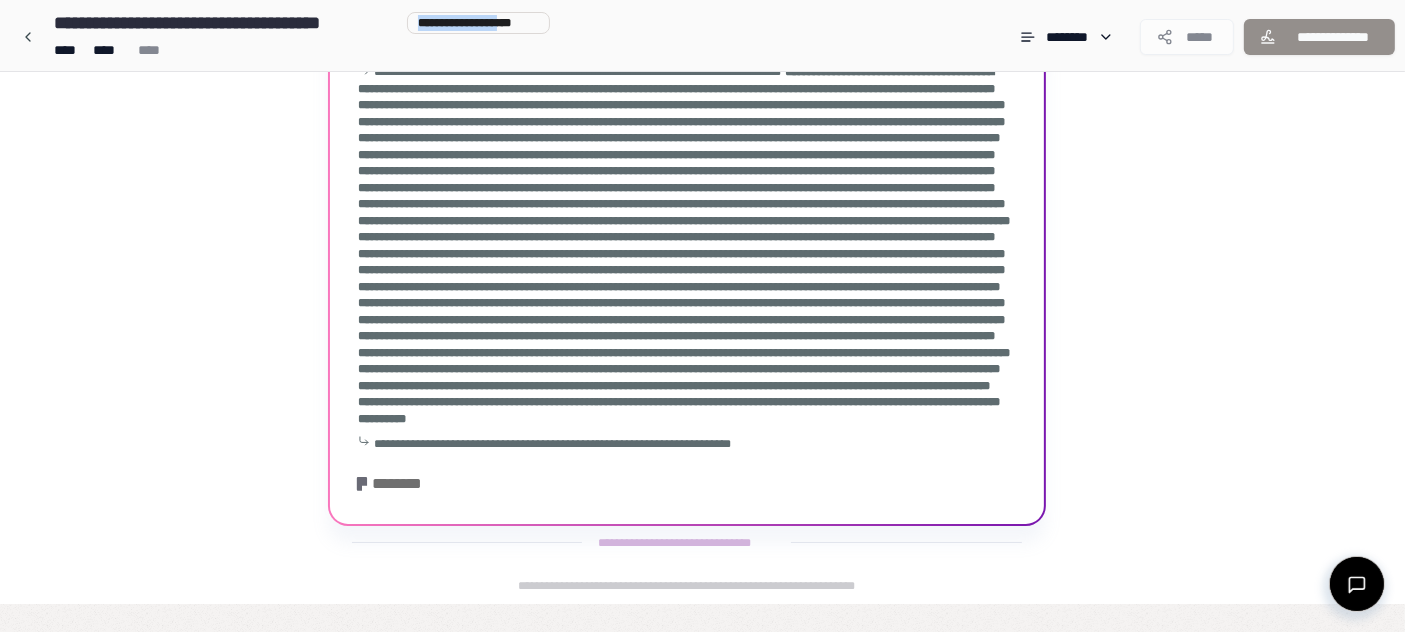 click on "**********" at bounding box center [478, 23] 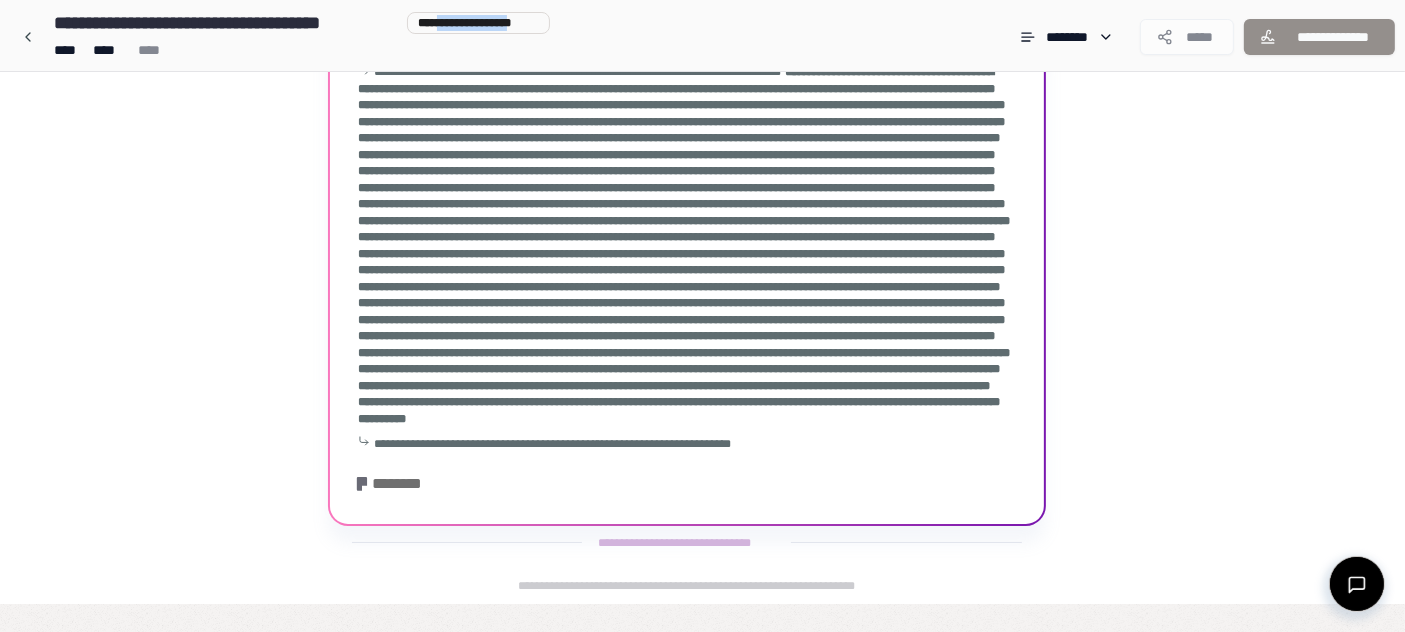 drag, startPoint x: 535, startPoint y: 21, endPoint x: 420, endPoint y: 27, distance: 115.15642 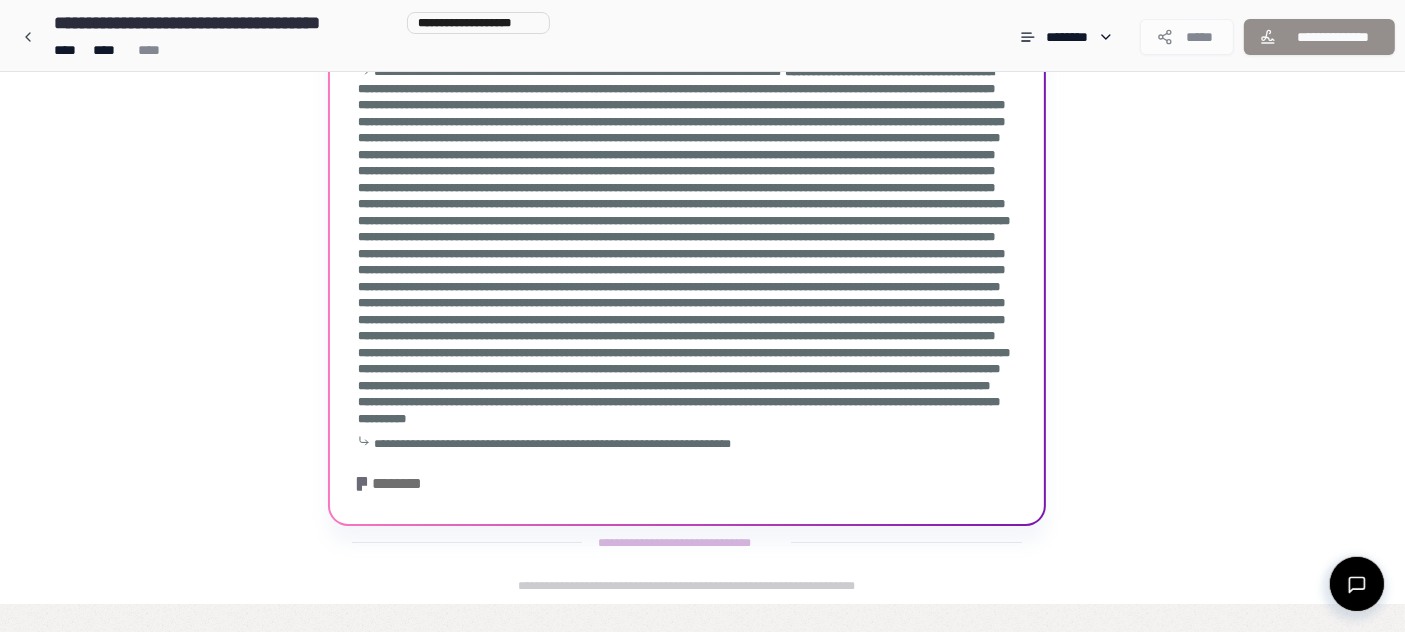 click on "**********" at bounding box center [478, 23] 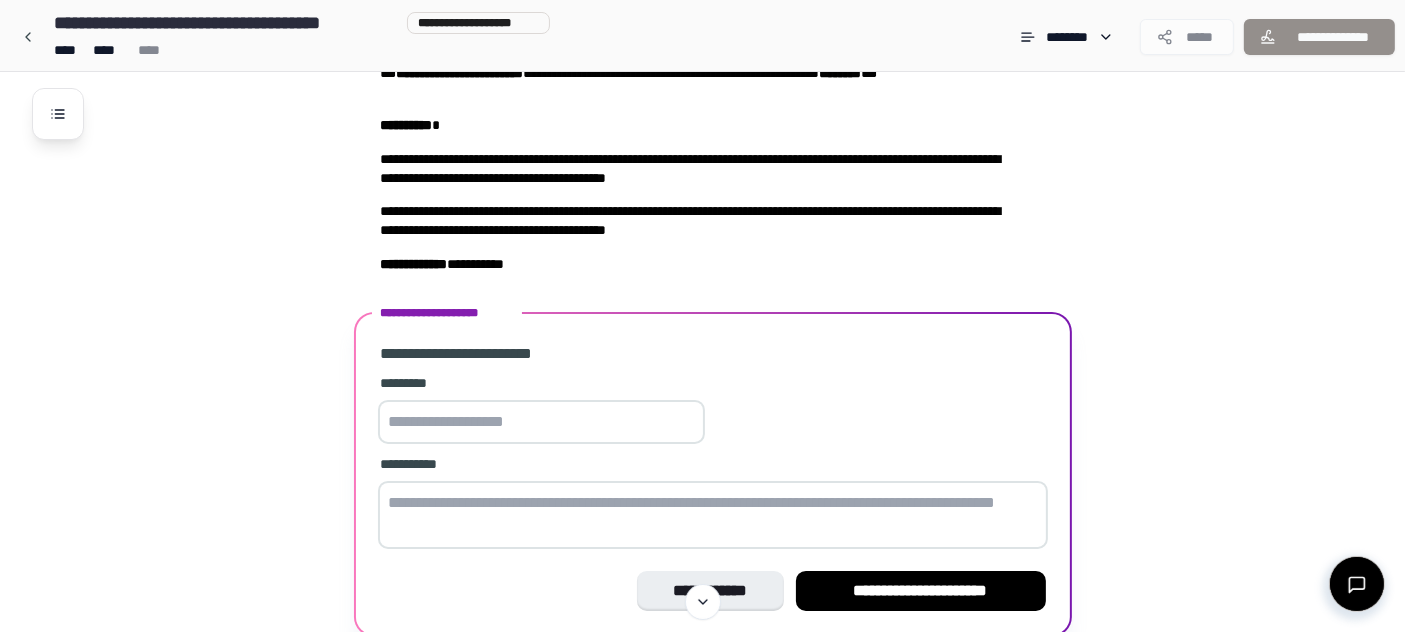 scroll, scrollTop: 274, scrollLeft: 0, axis: vertical 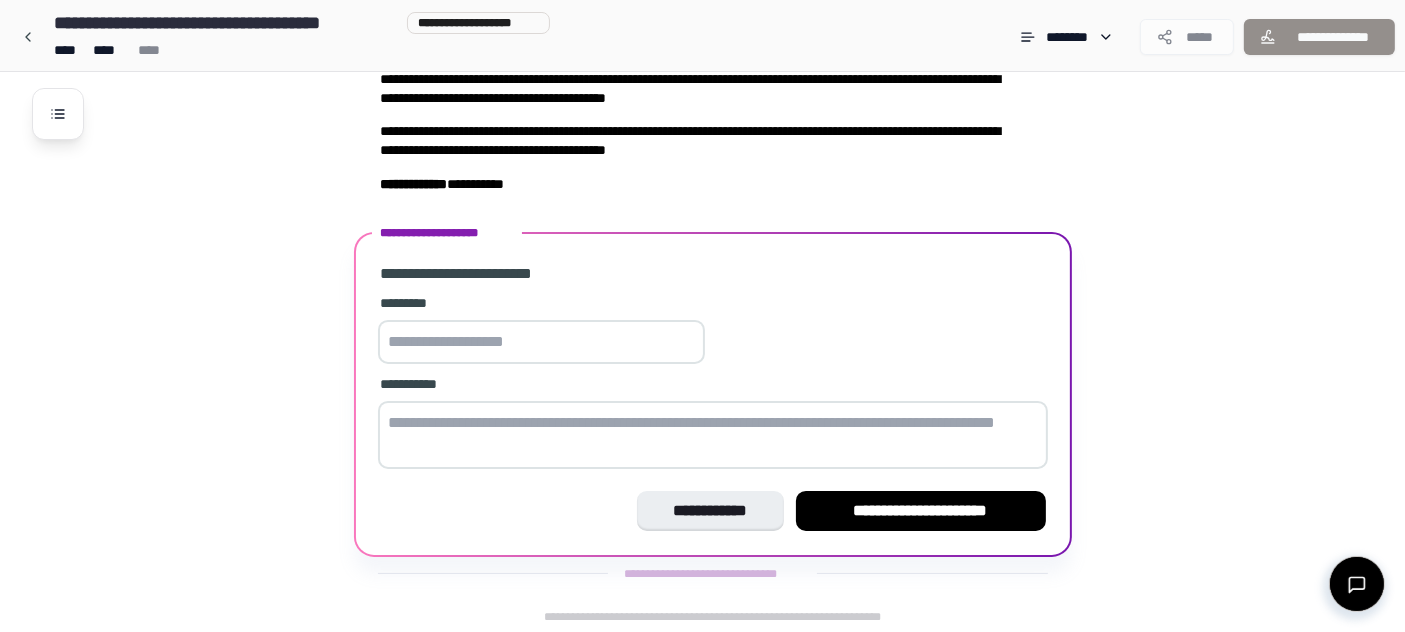 click at bounding box center [541, 342] 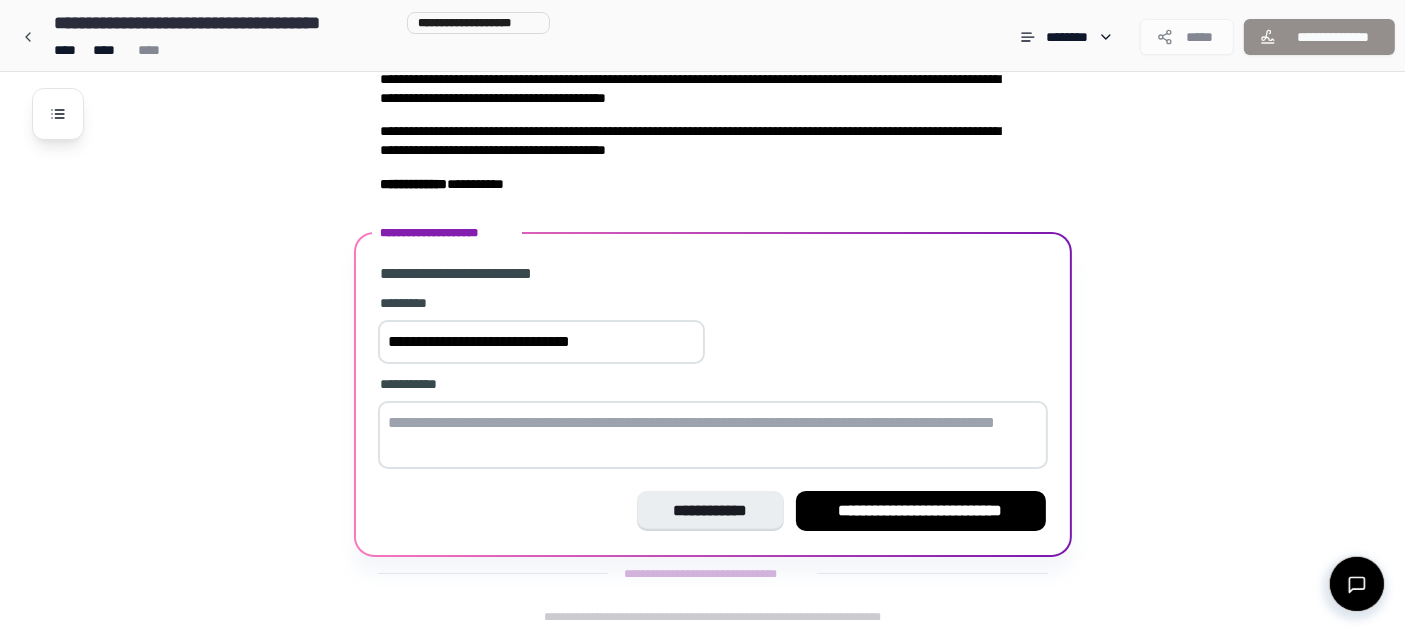 type on "**********" 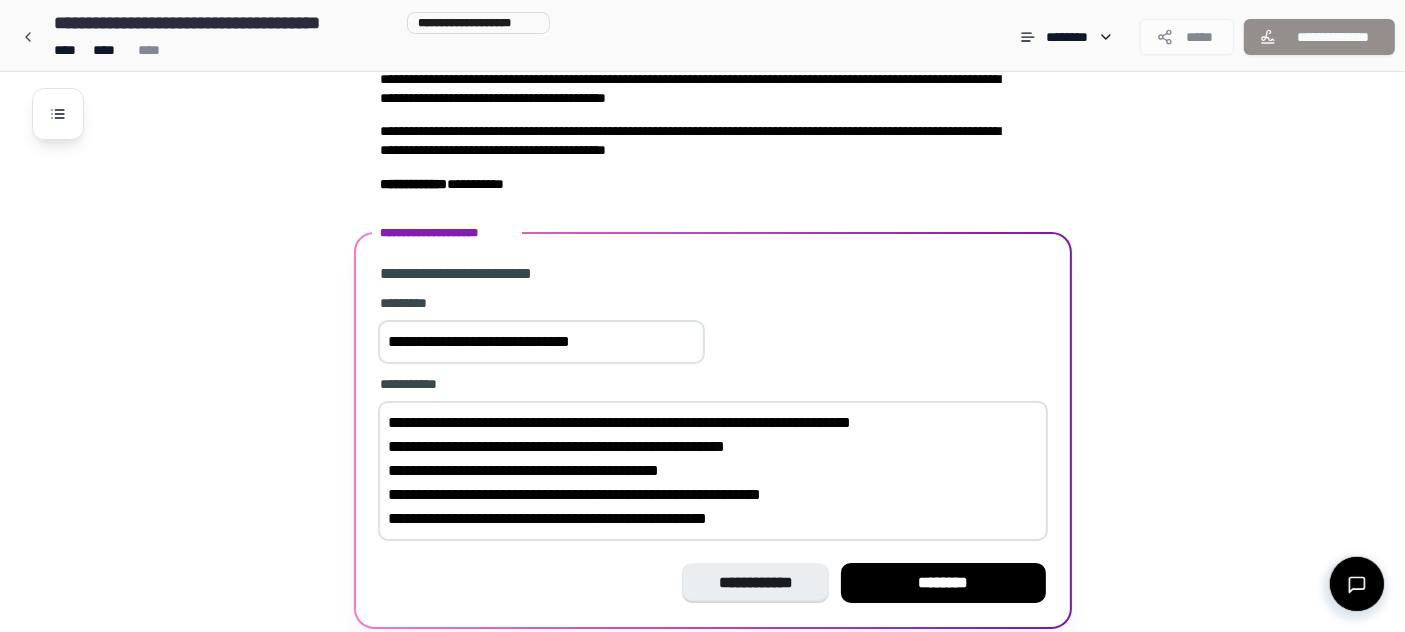 scroll, scrollTop: 345, scrollLeft: 0, axis: vertical 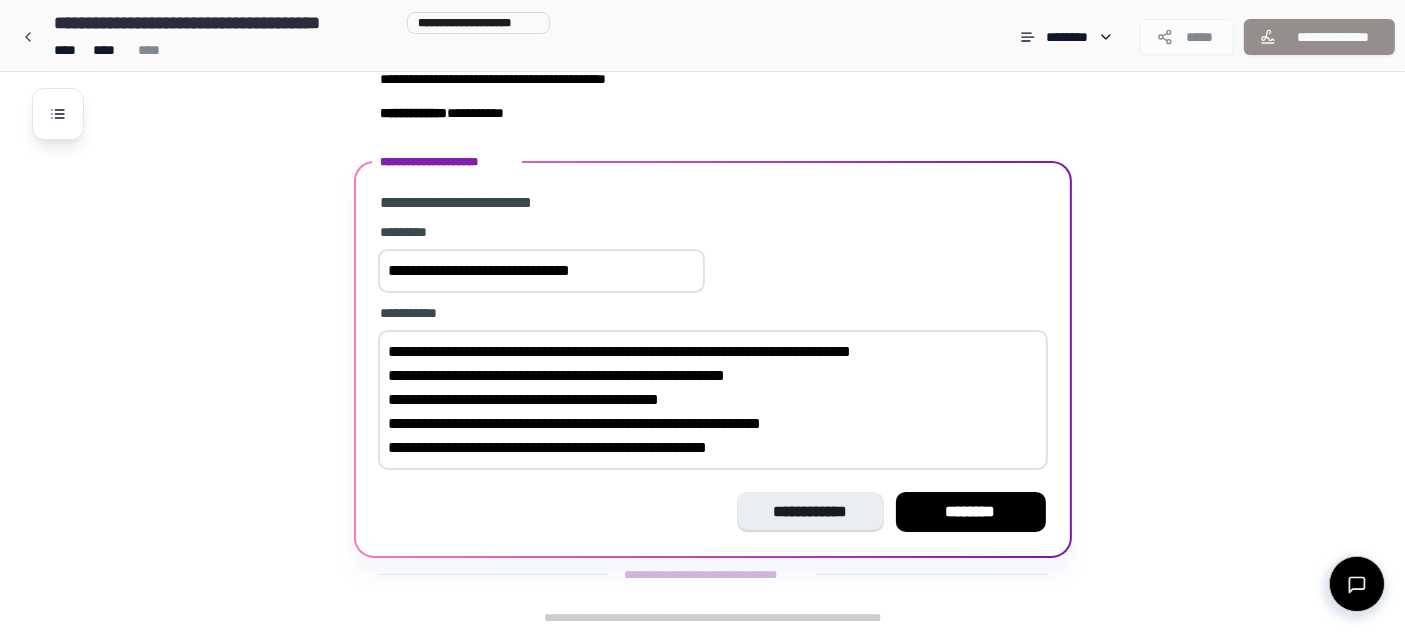 type on "**********" 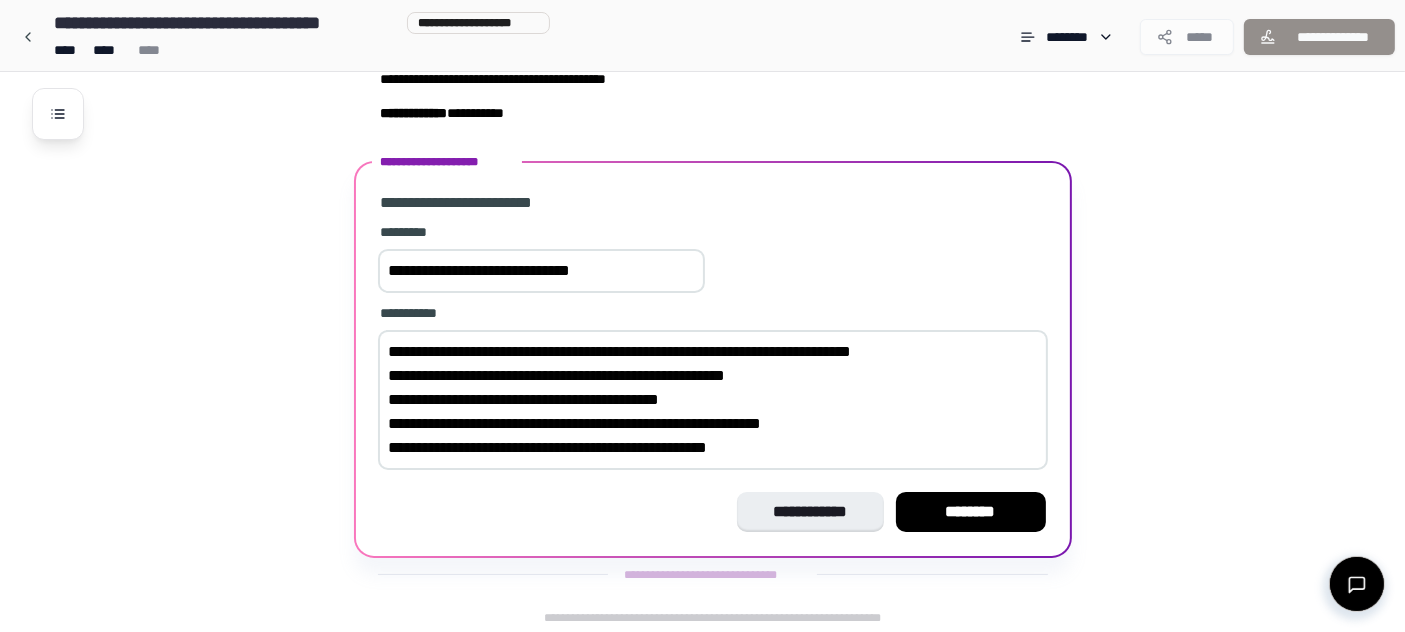 click on "**********" at bounding box center [728, 181] 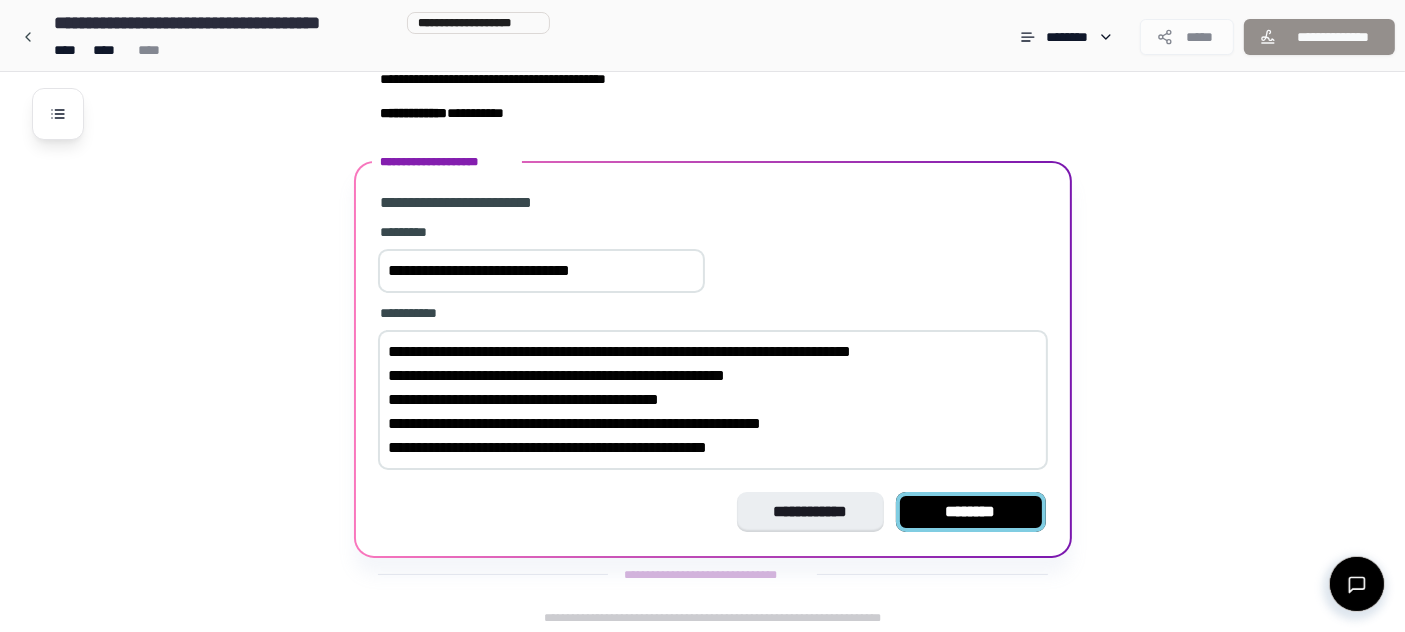 click on "********" at bounding box center [971, 512] 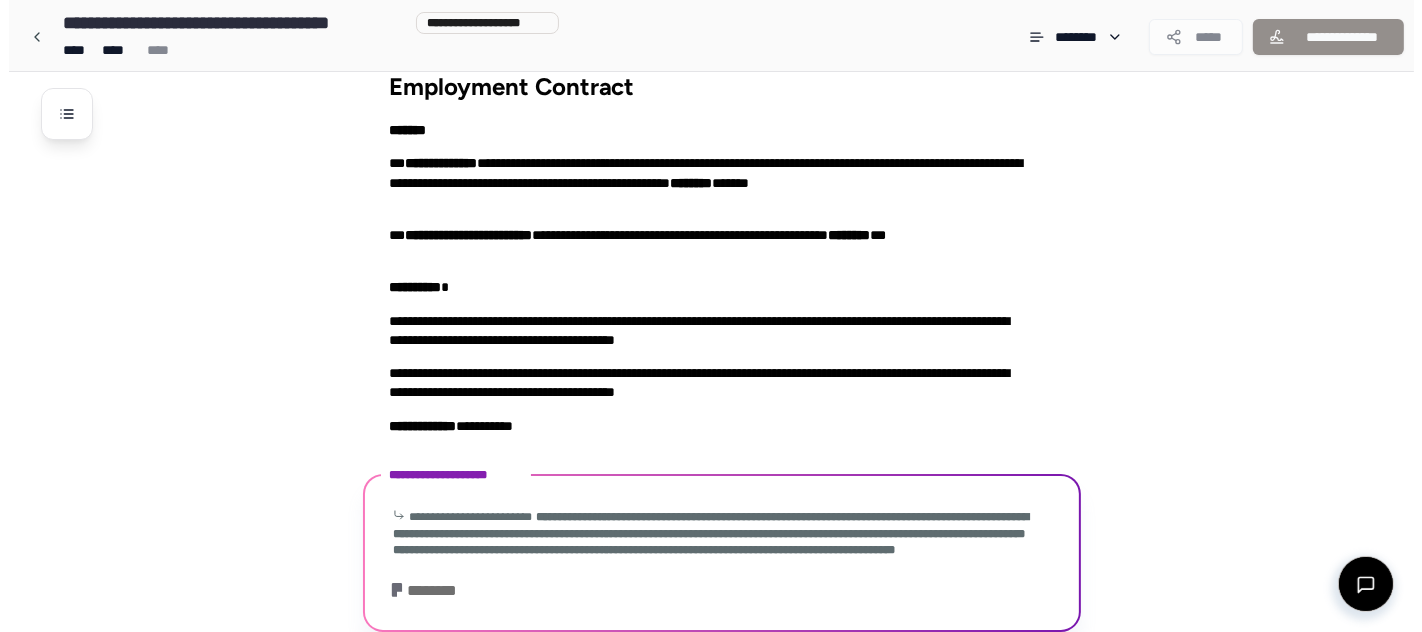 scroll, scrollTop: 11, scrollLeft: 0, axis: vertical 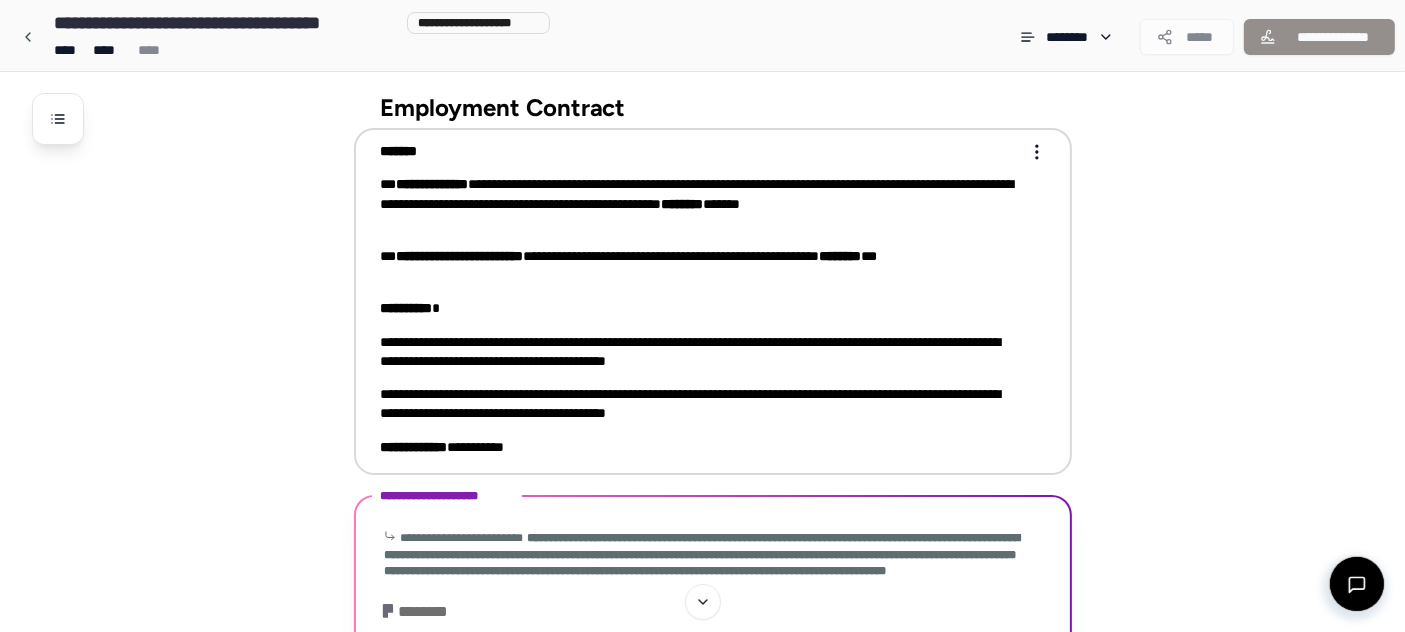 click on "**********" at bounding box center [702, 366] 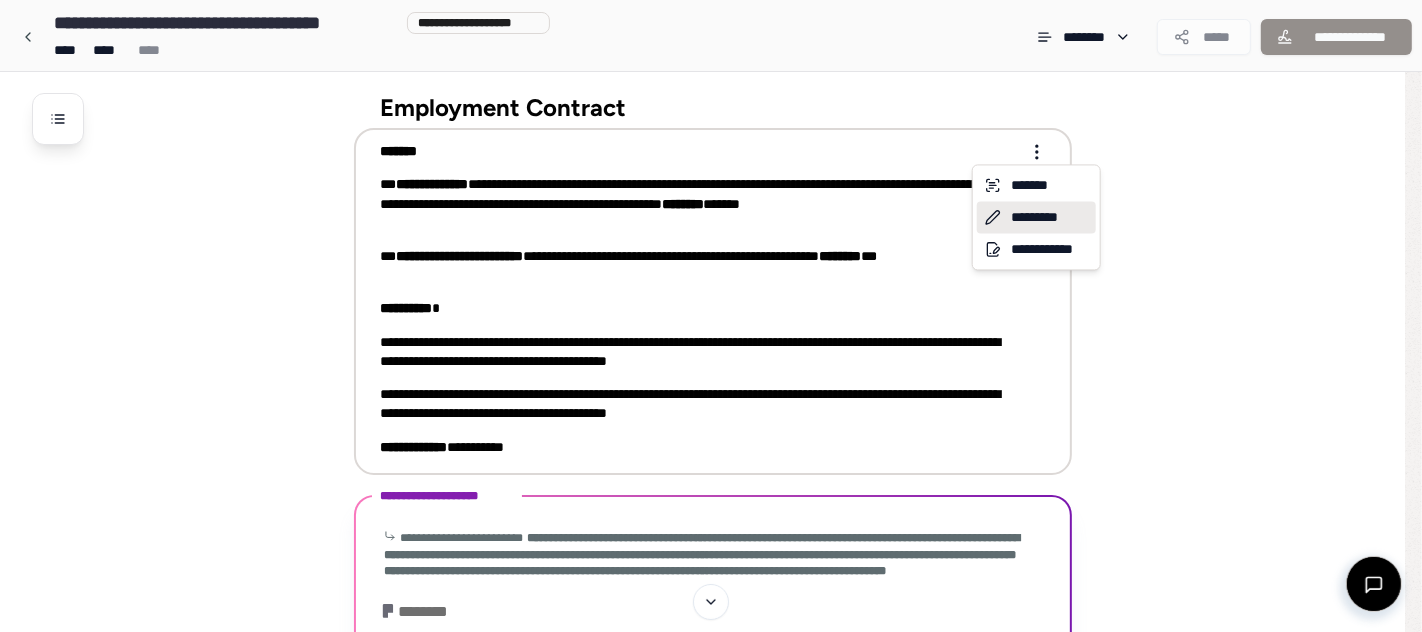 click on "*********" at bounding box center [1036, 217] 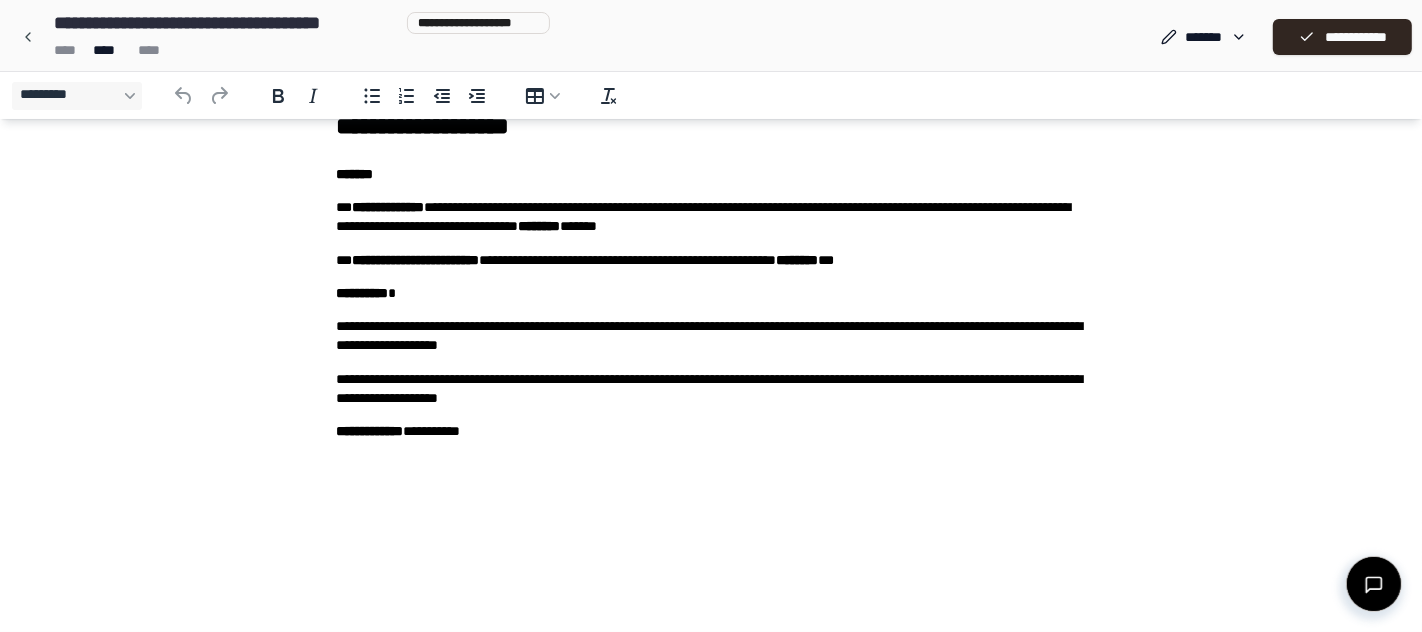 scroll, scrollTop: 0, scrollLeft: 0, axis: both 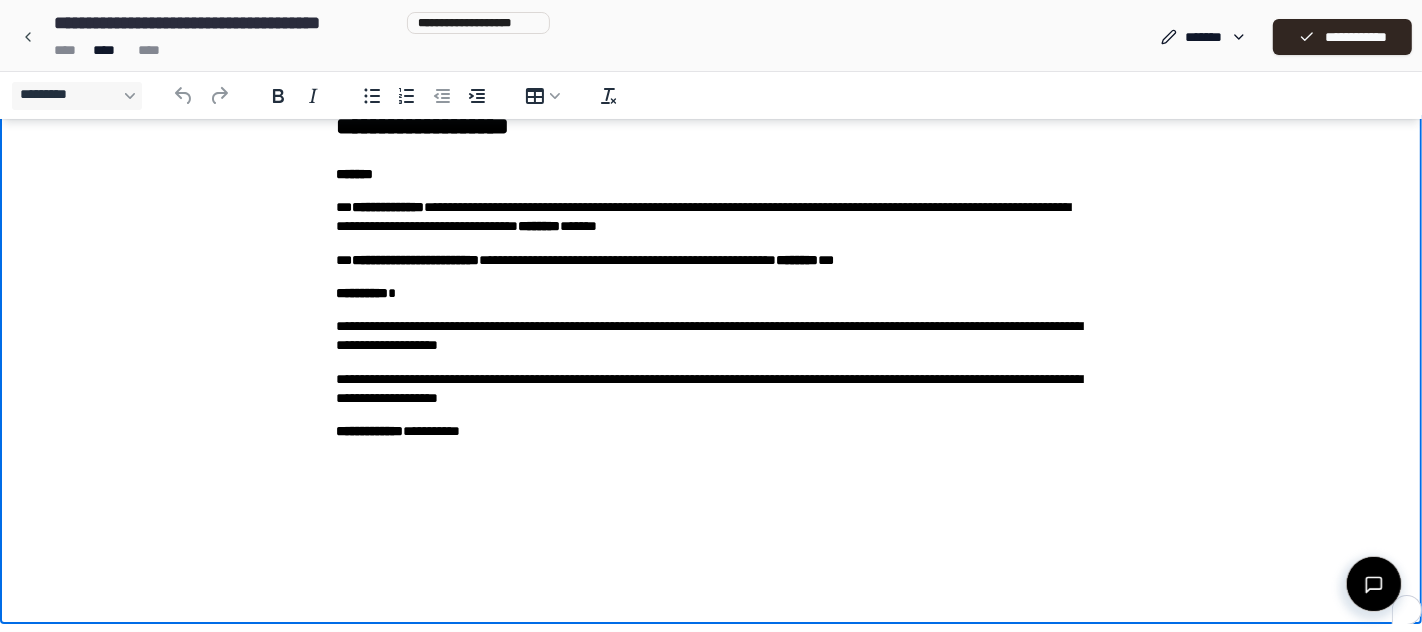 click on "**********" at bounding box center [711, 216] 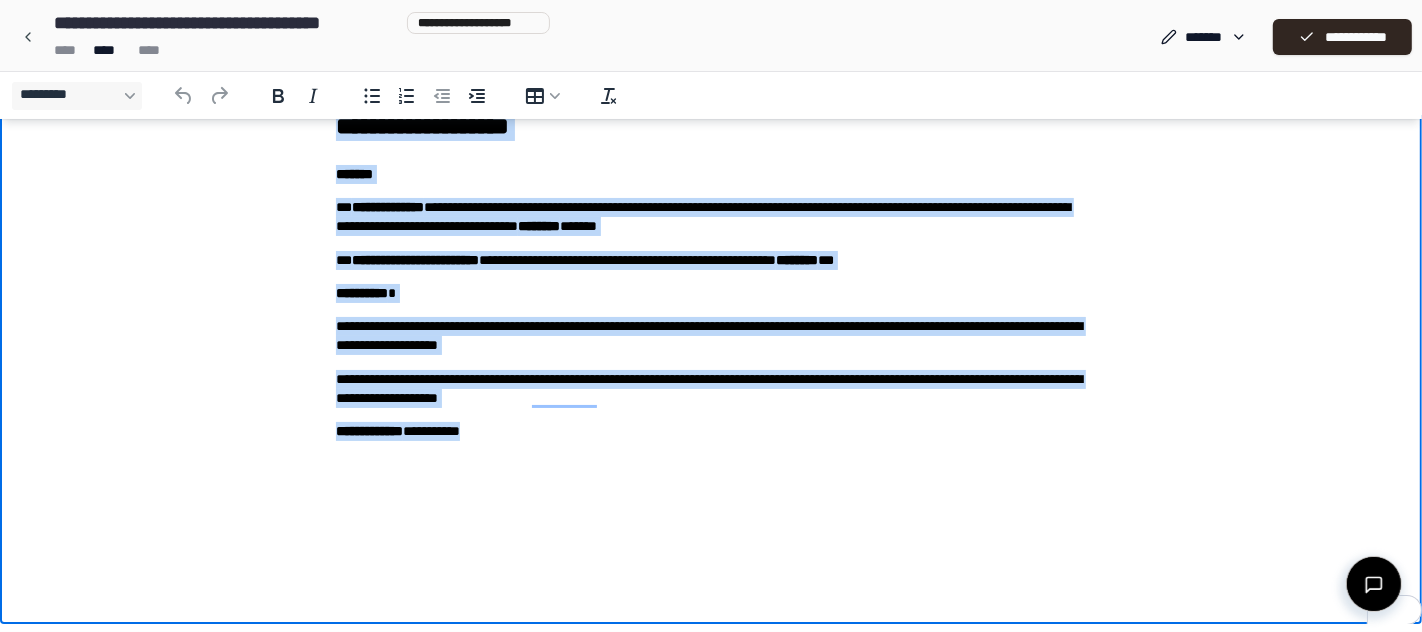 drag, startPoint x: 334, startPoint y: 129, endPoint x: 628, endPoint y: 428, distance: 419.32922 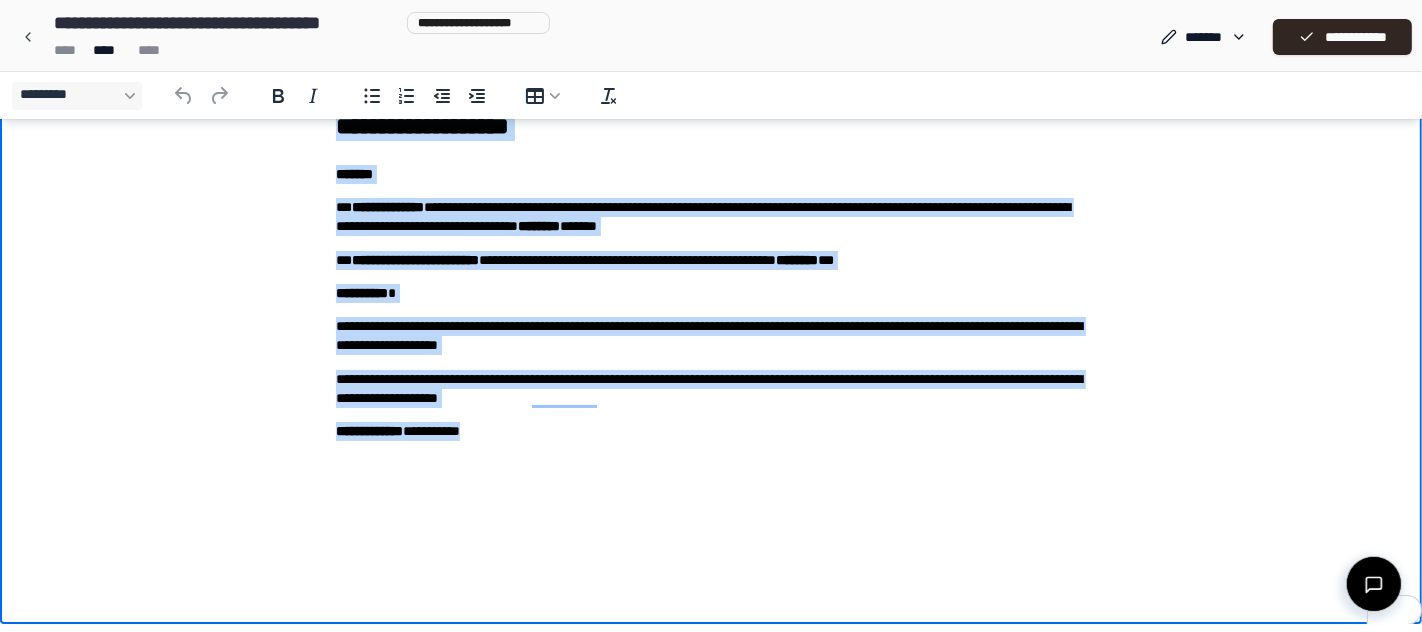 copy on "**********" 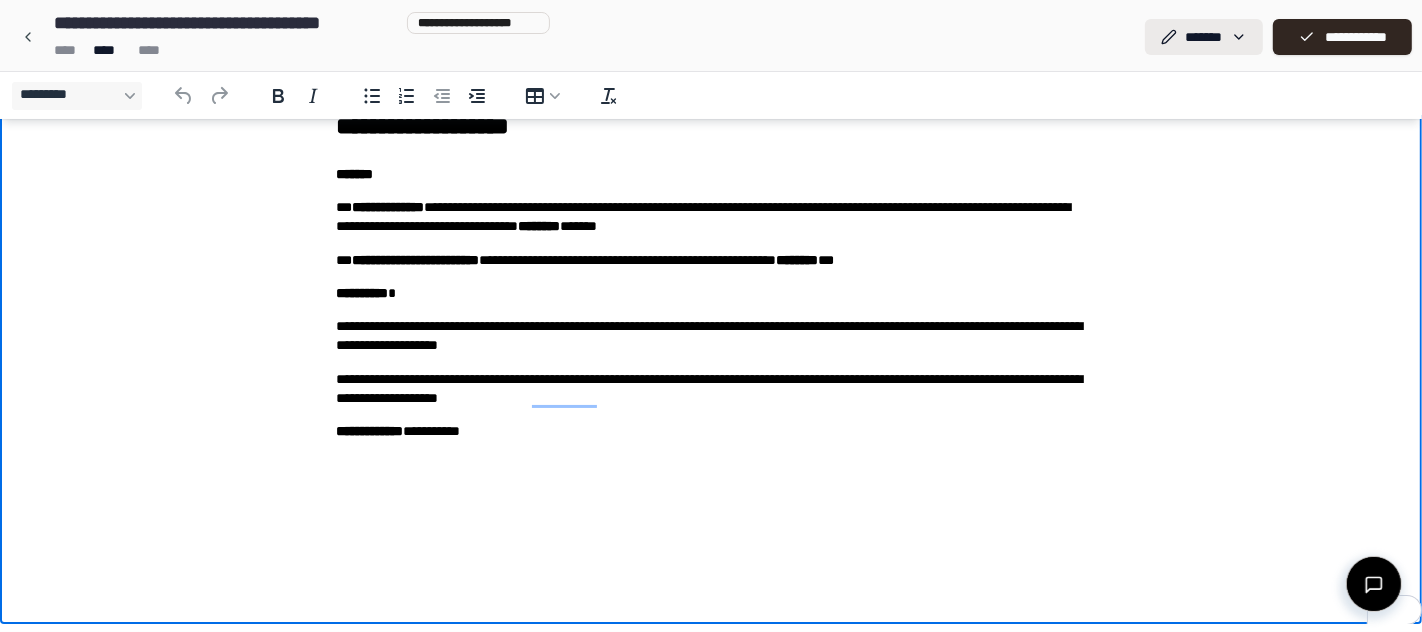 click on "**********" at bounding box center (711, 316) 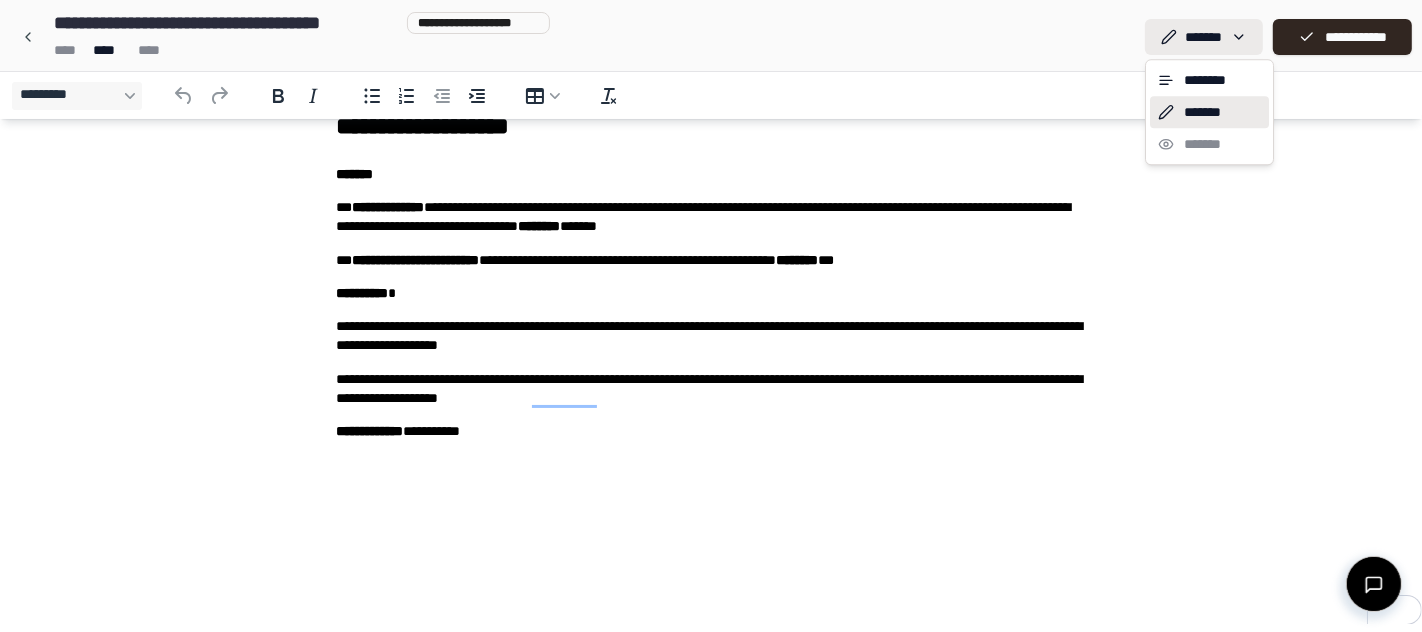 click on "**********" at bounding box center (711, 316) 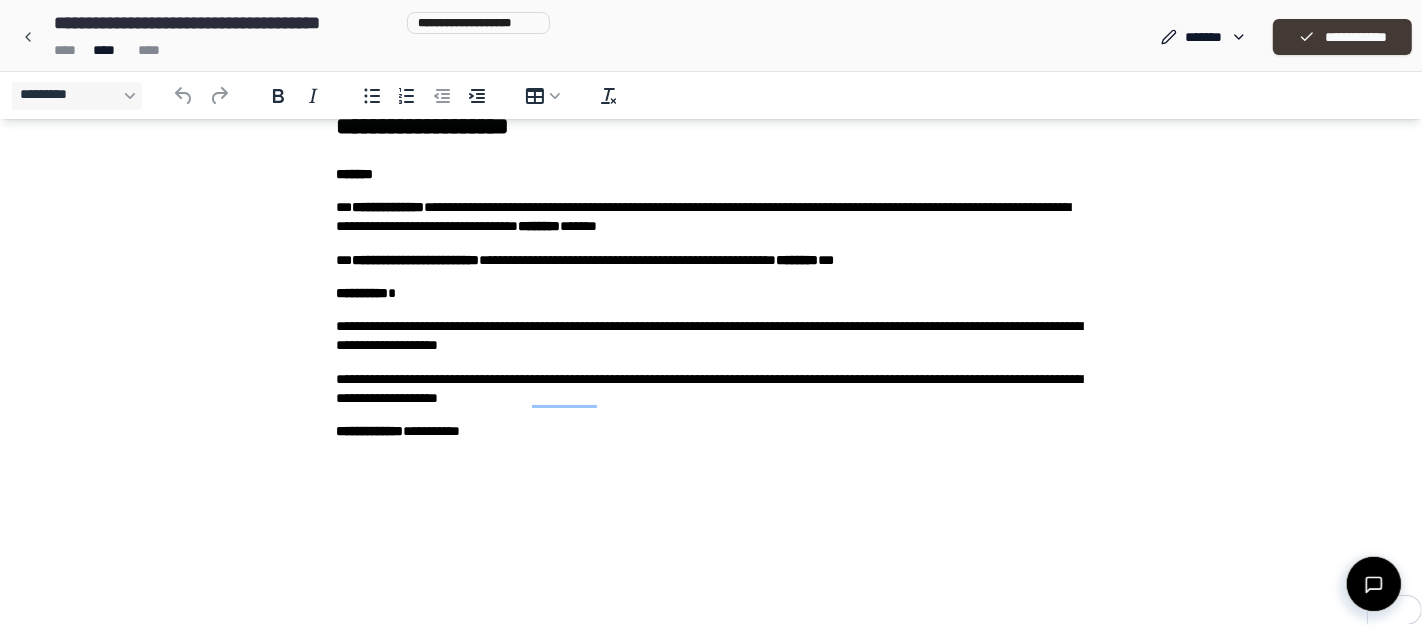 click on "**********" at bounding box center (1342, 37) 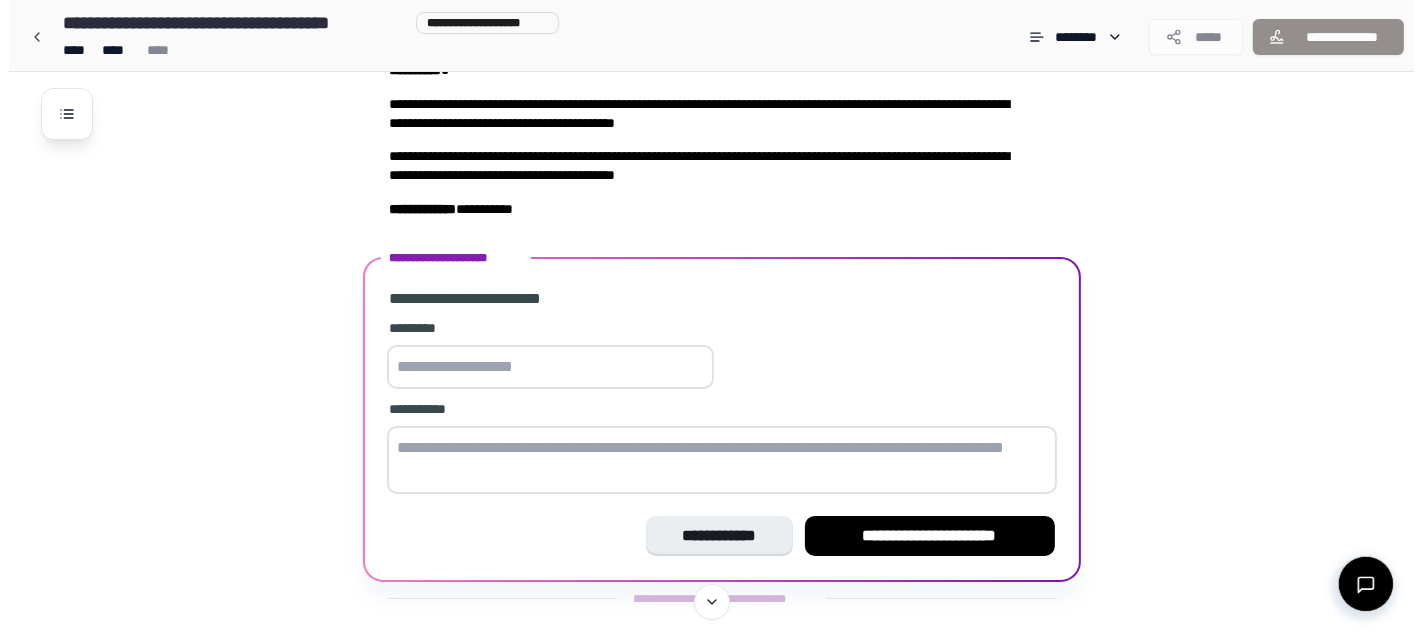 scroll, scrollTop: 0, scrollLeft: 0, axis: both 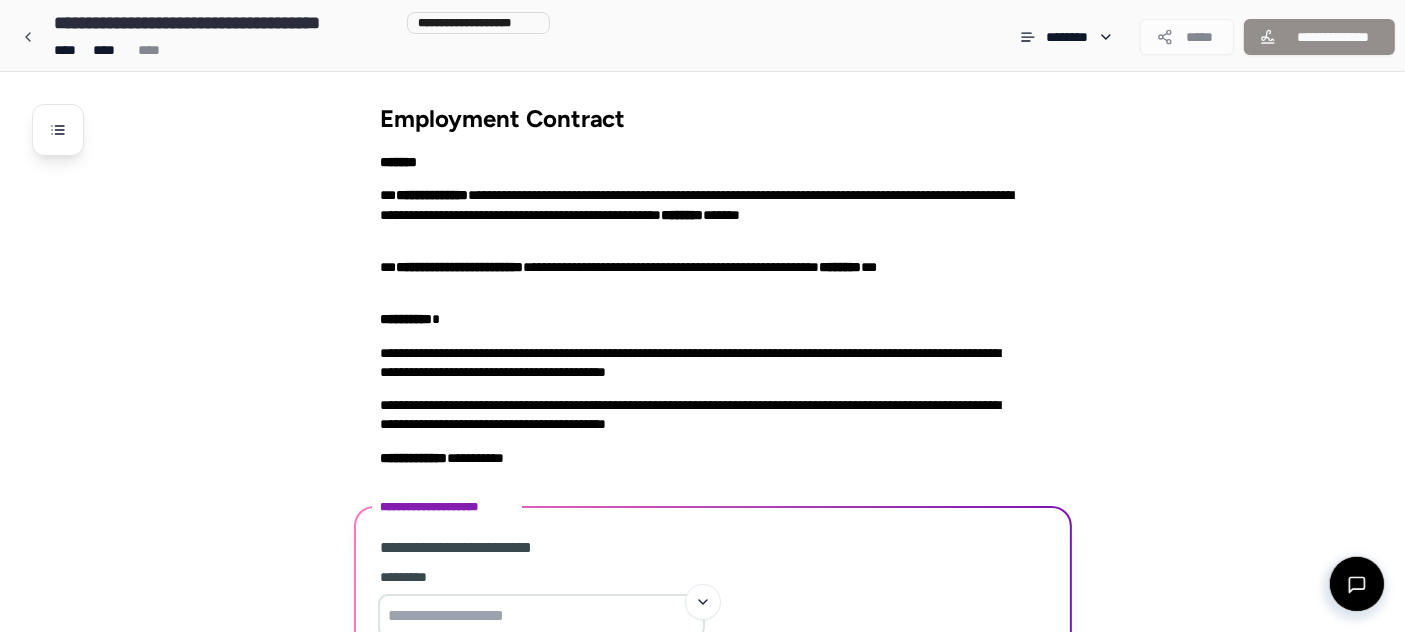 click on "Employment Contract" at bounding box center [713, 118] 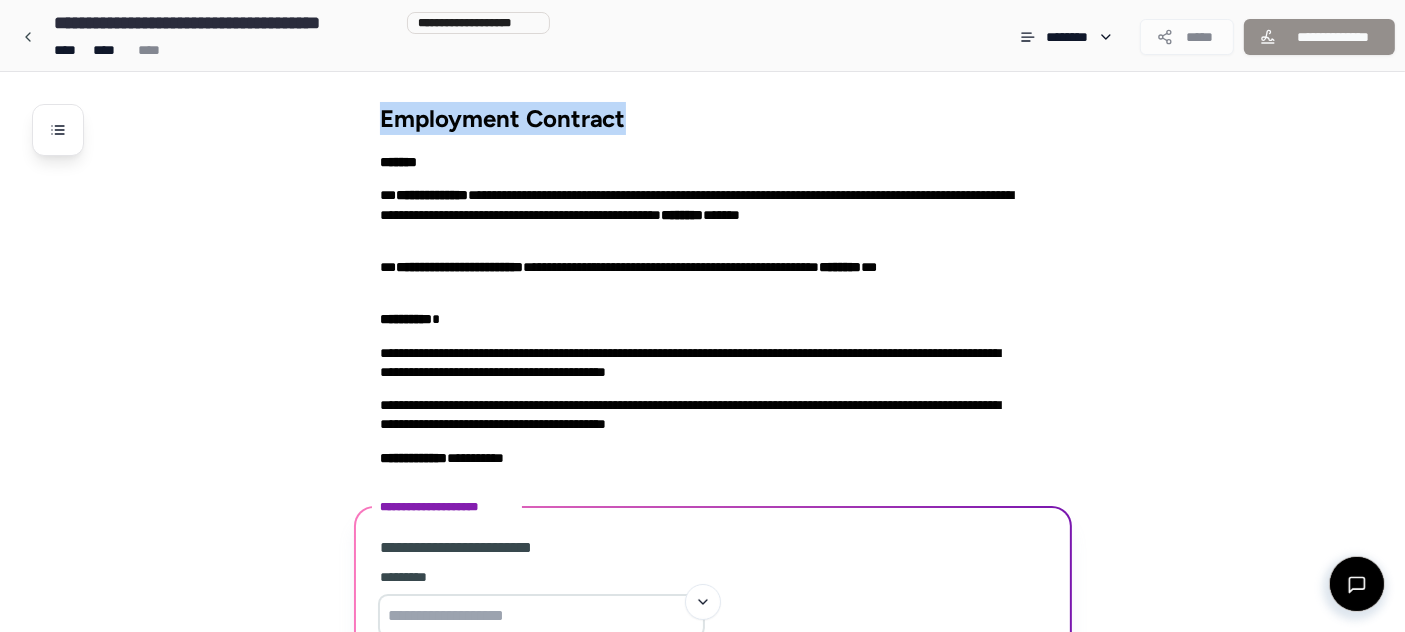 drag, startPoint x: 631, startPoint y: 110, endPoint x: 342, endPoint y: 107, distance: 289.01556 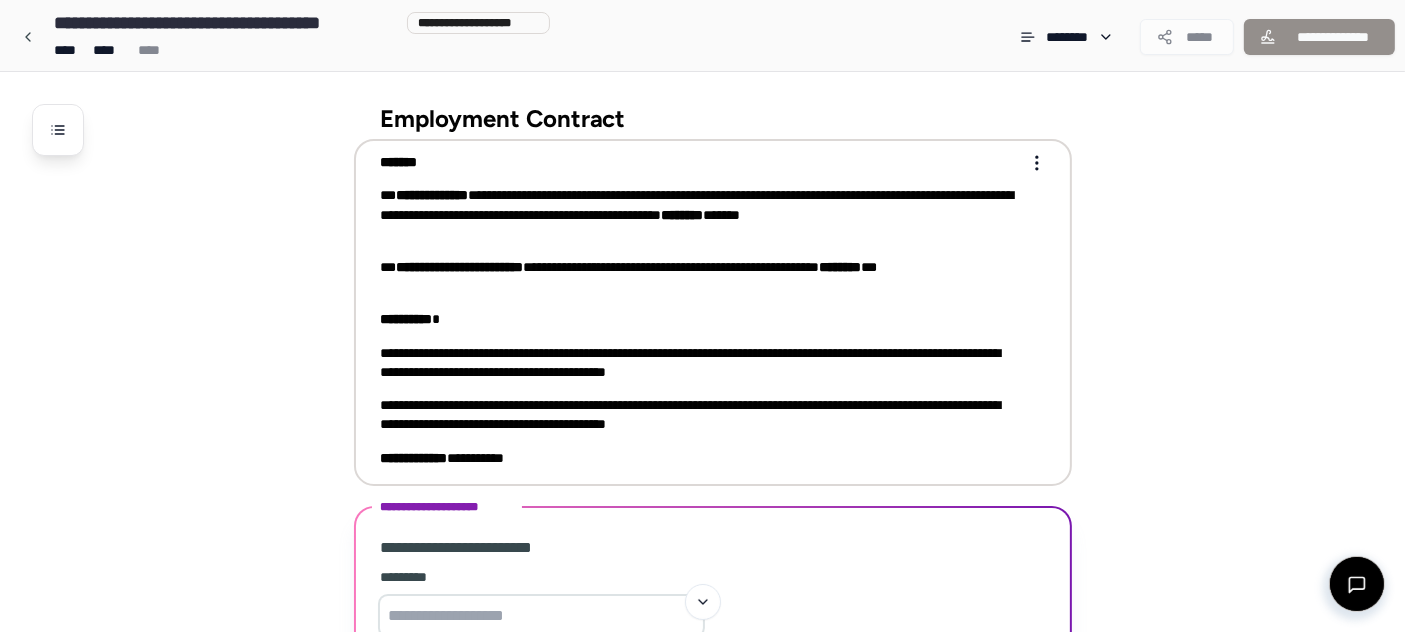 click on "**********" at bounding box center (699, 215) 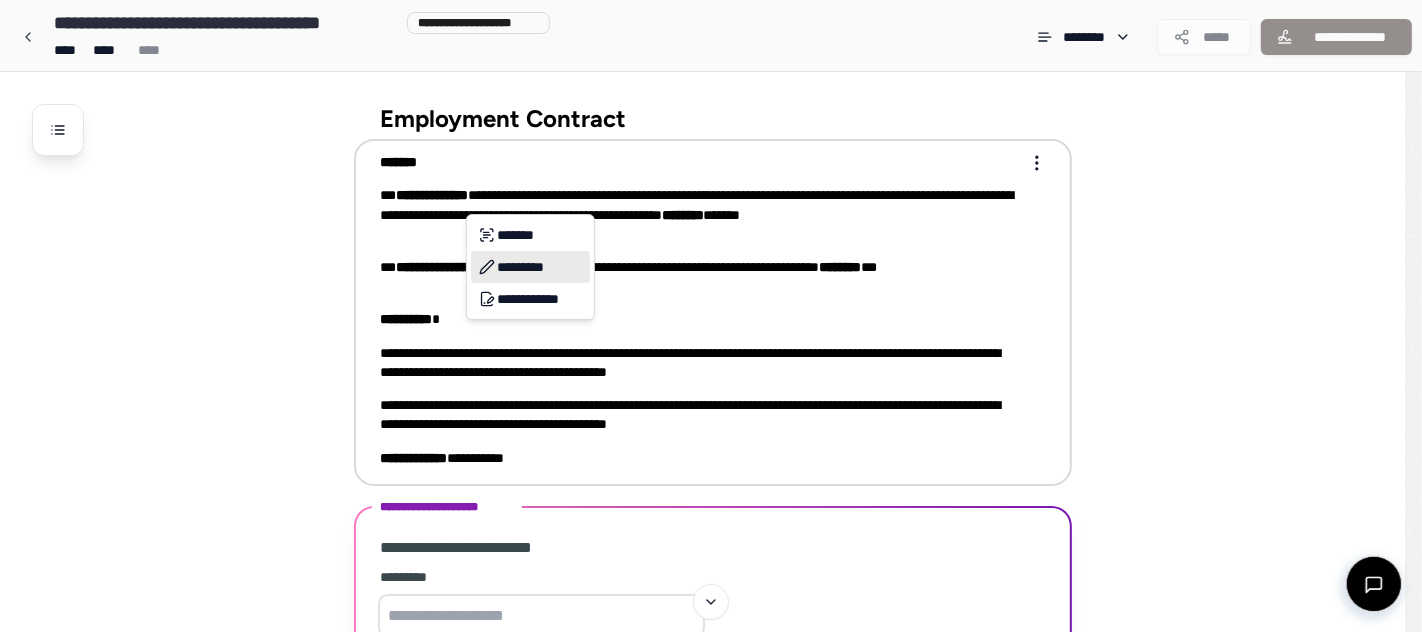 click on "*********" at bounding box center (530, 267) 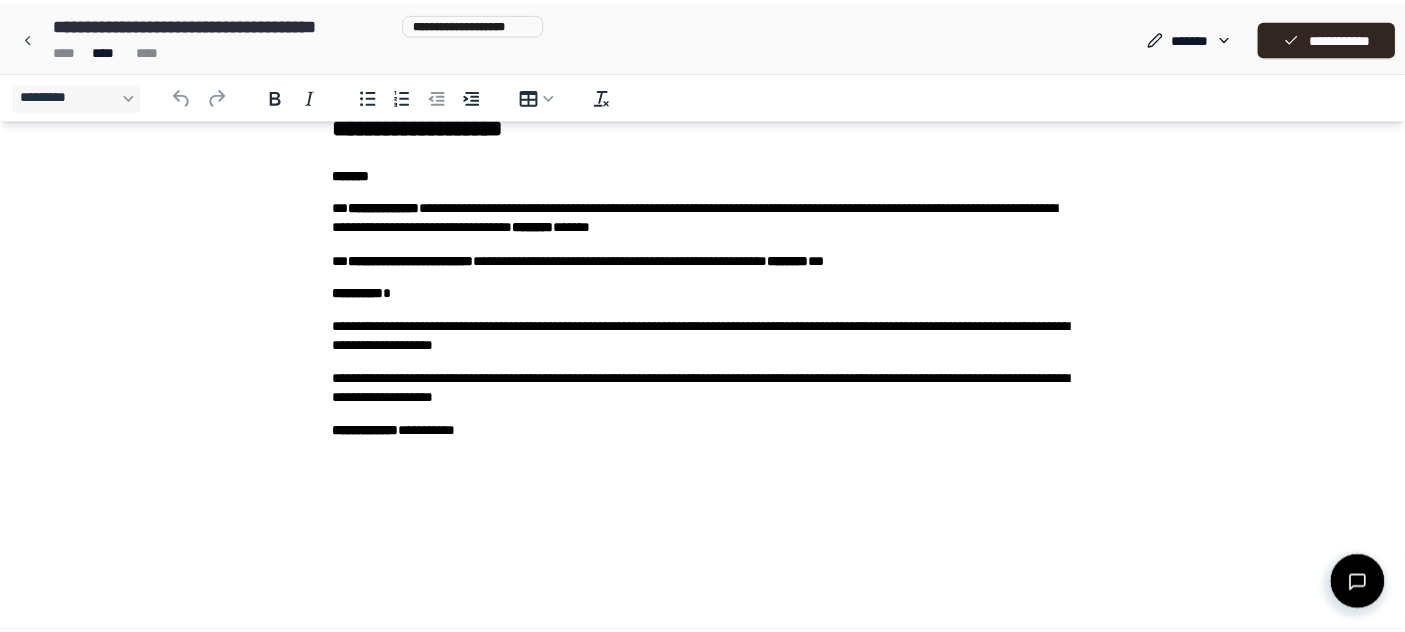 scroll, scrollTop: 0, scrollLeft: 0, axis: both 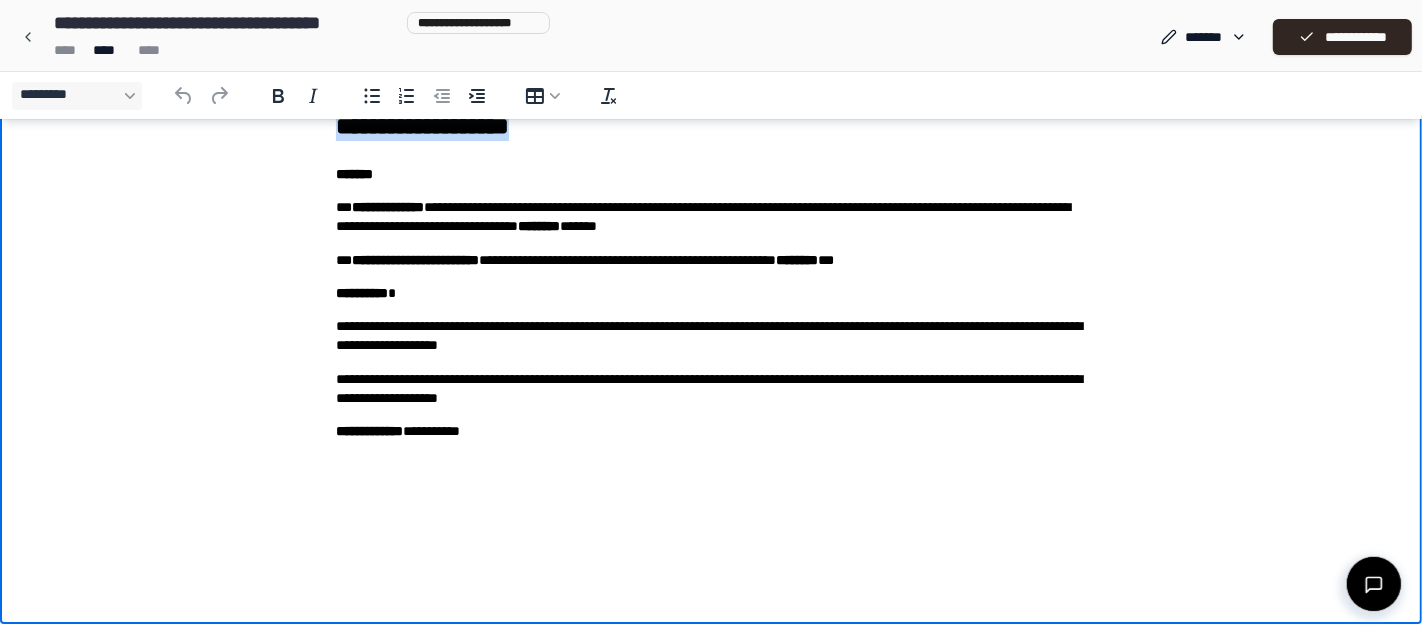 drag, startPoint x: 580, startPoint y: 127, endPoint x: 320, endPoint y: 127, distance: 260 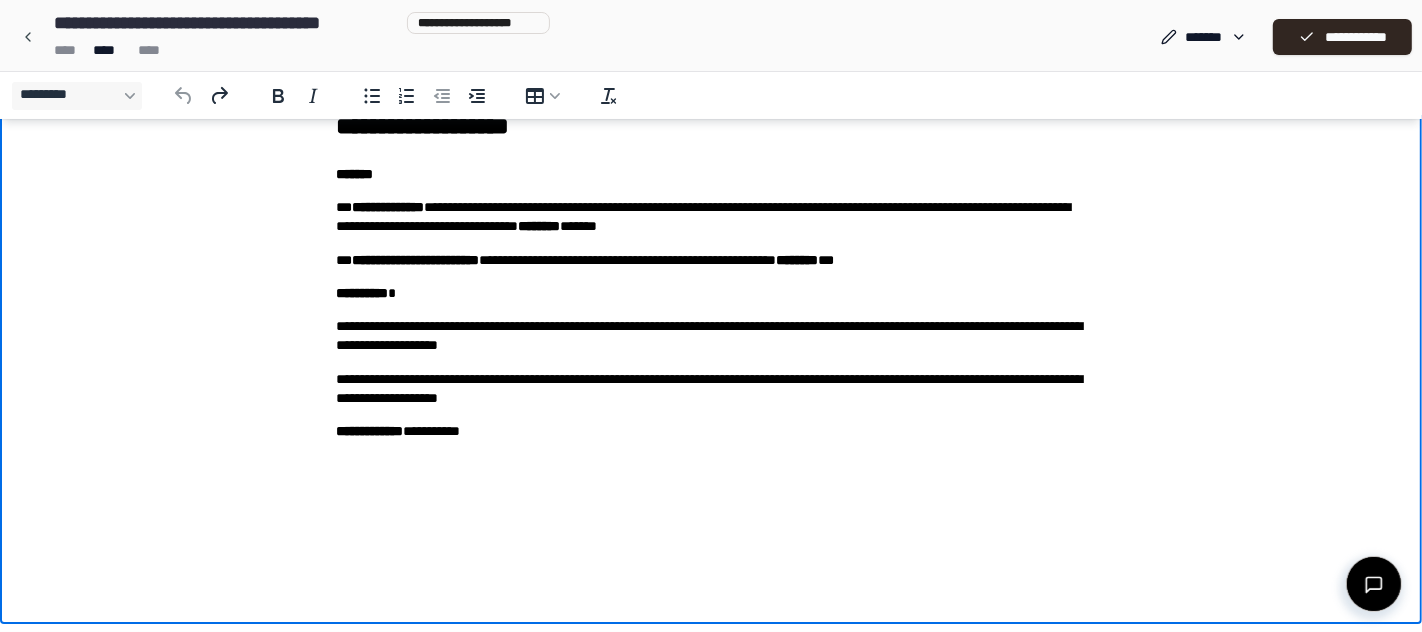 click on "**********" at bounding box center [711, 125] 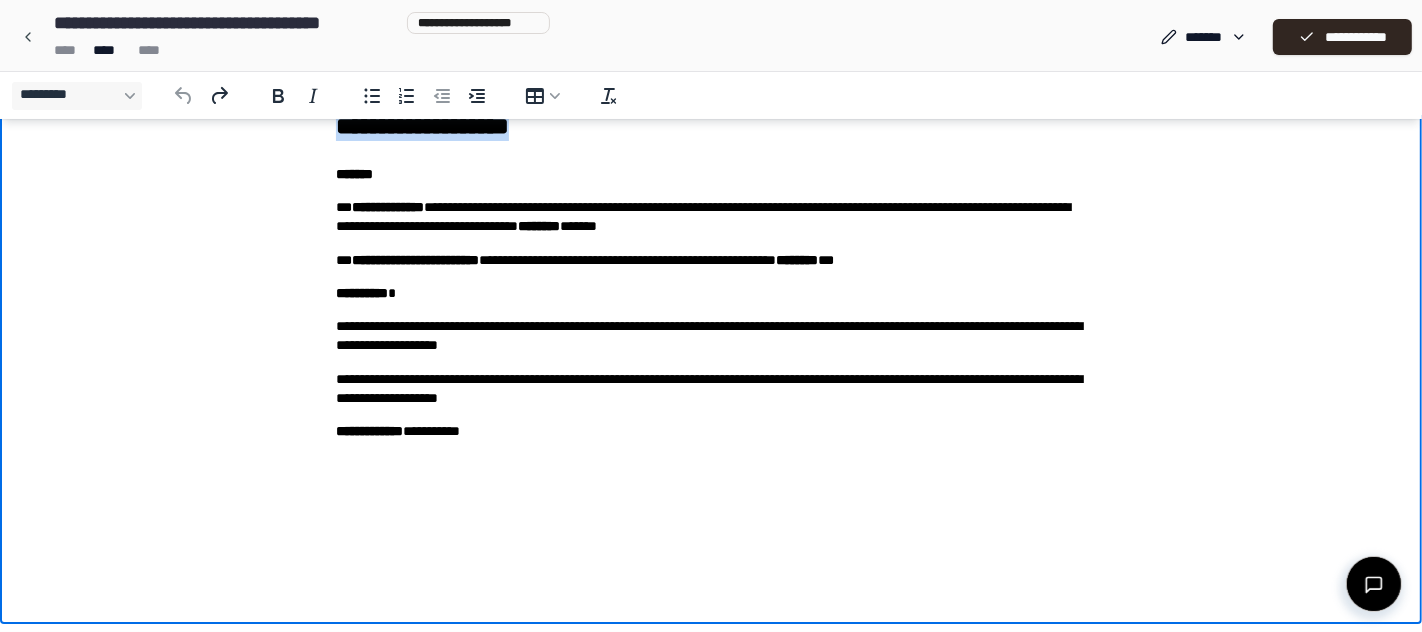 drag, startPoint x: 593, startPoint y: 130, endPoint x: 305, endPoint y: 130, distance: 288 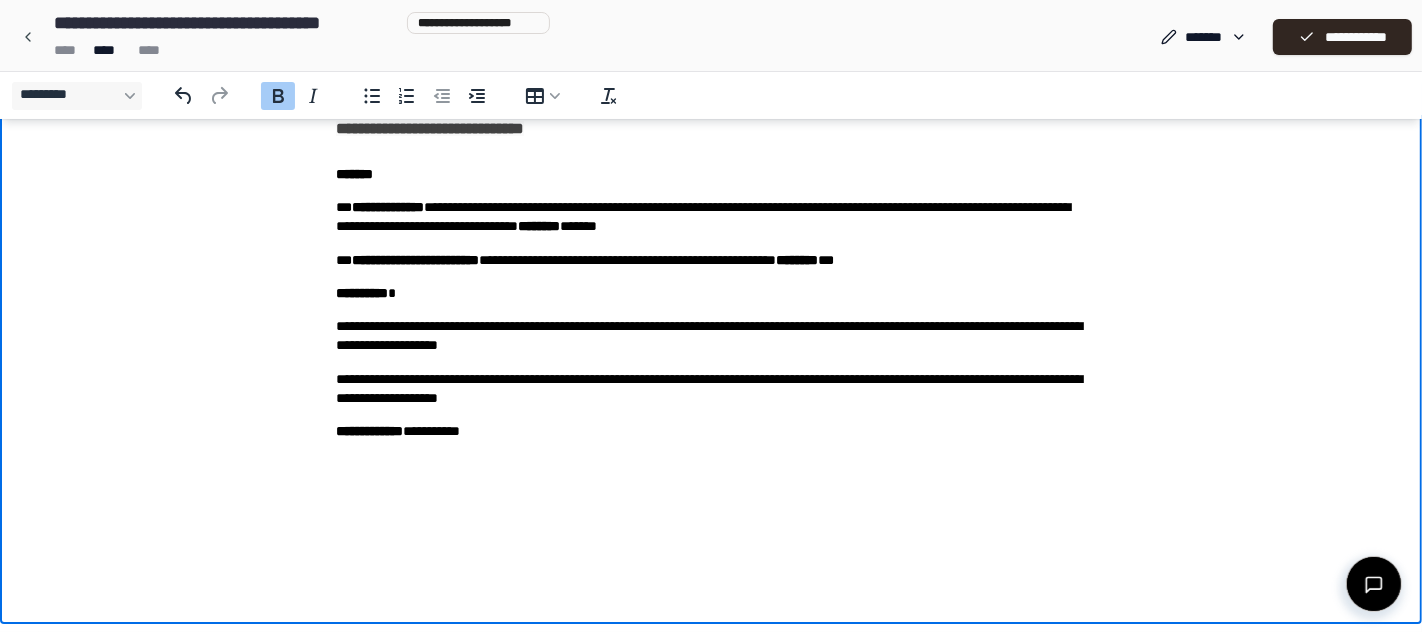click on "**********" at bounding box center (430, 127) 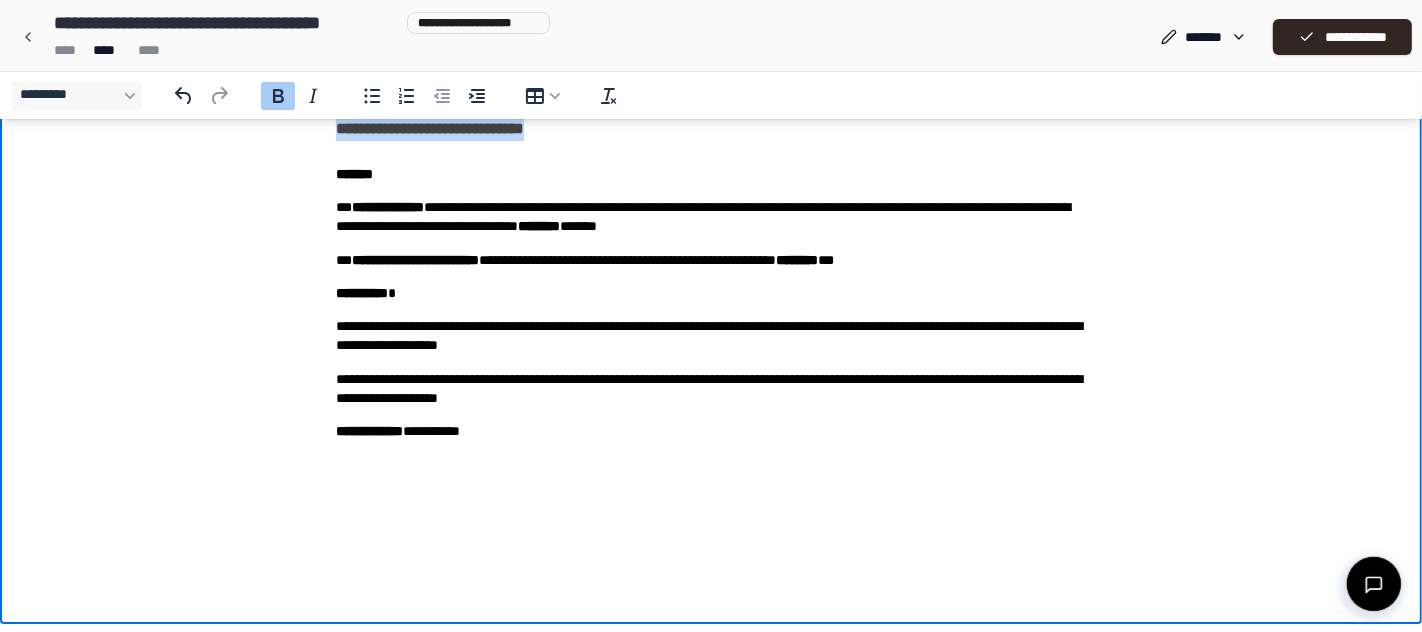 drag, startPoint x: 500, startPoint y: 128, endPoint x: 317, endPoint y: 117, distance: 183.3303 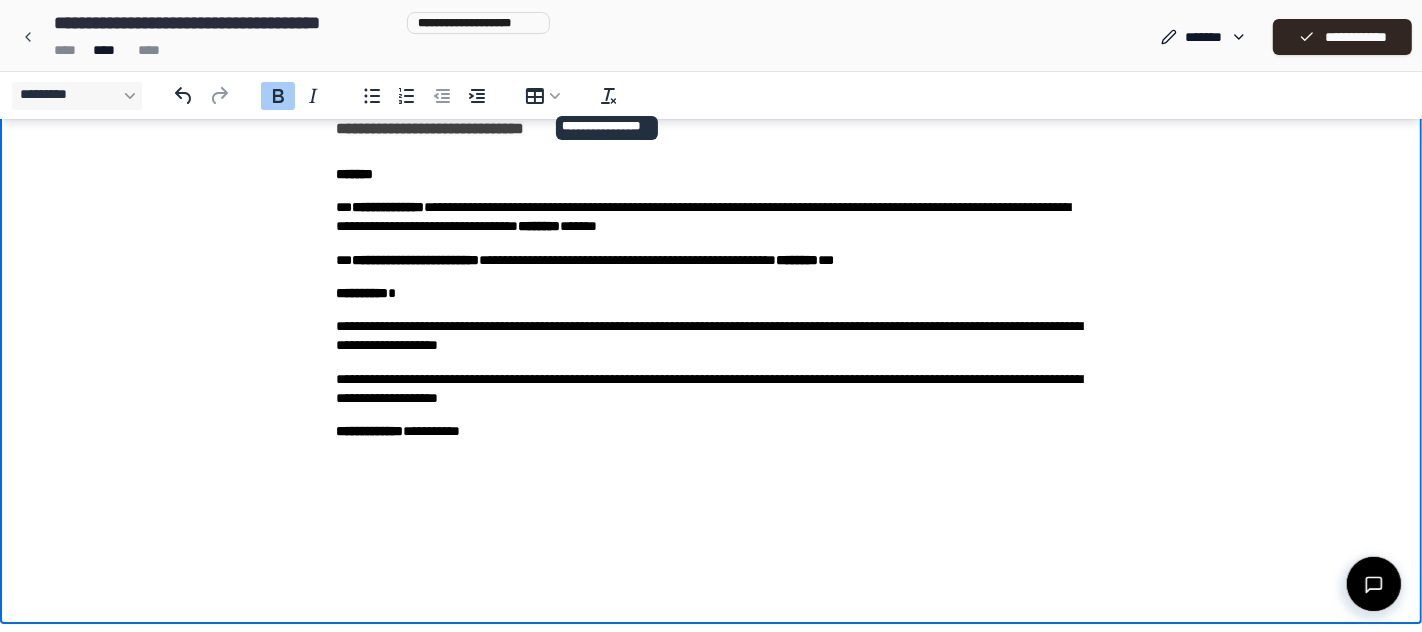 click on "**********" at bounding box center [711, 216] 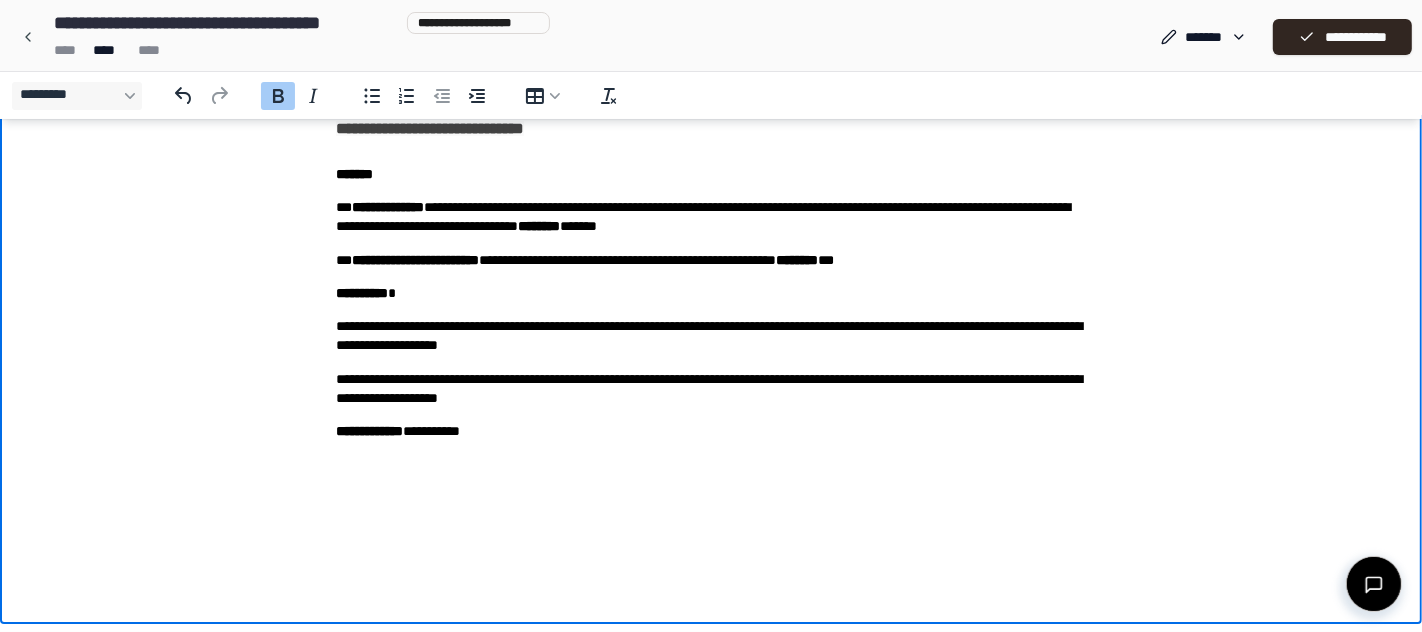 click on "**********" at bounding box center [711, 216] 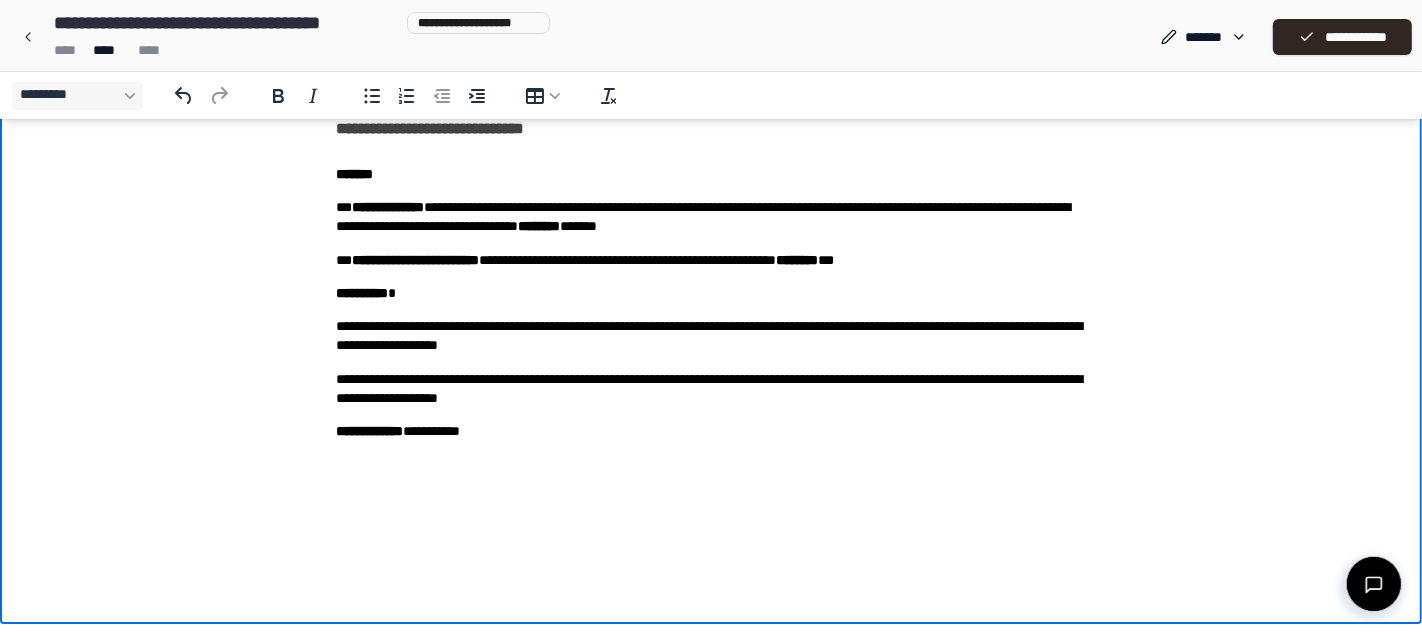 click on "**********" at bounding box center (711, 216) 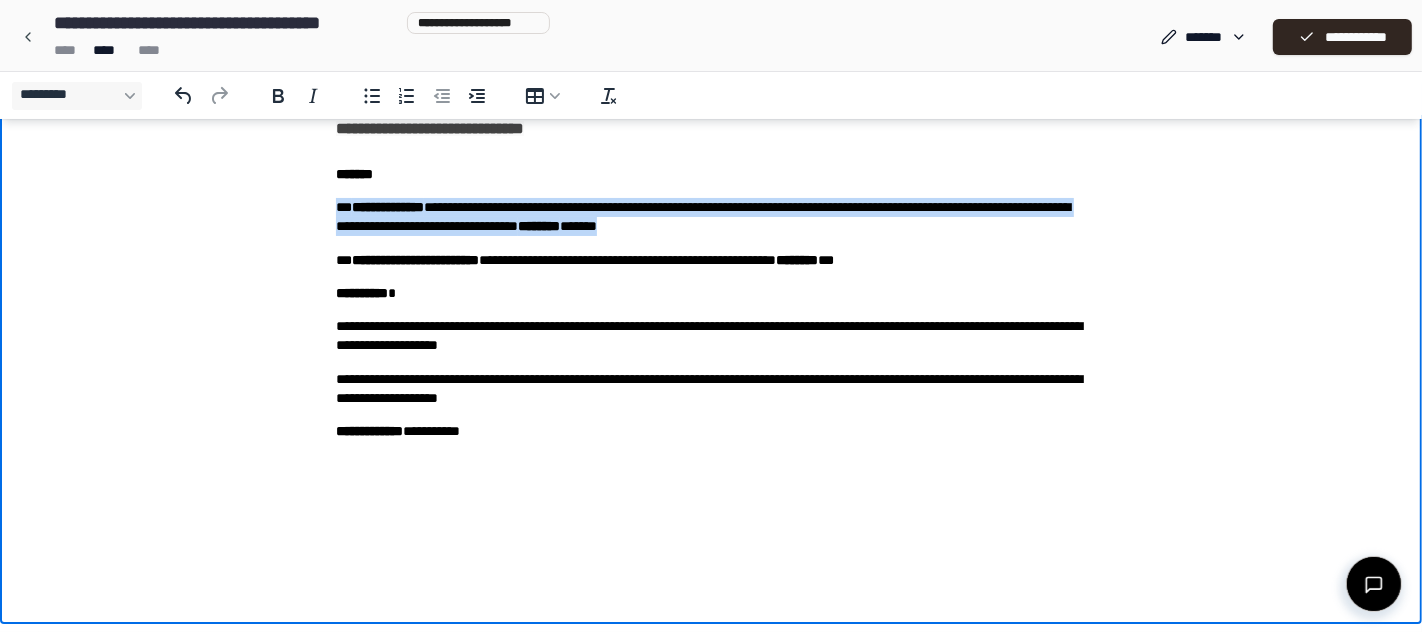 drag, startPoint x: 966, startPoint y: 223, endPoint x: 289, endPoint y: 200, distance: 677.39056 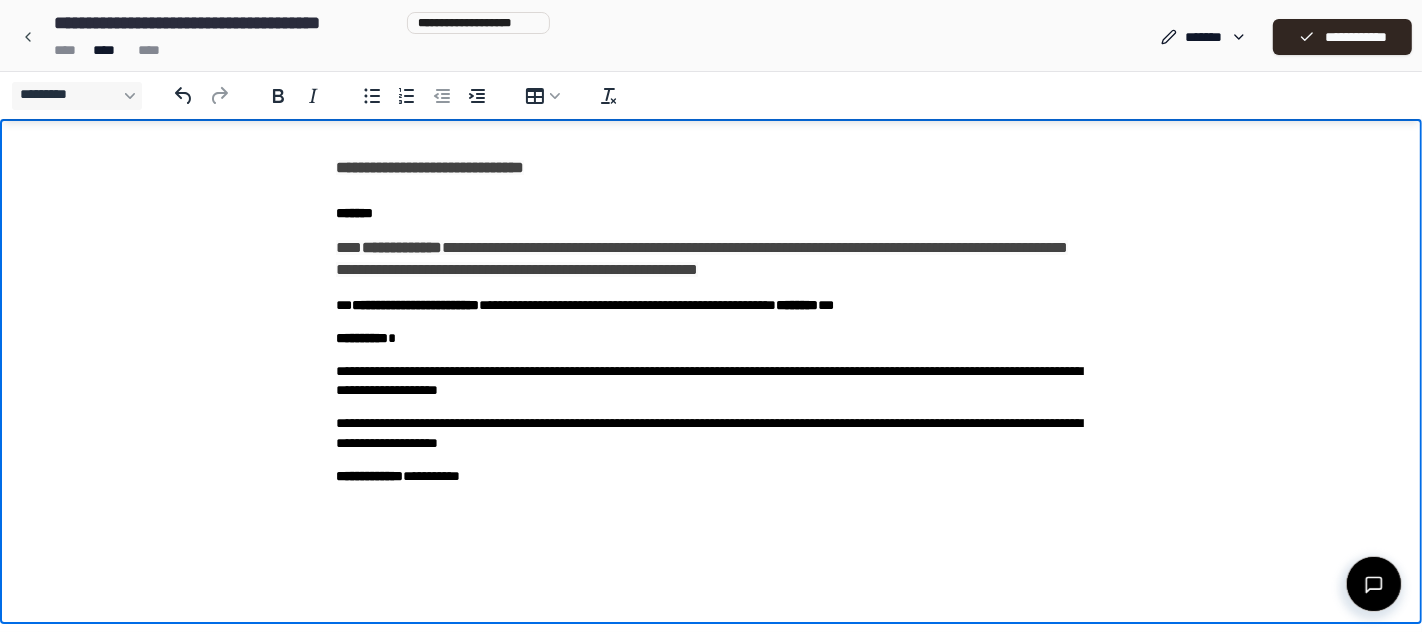 drag, startPoint x: 781, startPoint y: 269, endPoint x: 847, endPoint y: 270, distance: 66.007576 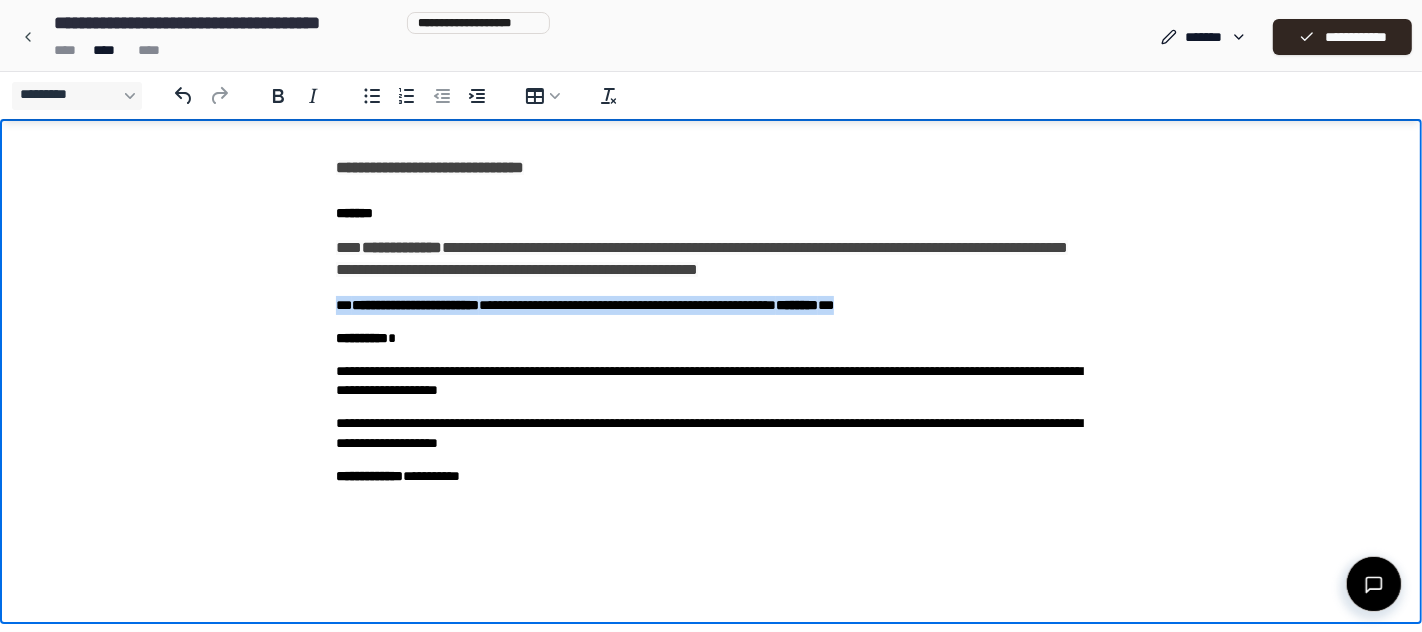 drag, startPoint x: 1048, startPoint y: 298, endPoint x: 299, endPoint y: 305, distance: 749.0327 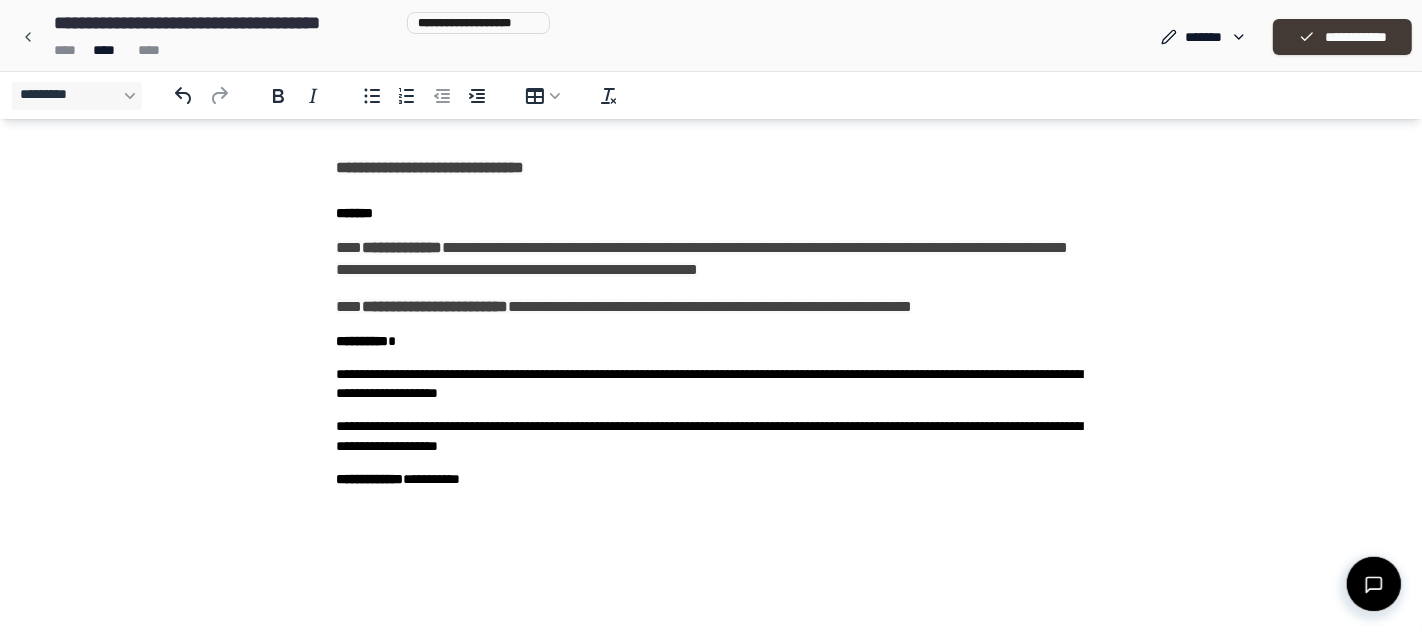 click on "**********" at bounding box center [1342, 37] 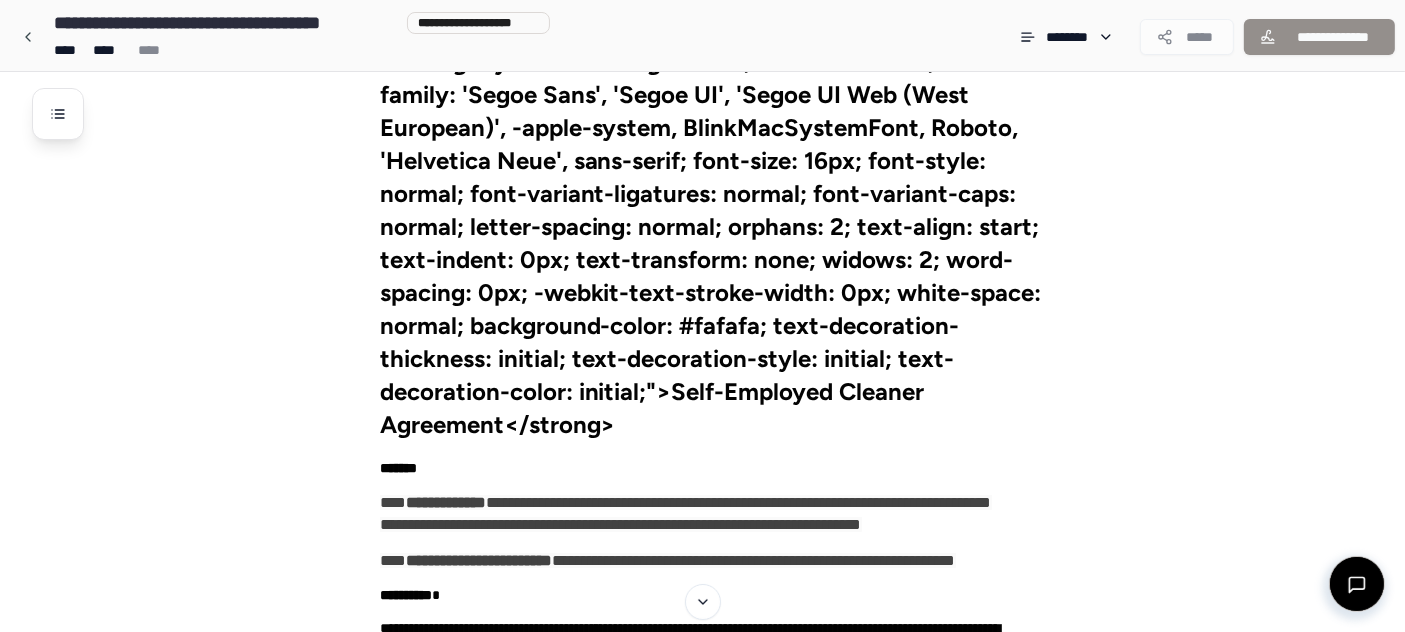 scroll, scrollTop: 0, scrollLeft: 0, axis: both 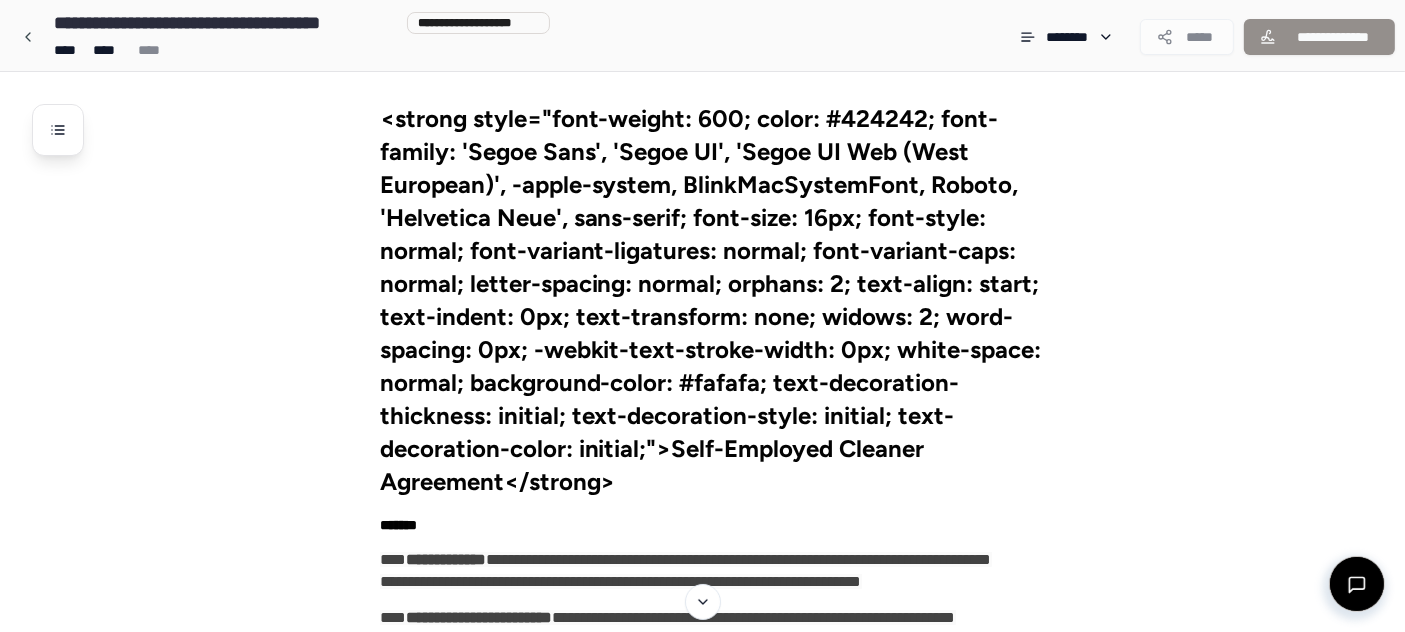 click on "<strong style="font-weight: 600; color: #424242; font-family: 'Segoe Sans', 'Segoe UI', 'Segoe UI Web (West European)', -apple-system, BlinkMacSystemFont, Roboto, 'Helvetica Neue', sans-serif; font-size: 16px; font-style: normal; font-variant-ligatures: normal; font-variant-caps: normal; letter-spacing: normal; orphans: 2; text-align: start; text-indent: 0px; text-transform: none; widows: 2; word-spacing: 0px; -webkit-text-stroke-width: 0px; white-space: normal; background-color: #fafafa; text-decoration-thickness: initial; text-decoration-style: initial; text-decoration-color: initial;">Self-Employed Cleaner Agreement</strong>" at bounding box center [713, 300] 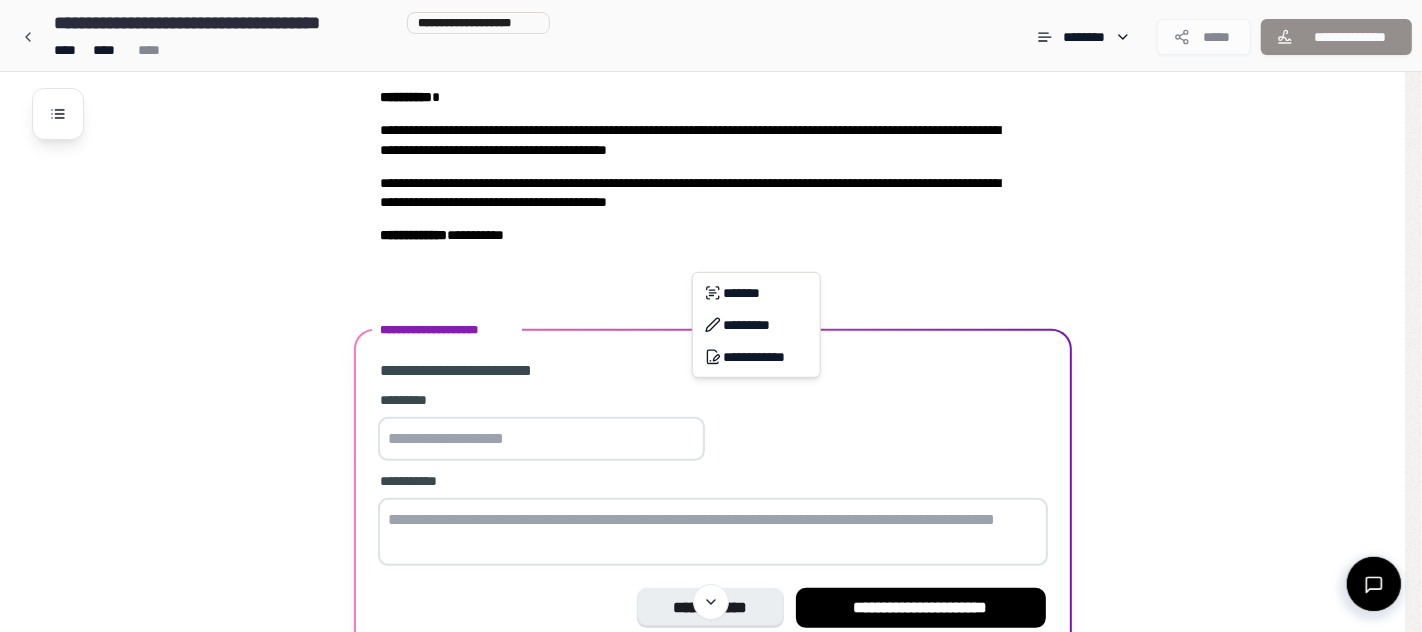 click on "**********" at bounding box center [711, 87] 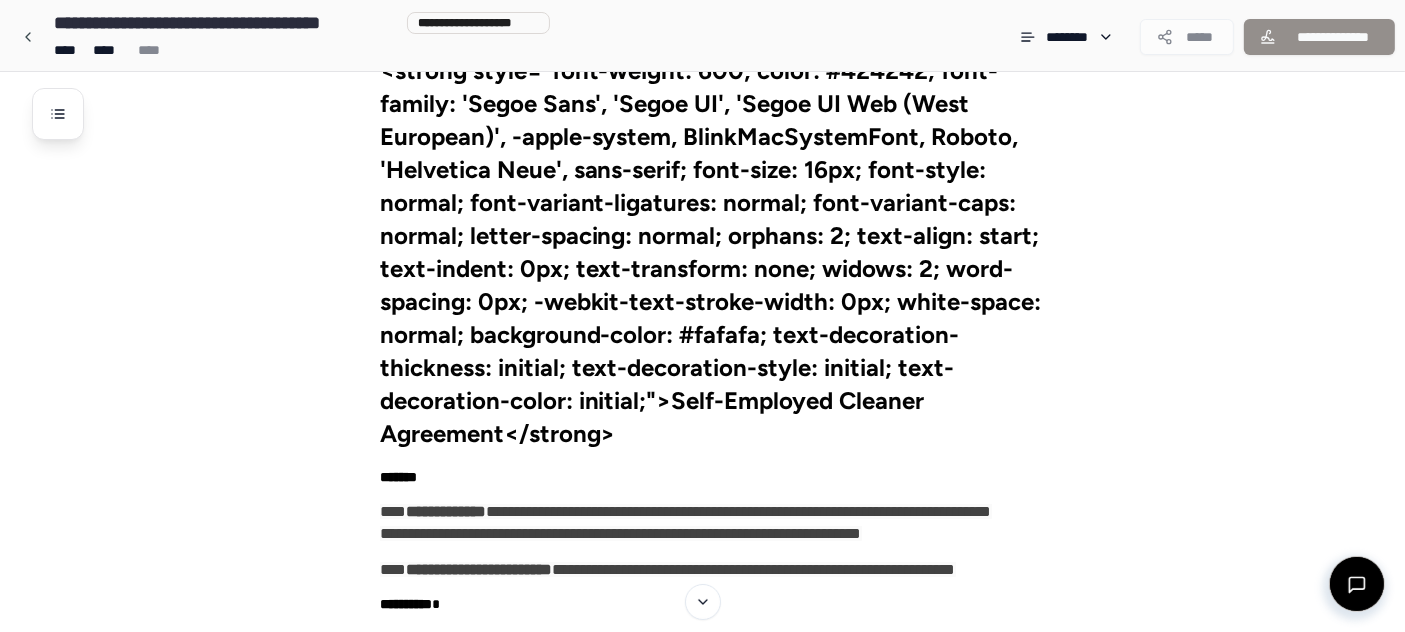 scroll, scrollTop: 0, scrollLeft: 0, axis: both 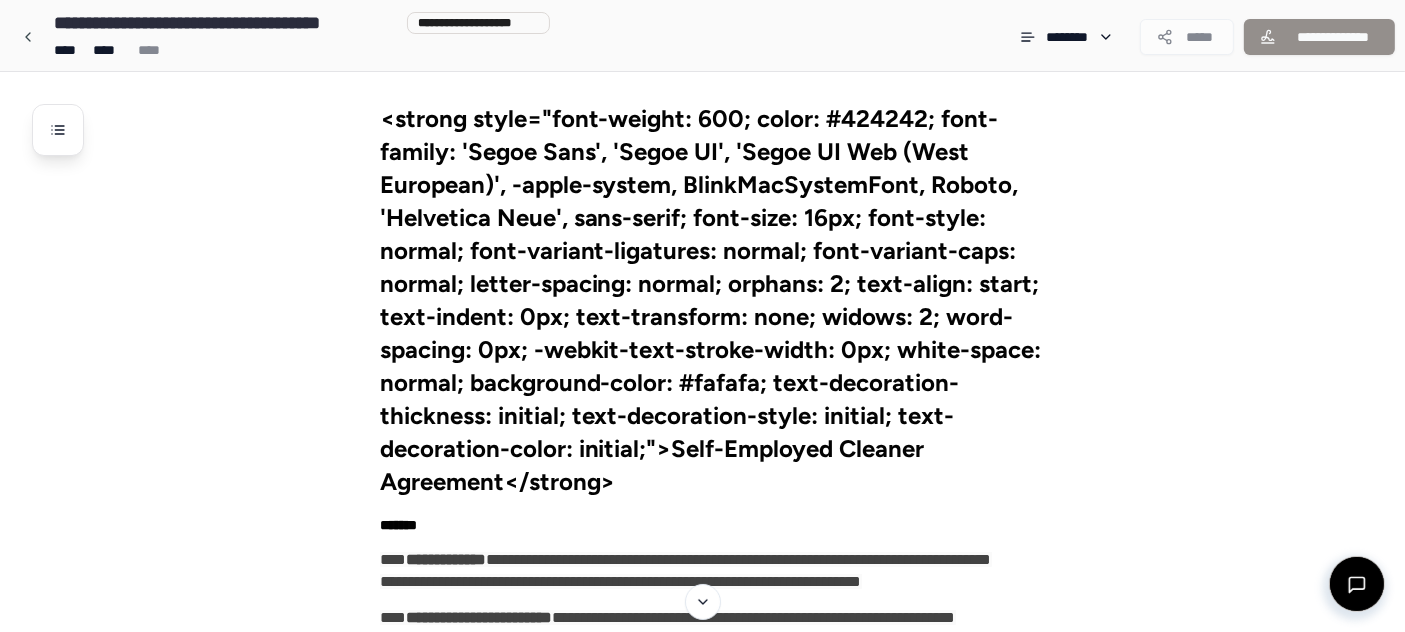 click on "<strong style="font-weight: 600; color: #424242; font-family: 'Segoe Sans', 'Segoe UI', 'Segoe UI Web (West European)', -apple-system, BlinkMacSystemFont, Roboto, 'Helvetica Neue', sans-serif; font-size: 16px; font-style: normal; font-variant-ligatures: normal; font-variant-caps: normal; letter-spacing: normal; orphans: 2; text-align: start; text-indent: 0px; text-transform: none; widows: 2; word-spacing: 0px; -webkit-text-stroke-width: 0px; white-space: normal; background-color: #fafafa; text-decoration-thickness: initial; text-decoration-style: initial; text-decoration-color: initial;">Self-Employed Cleaner Agreement</strong>" at bounding box center [713, 300] 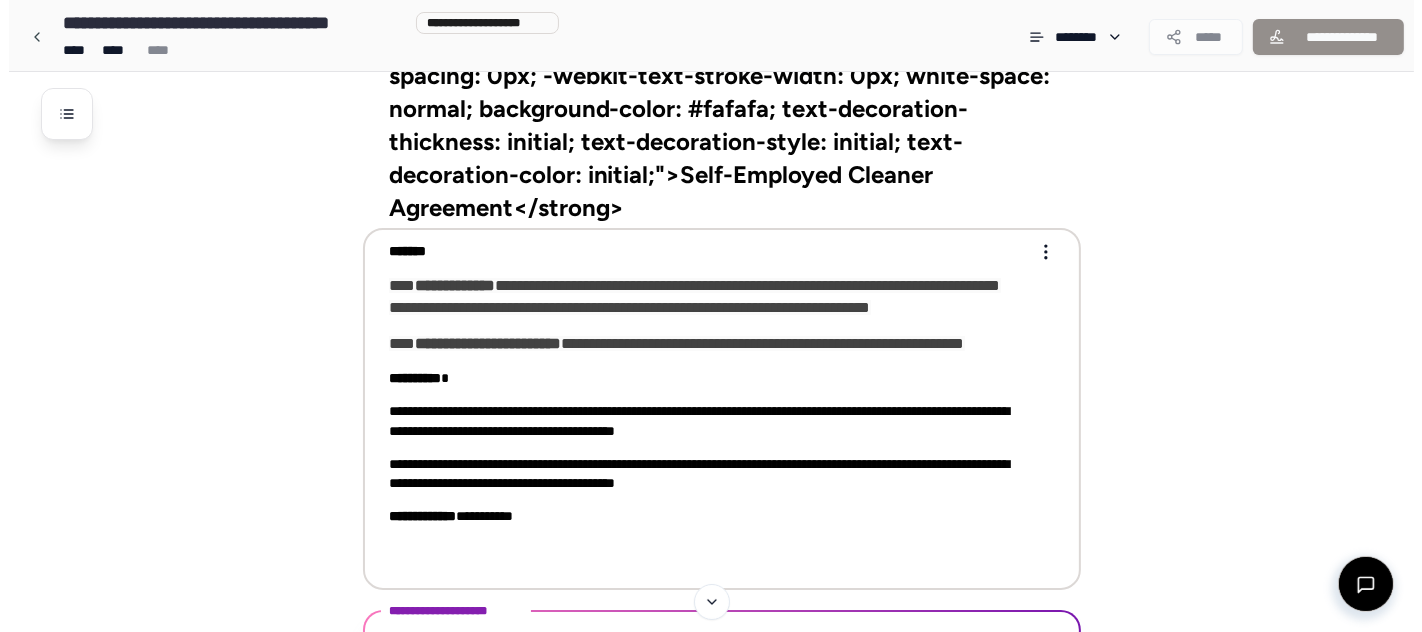 scroll, scrollTop: 333, scrollLeft: 0, axis: vertical 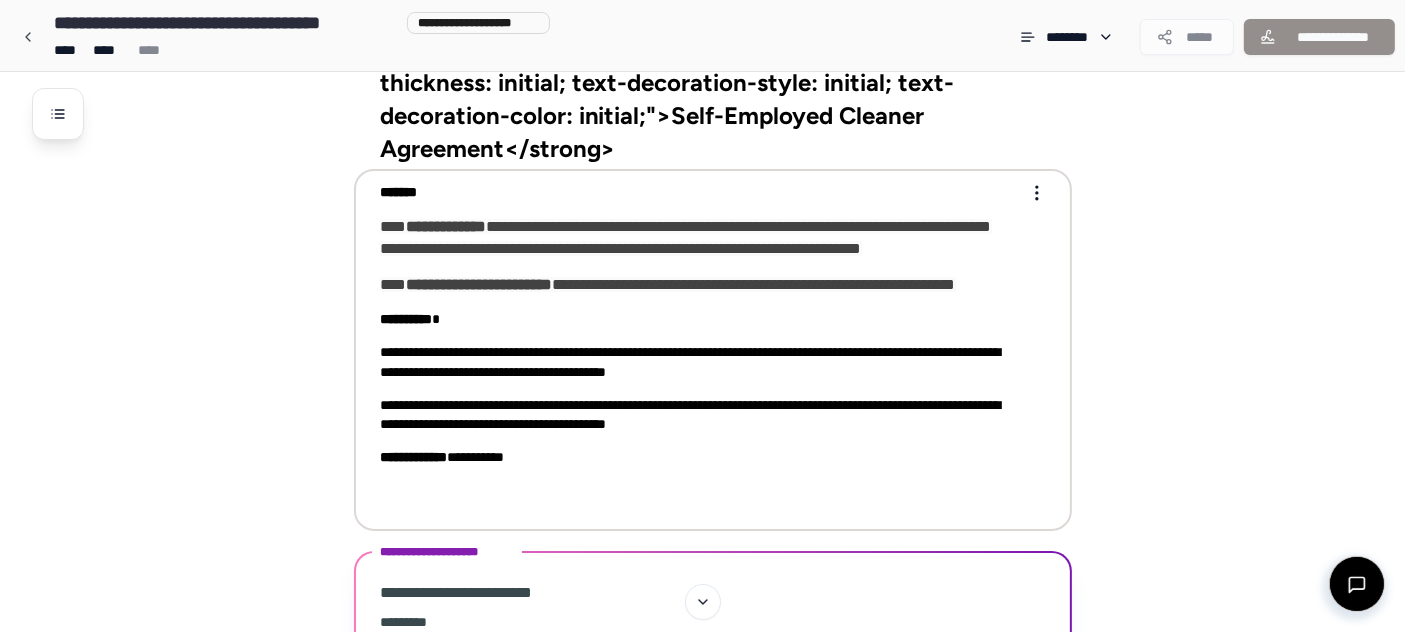 click on "**********" at bounding box center [699, 285] 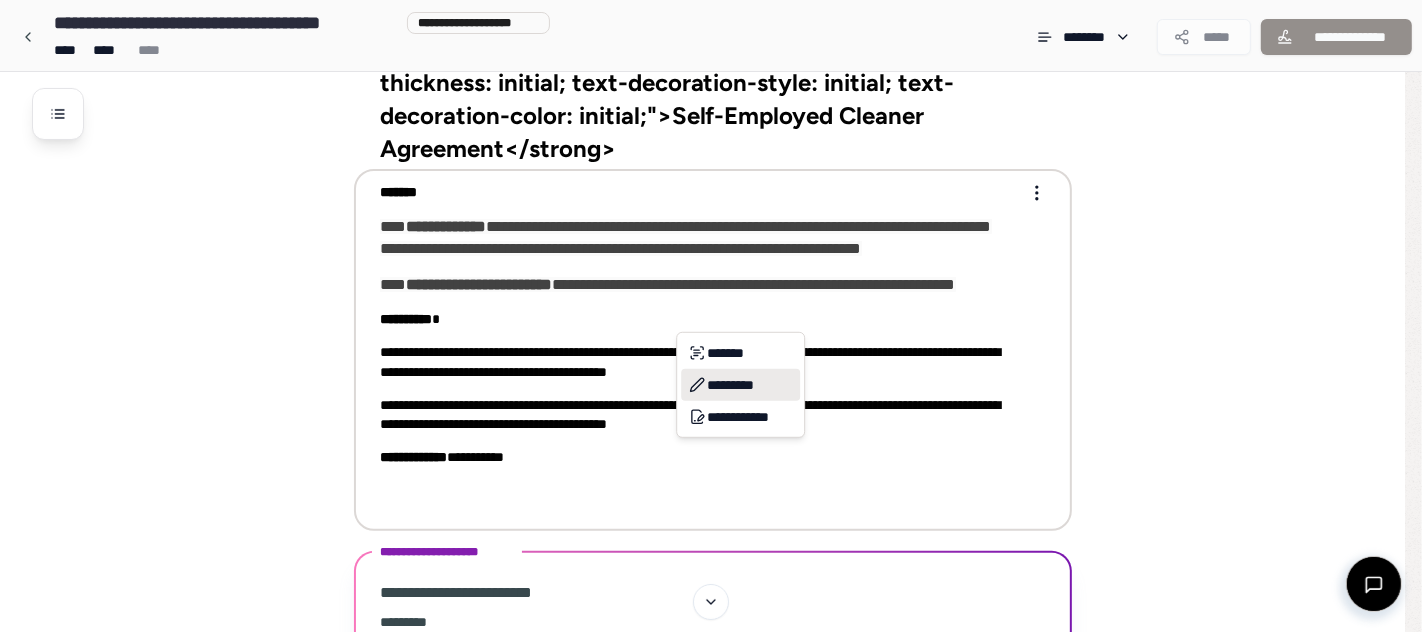 click on "*********" at bounding box center [740, 385] 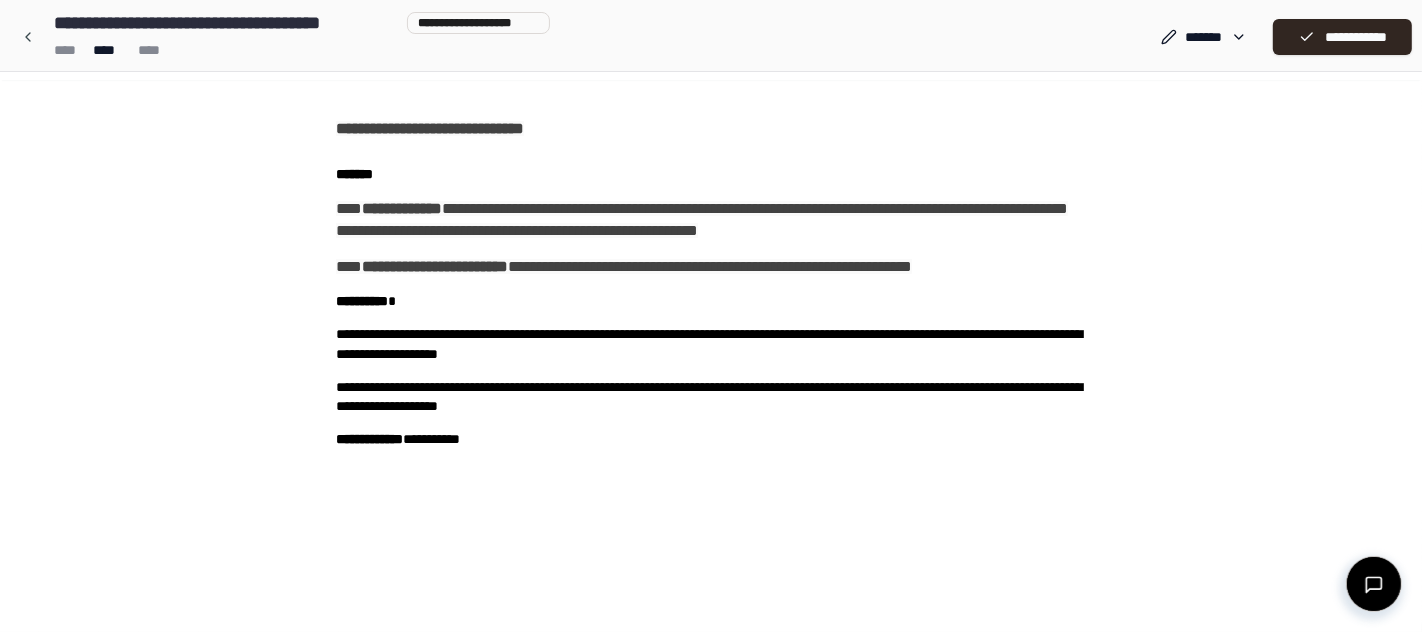 scroll, scrollTop: 0, scrollLeft: 0, axis: both 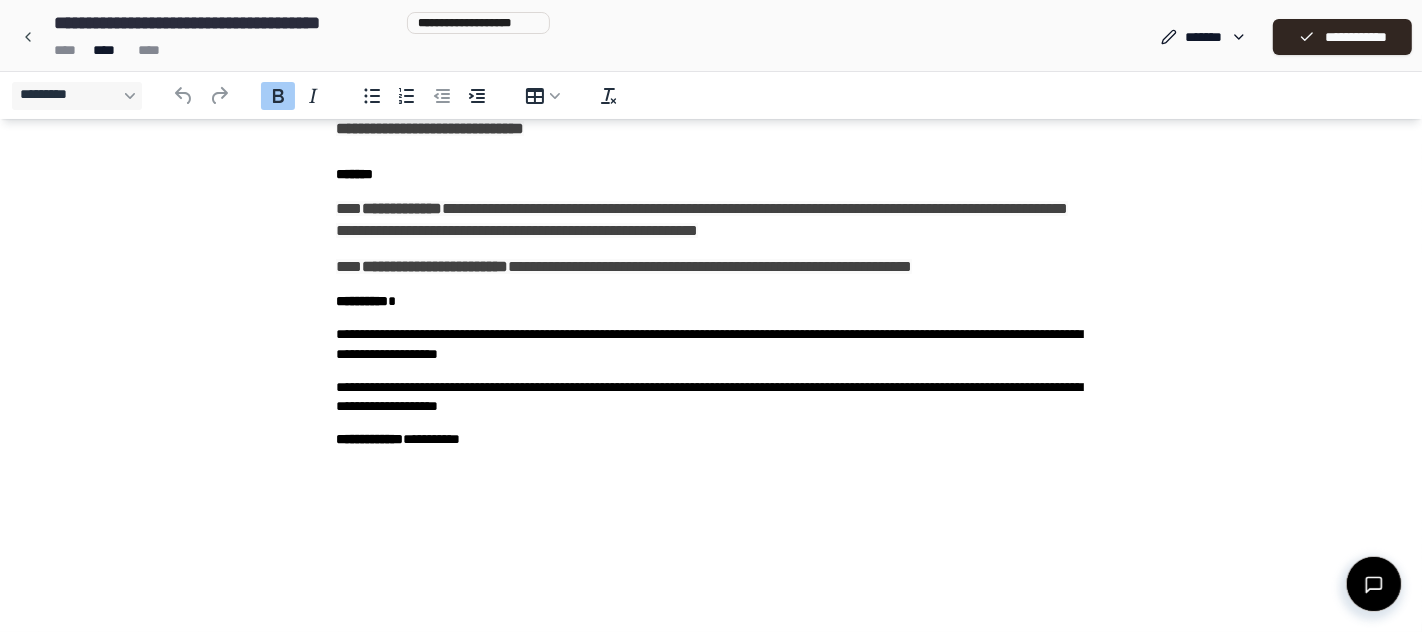 click on "**********" at bounding box center (430, 127) 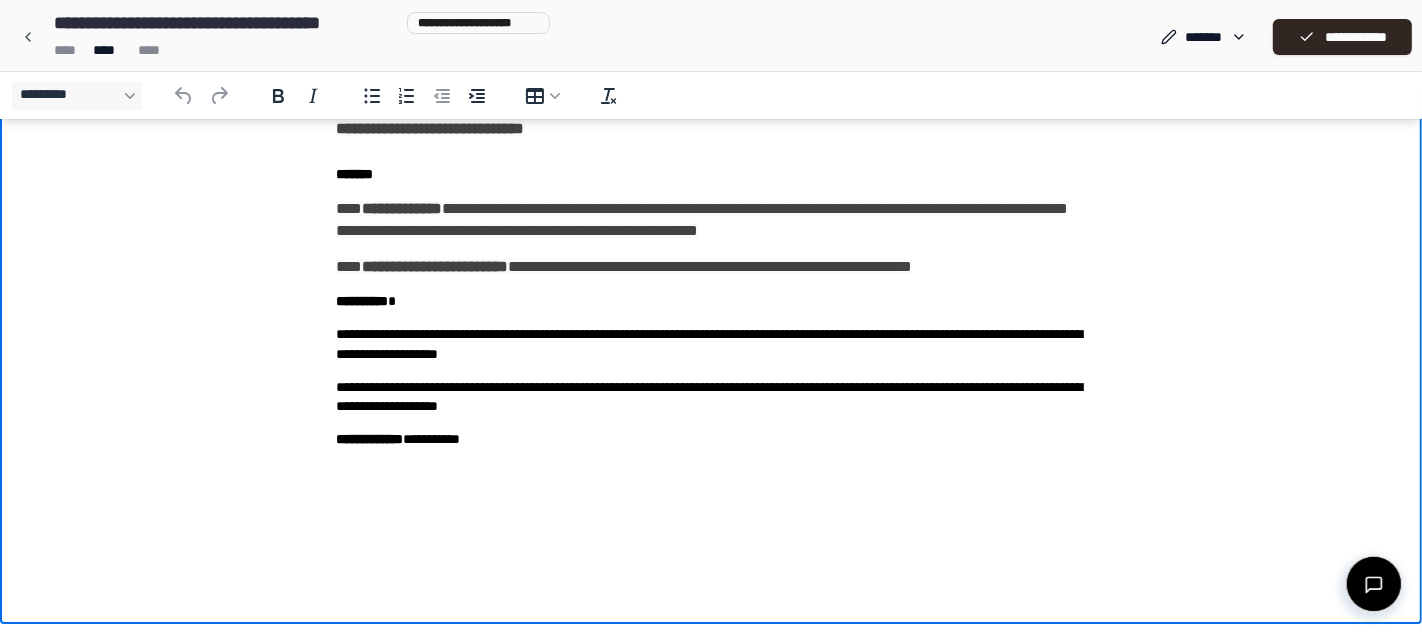 click on "**********" at bounding box center [711, 279] 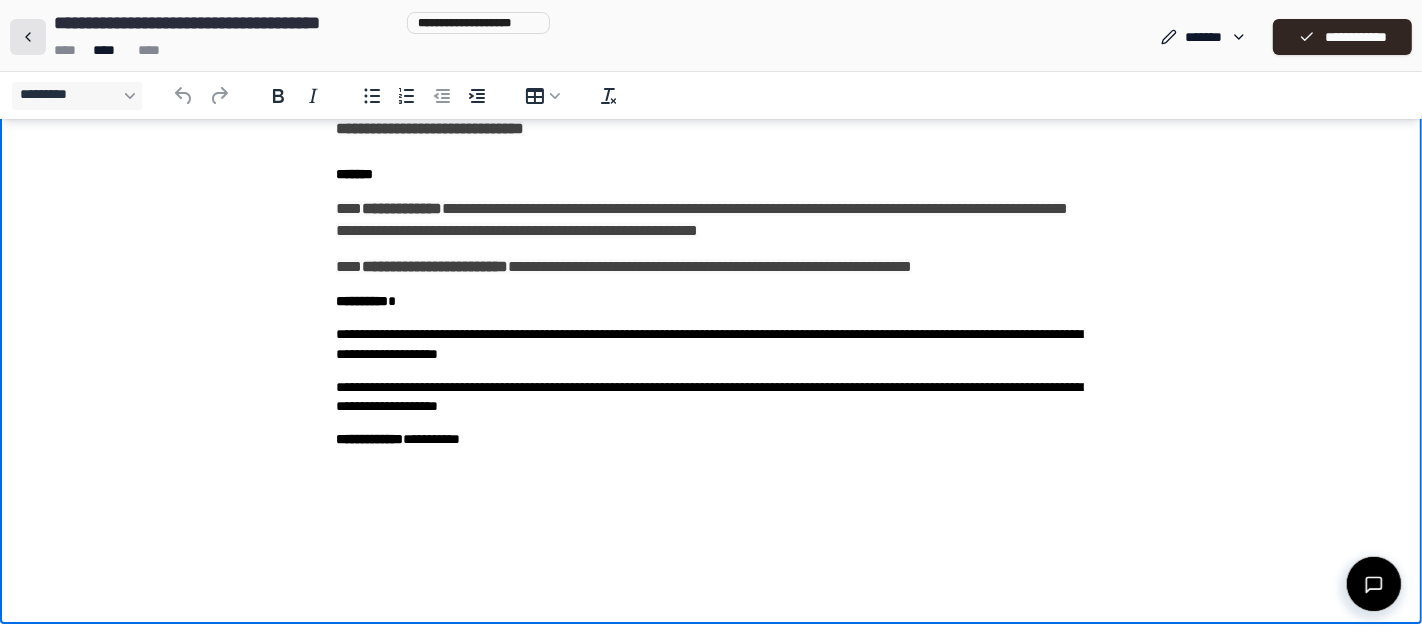 click at bounding box center [28, 37] 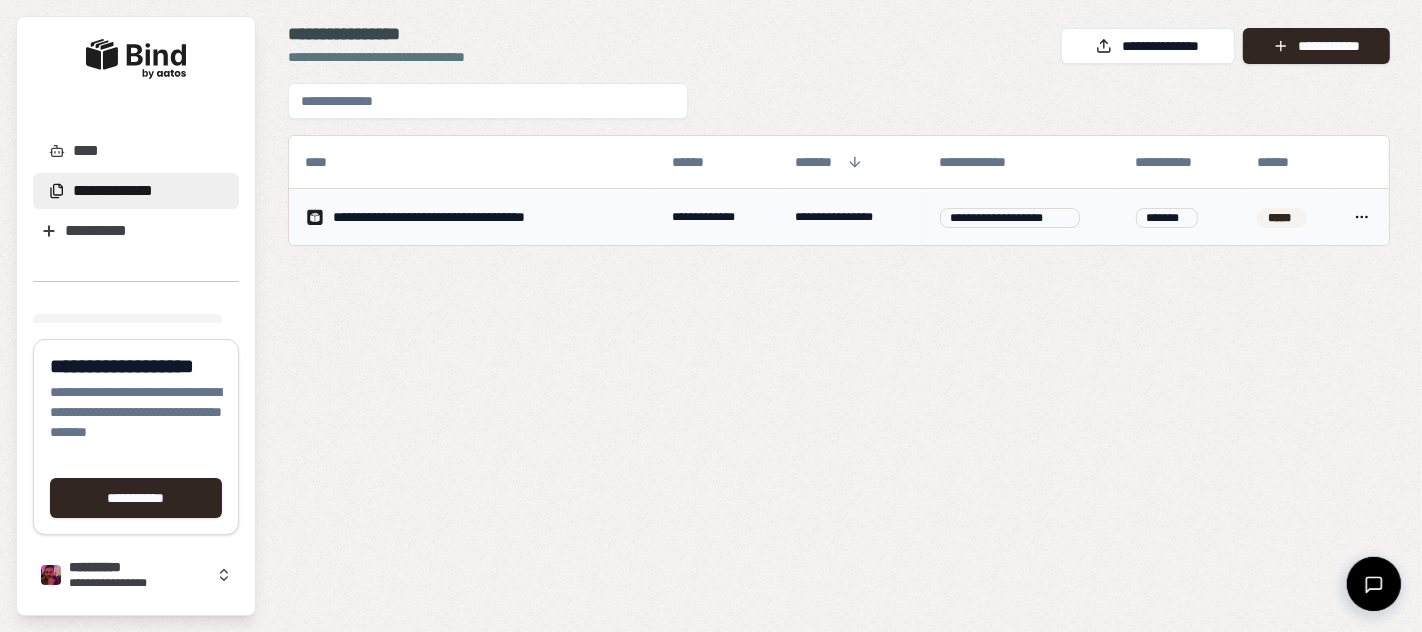 click on "**********" at bounding box center (711, 316) 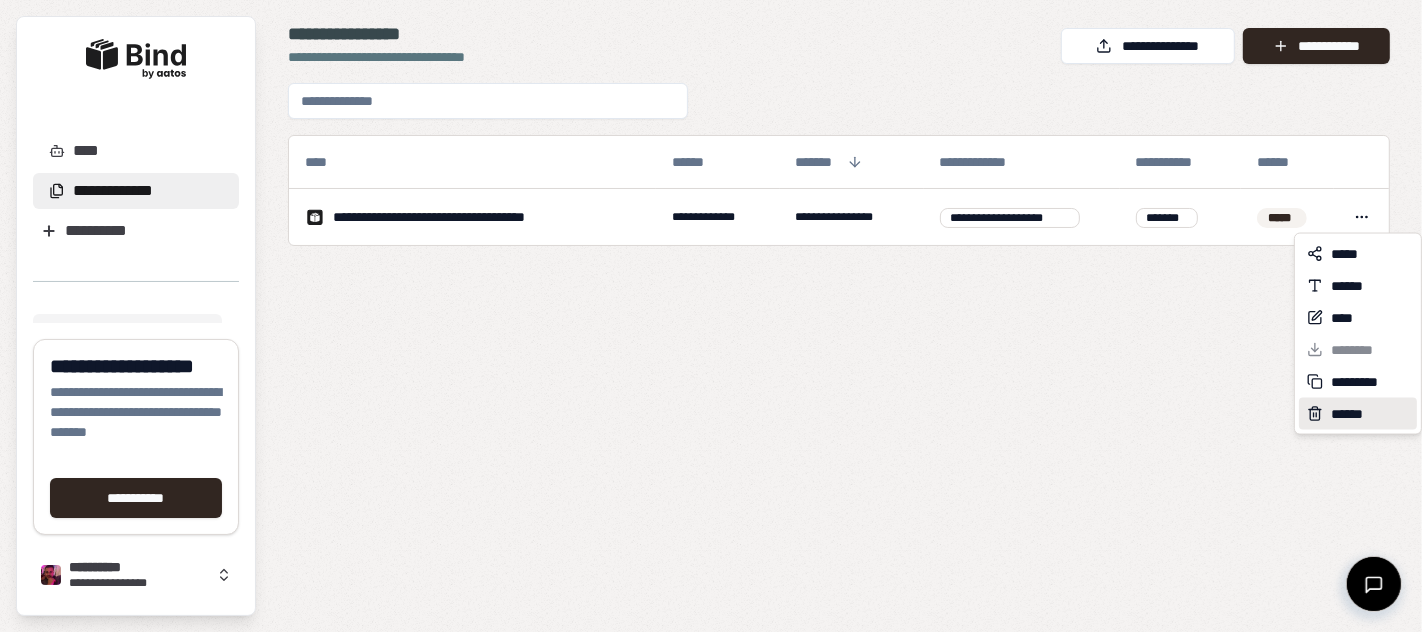 click on "******" at bounding box center (1351, 414) 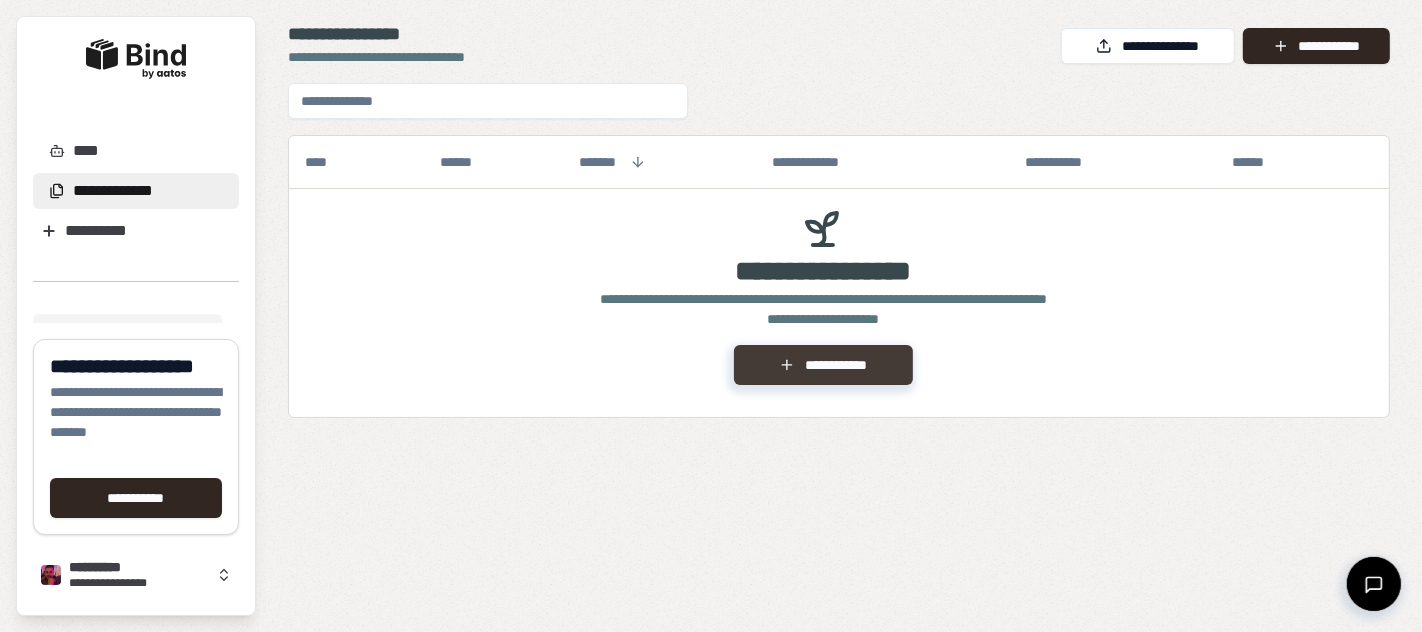 click on "**********" at bounding box center [823, 365] 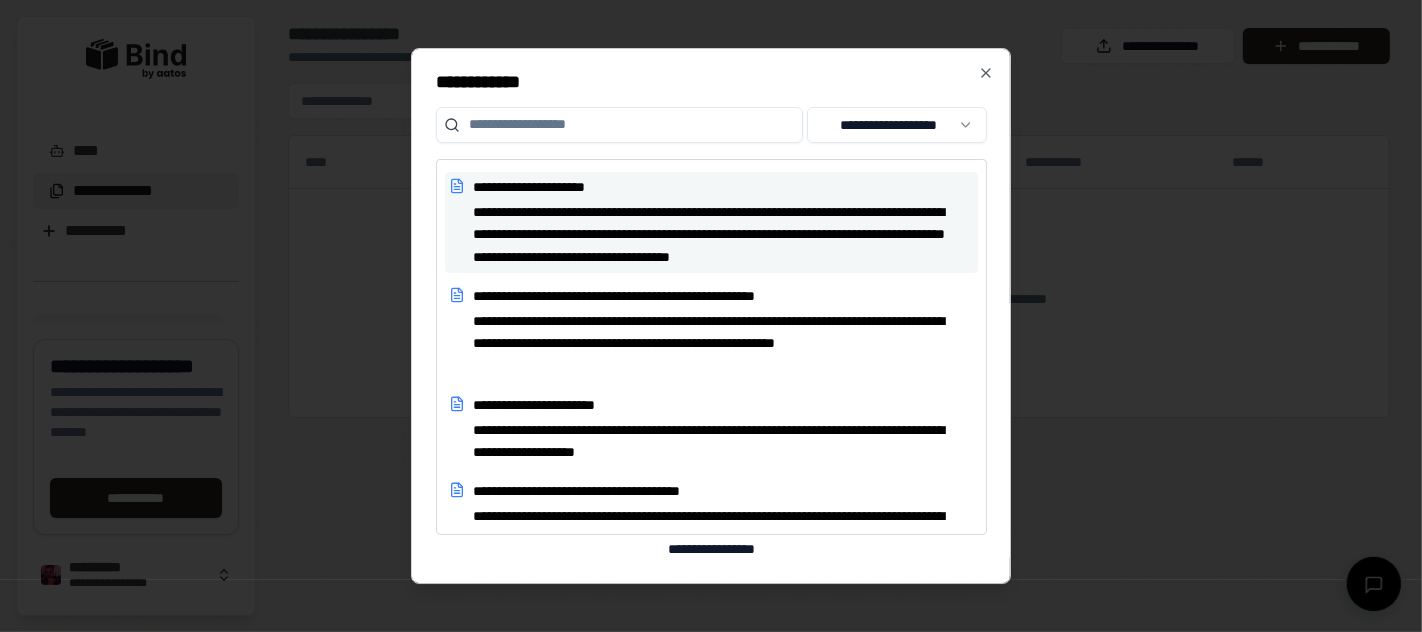 scroll, scrollTop: 333, scrollLeft: 0, axis: vertical 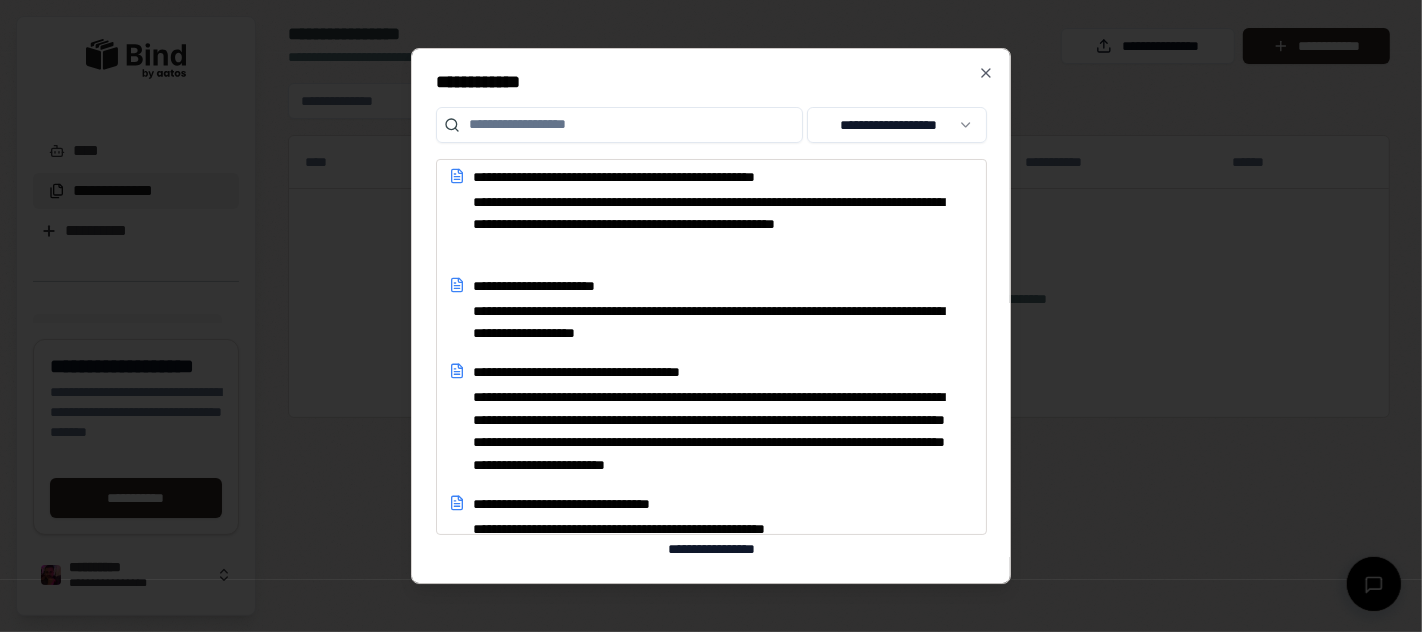 click at bounding box center (619, 125) 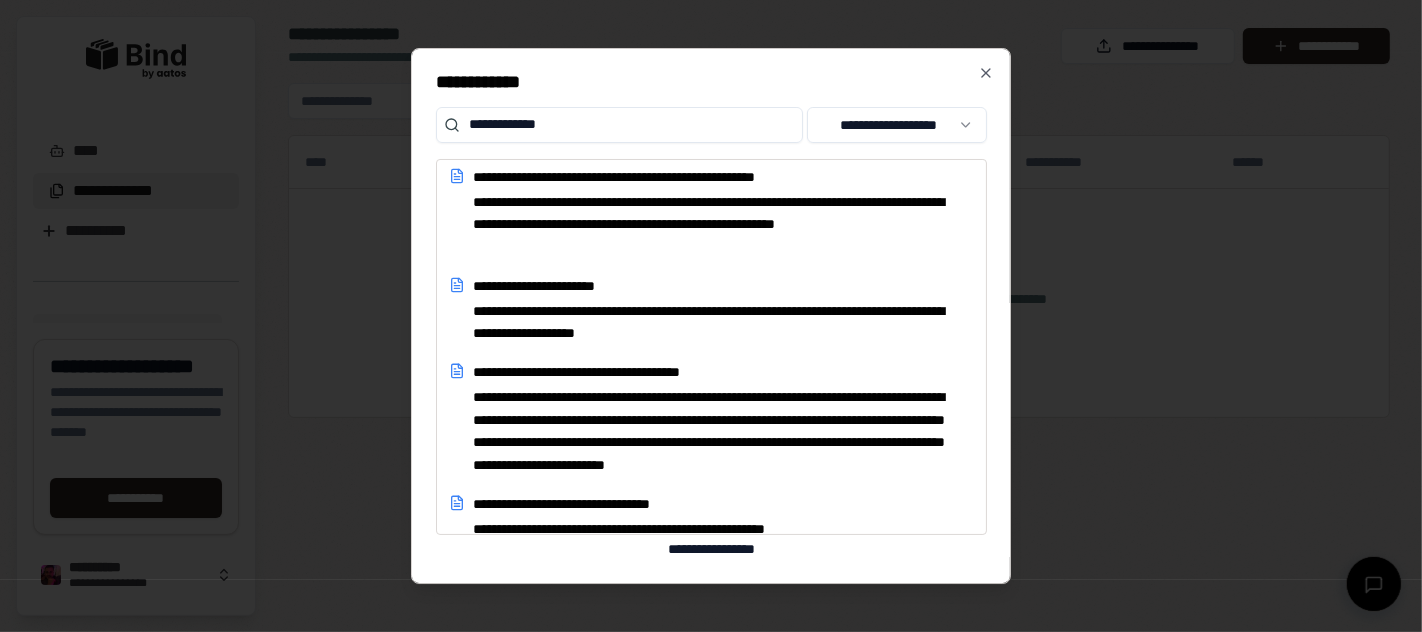 type on "**********" 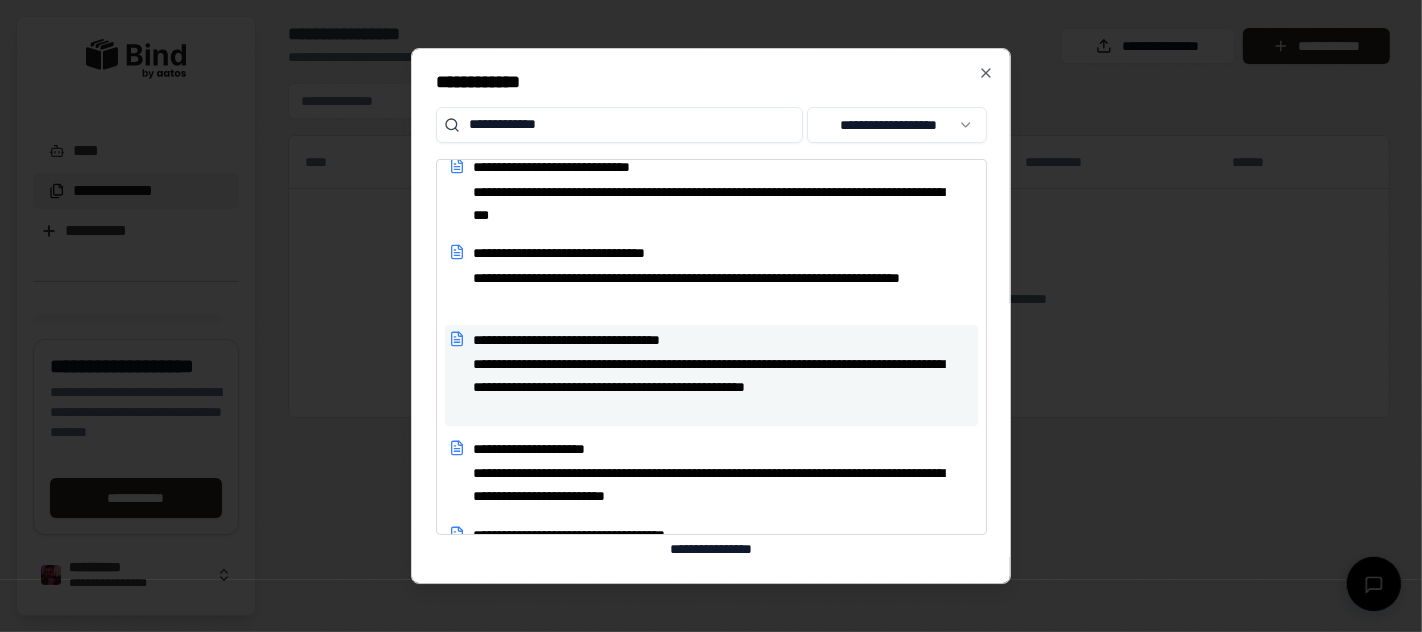 scroll, scrollTop: 1000, scrollLeft: 0, axis: vertical 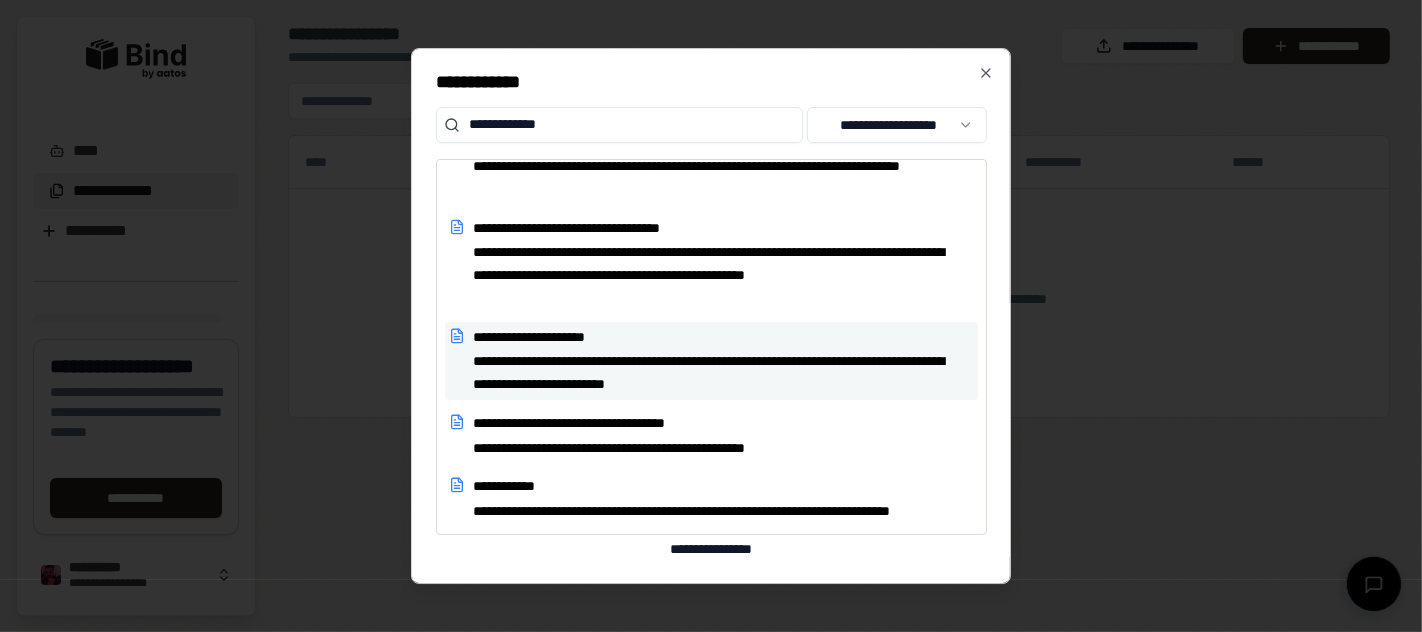 click on "**********" at bounding box center (715, 373) 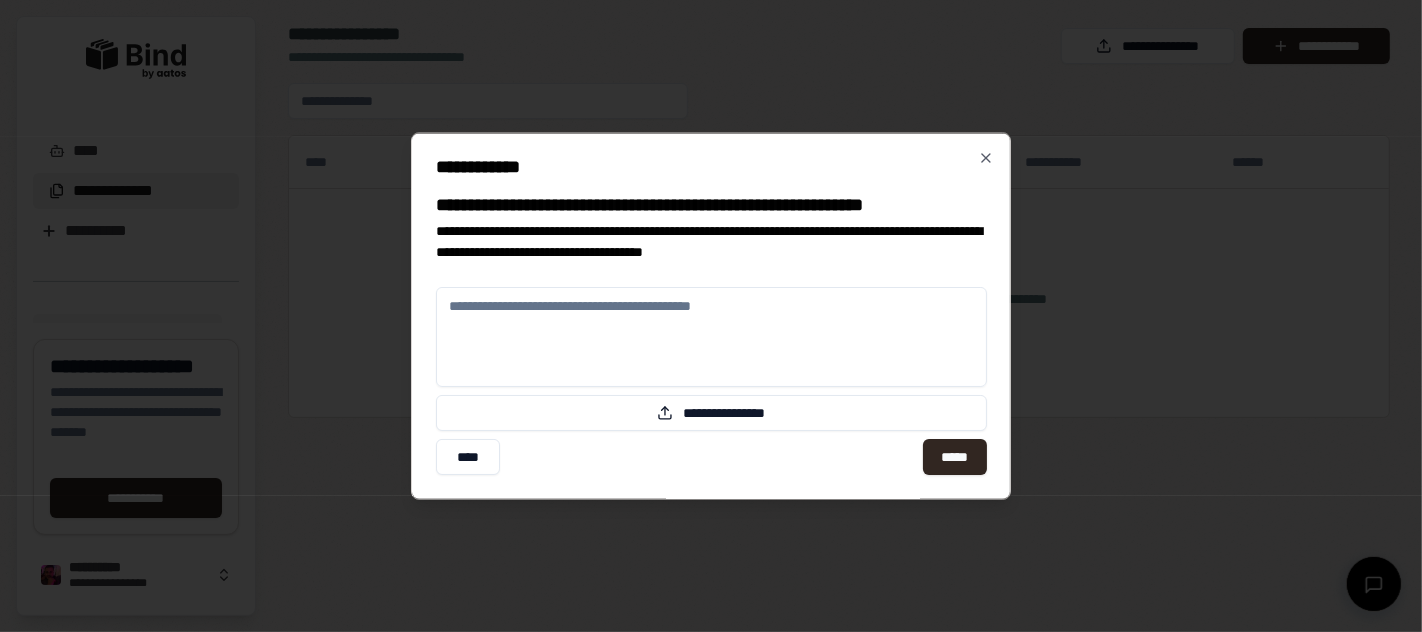 click at bounding box center (711, 337) 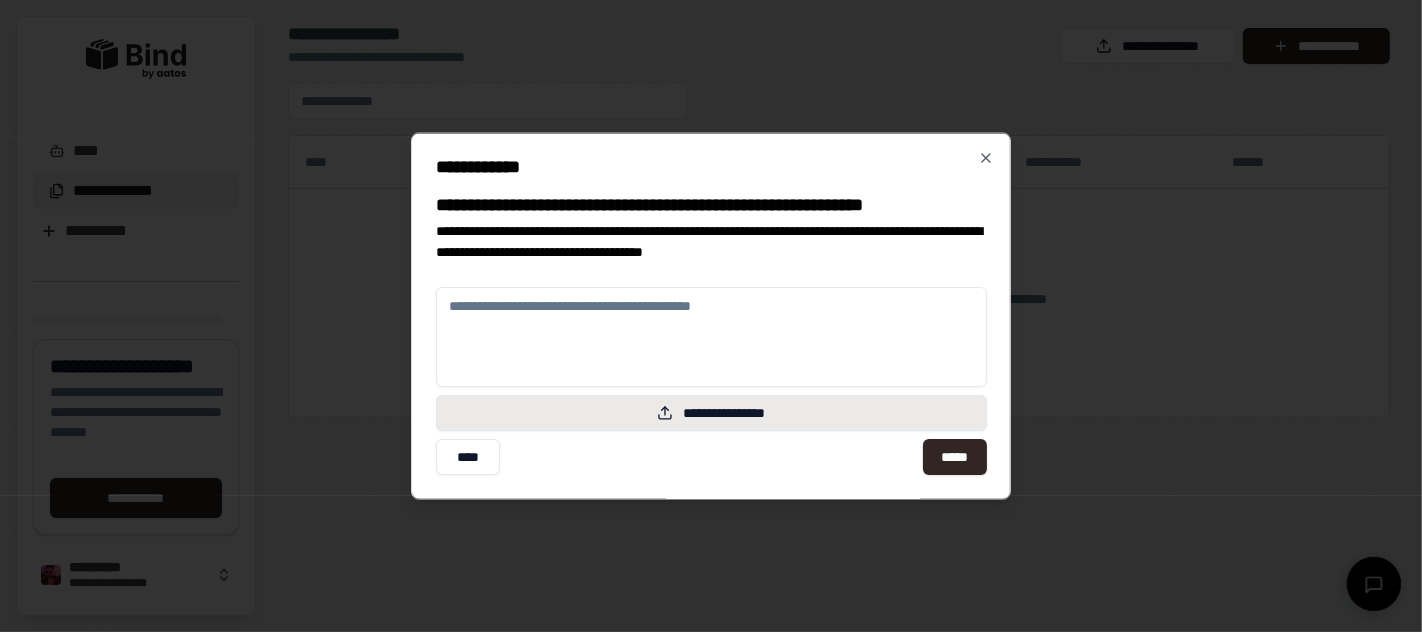 click on "**********" at bounding box center [711, 413] 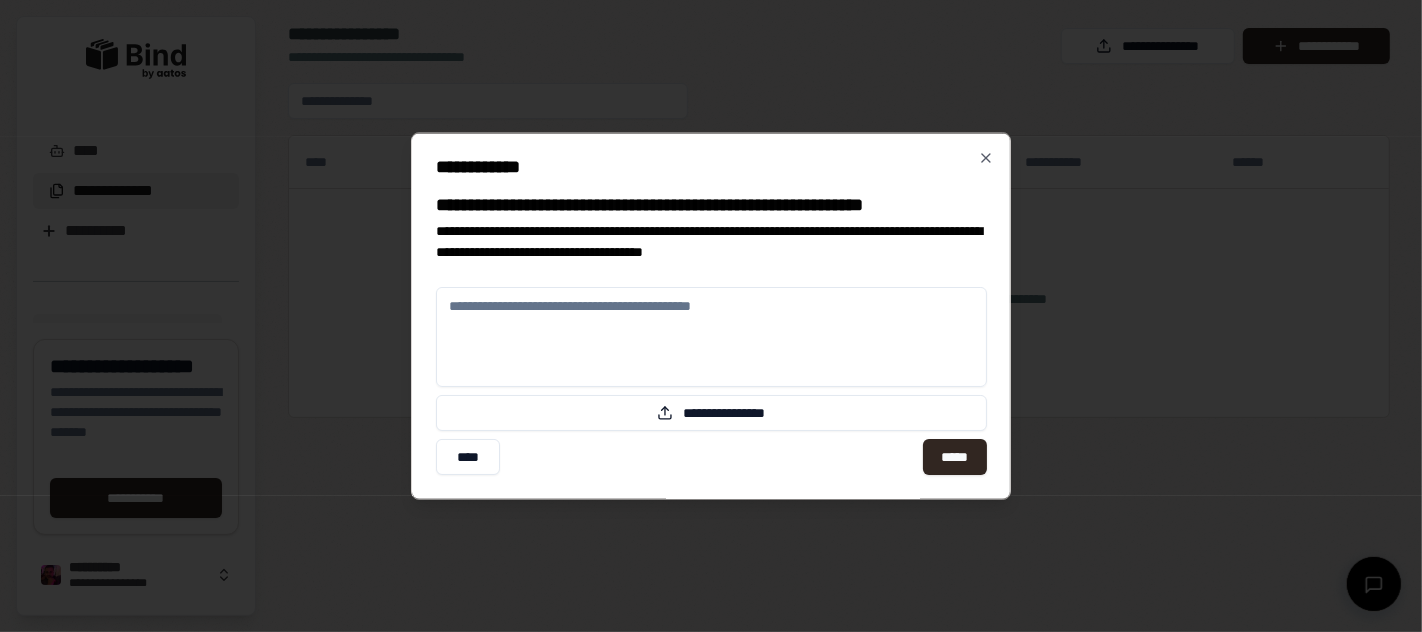 click at bounding box center [711, 337] 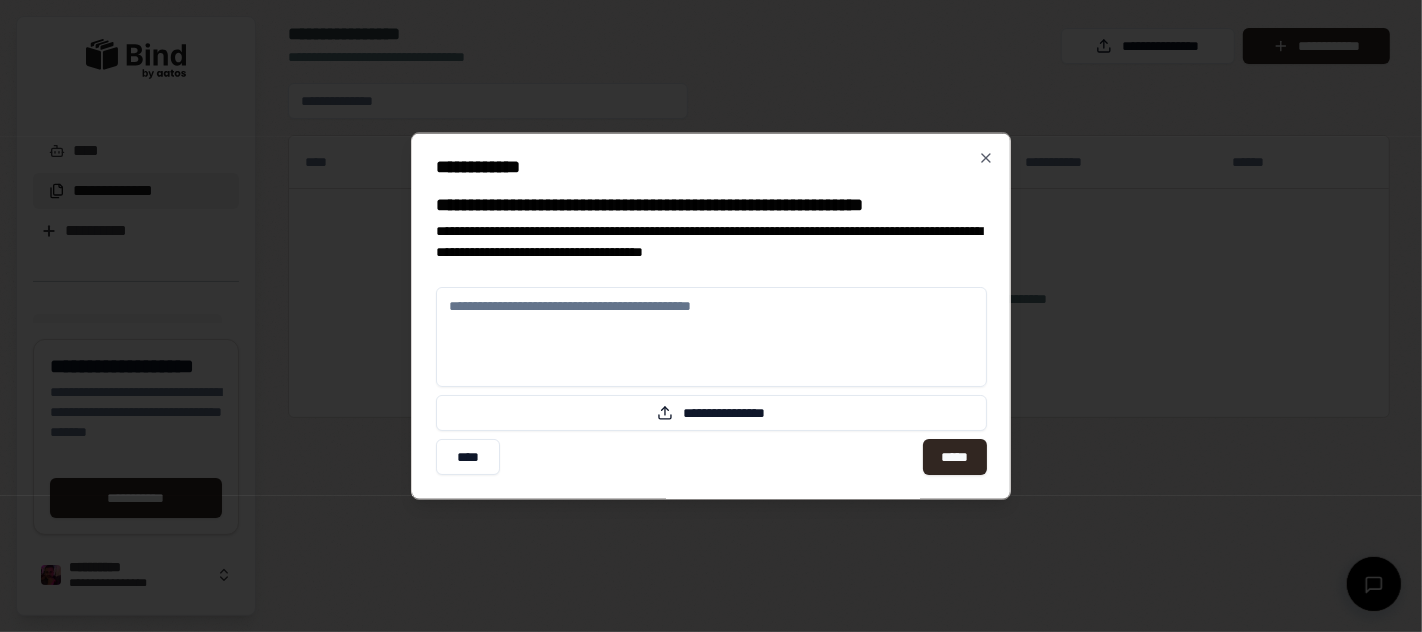 paste on "**********" 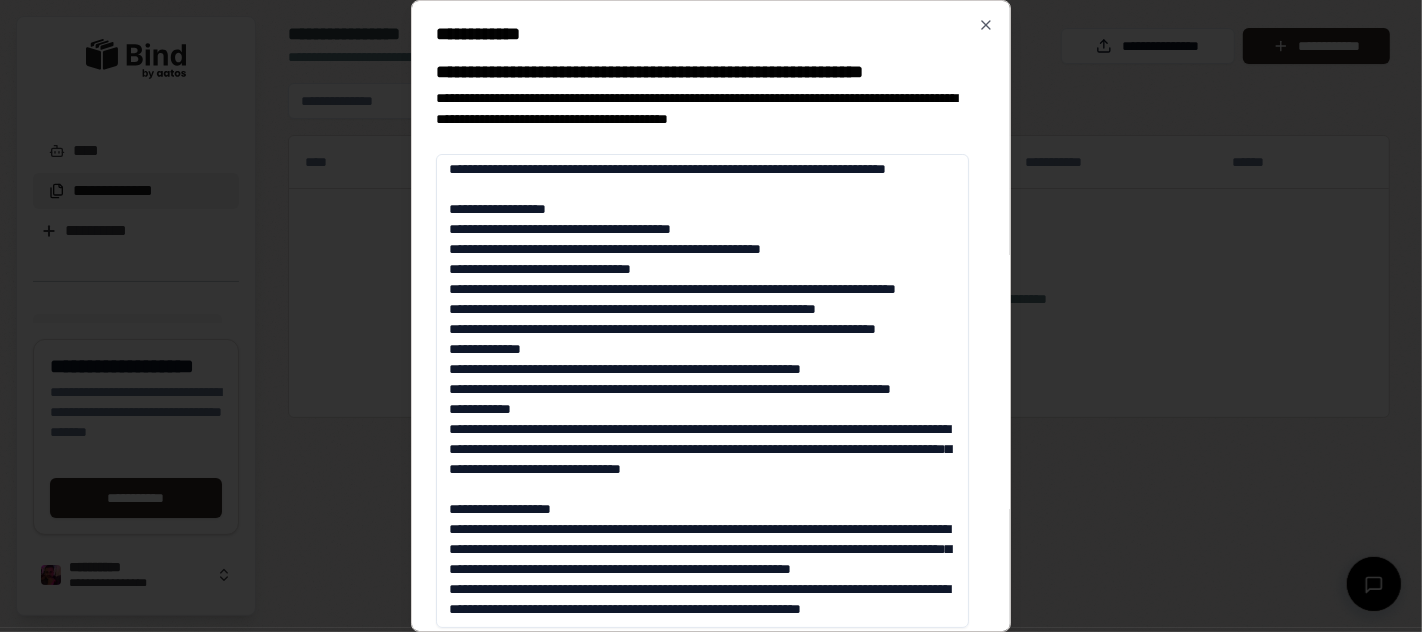 scroll, scrollTop: 823, scrollLeft: 0, axis: vertical 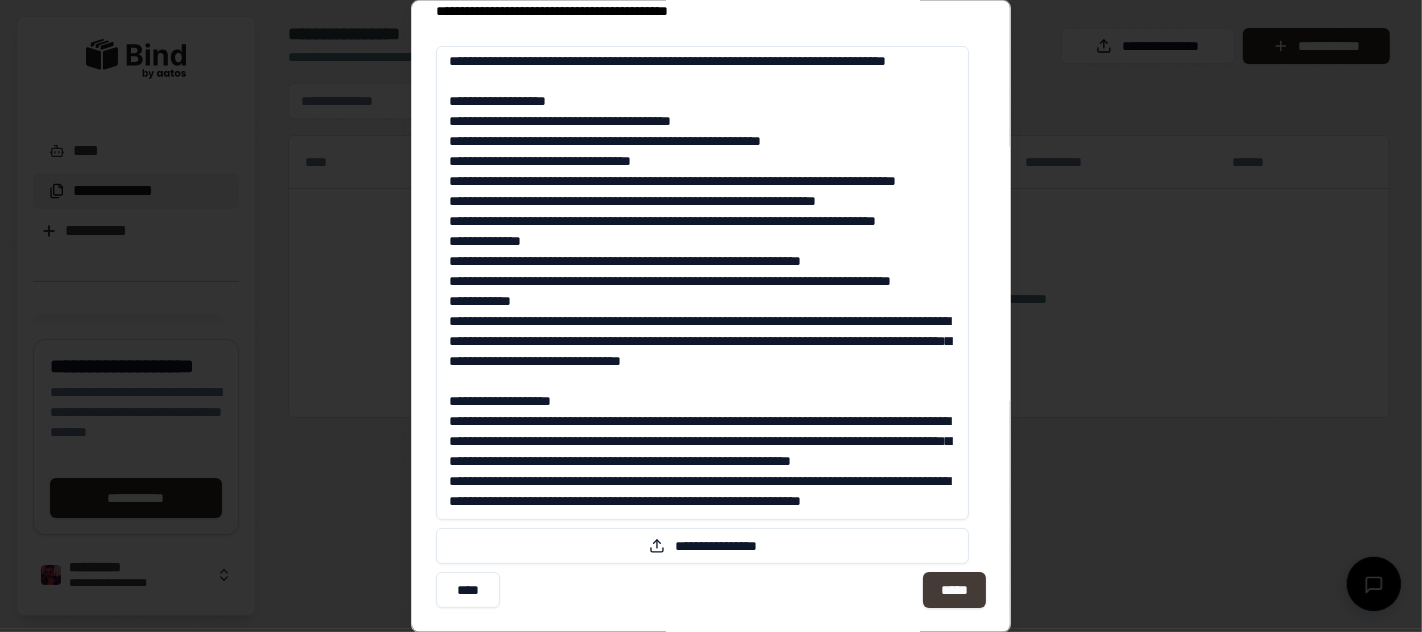 type on "**********" 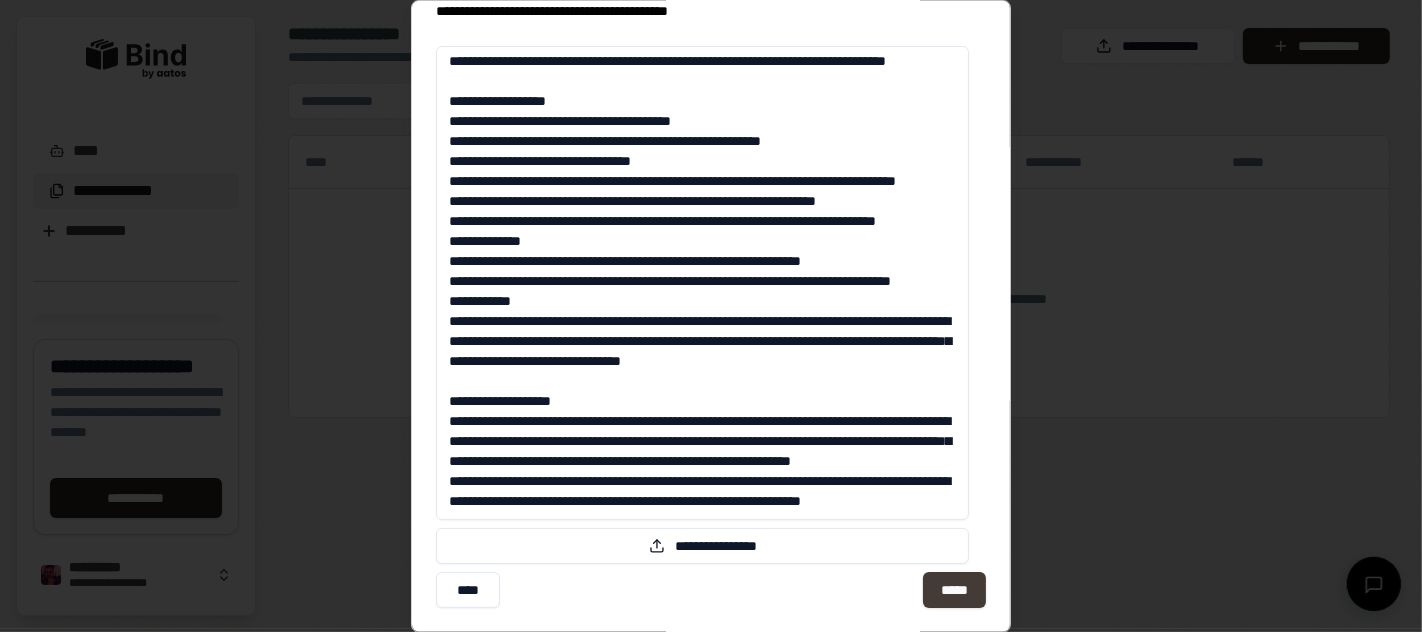 click on "*****" at bounding box center (954, 590) 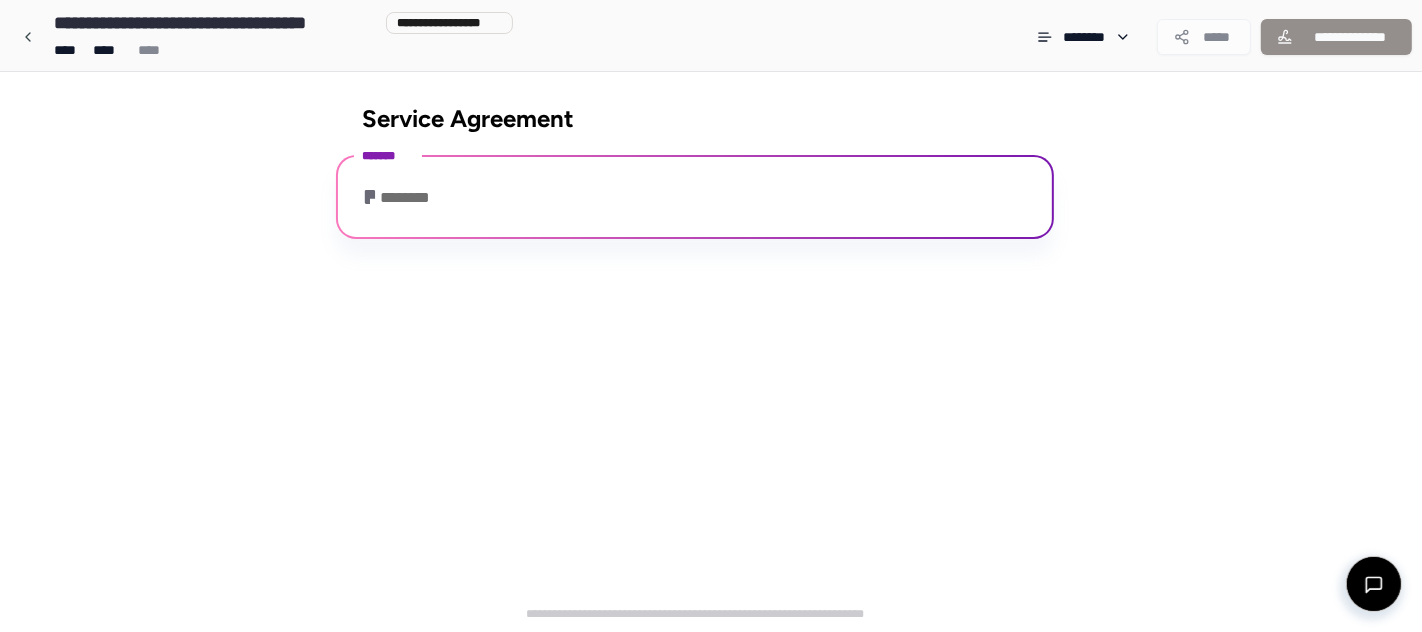click on "********" at bounding box center [695, 199] 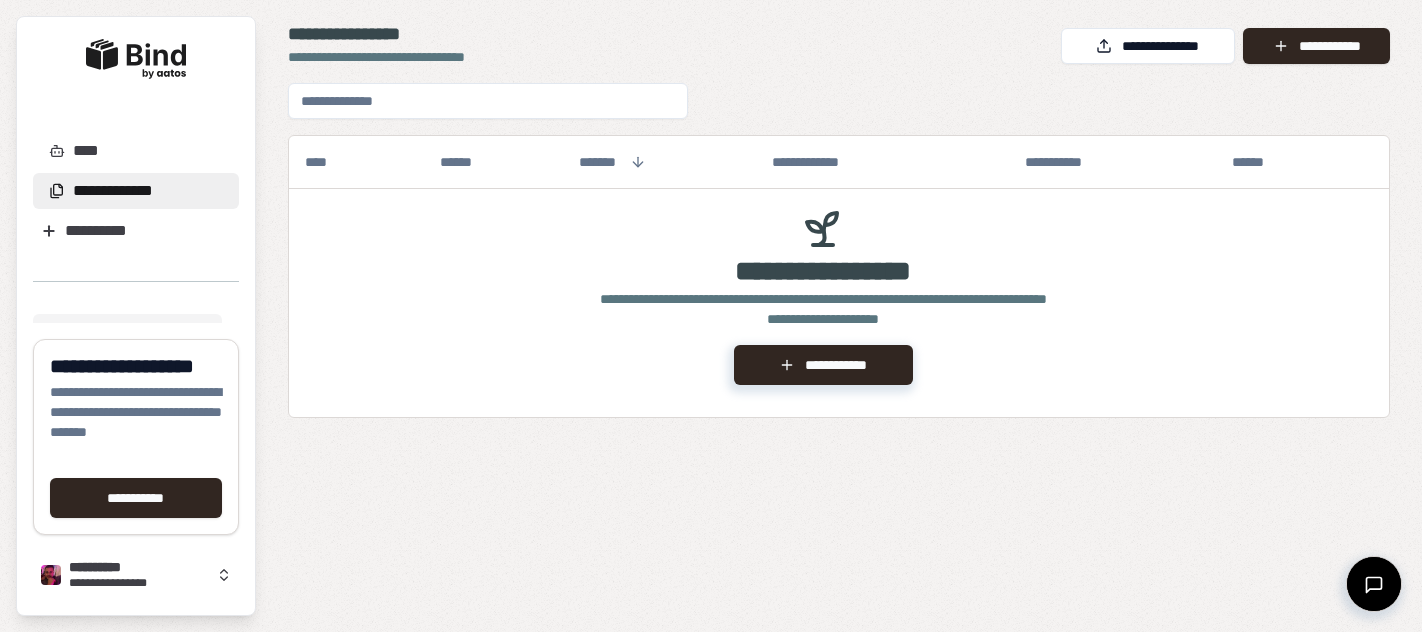 scroll, scrollTop: 0, scrollLeft: 0, axis: both 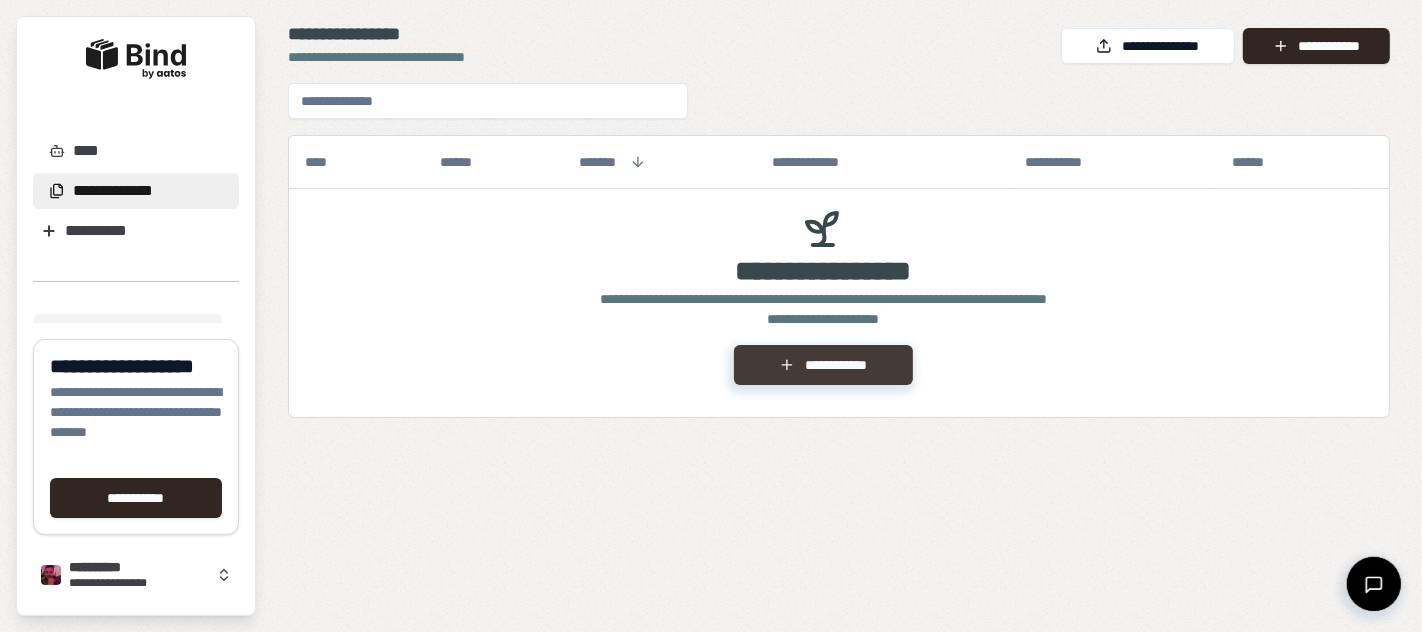 click on "**********" at bounding box center [823, 365] 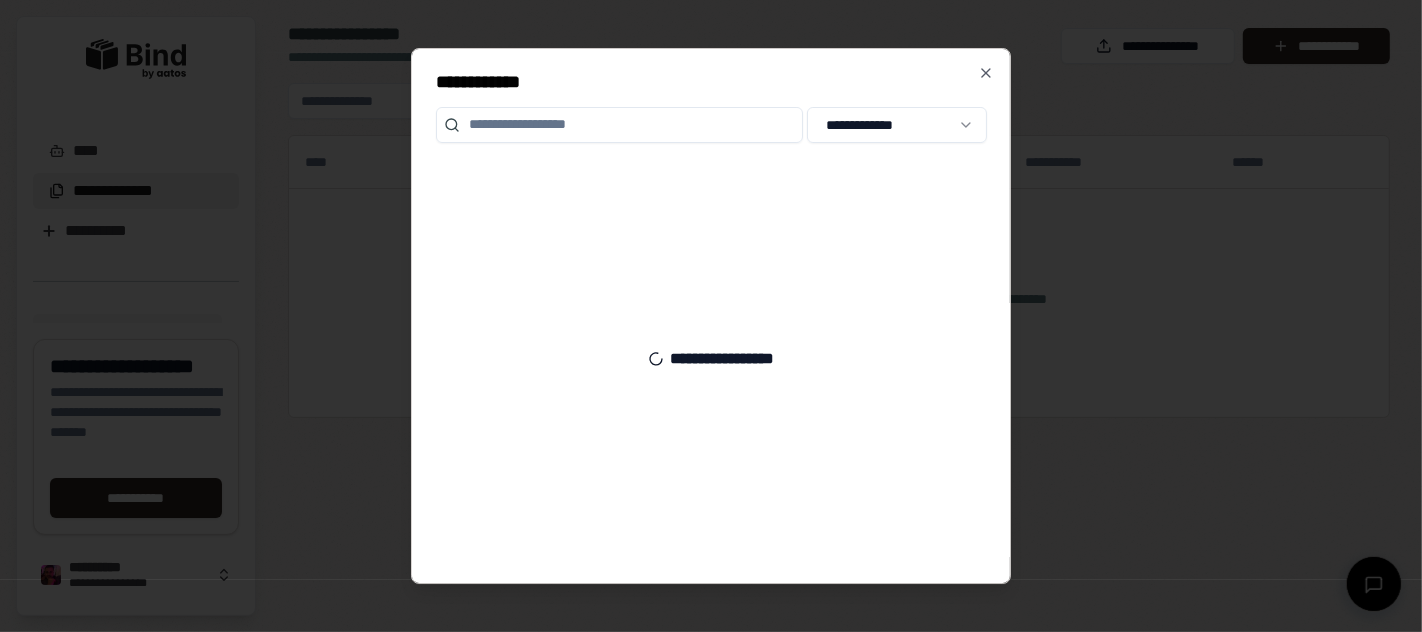 click at bounding box center [619, 125] 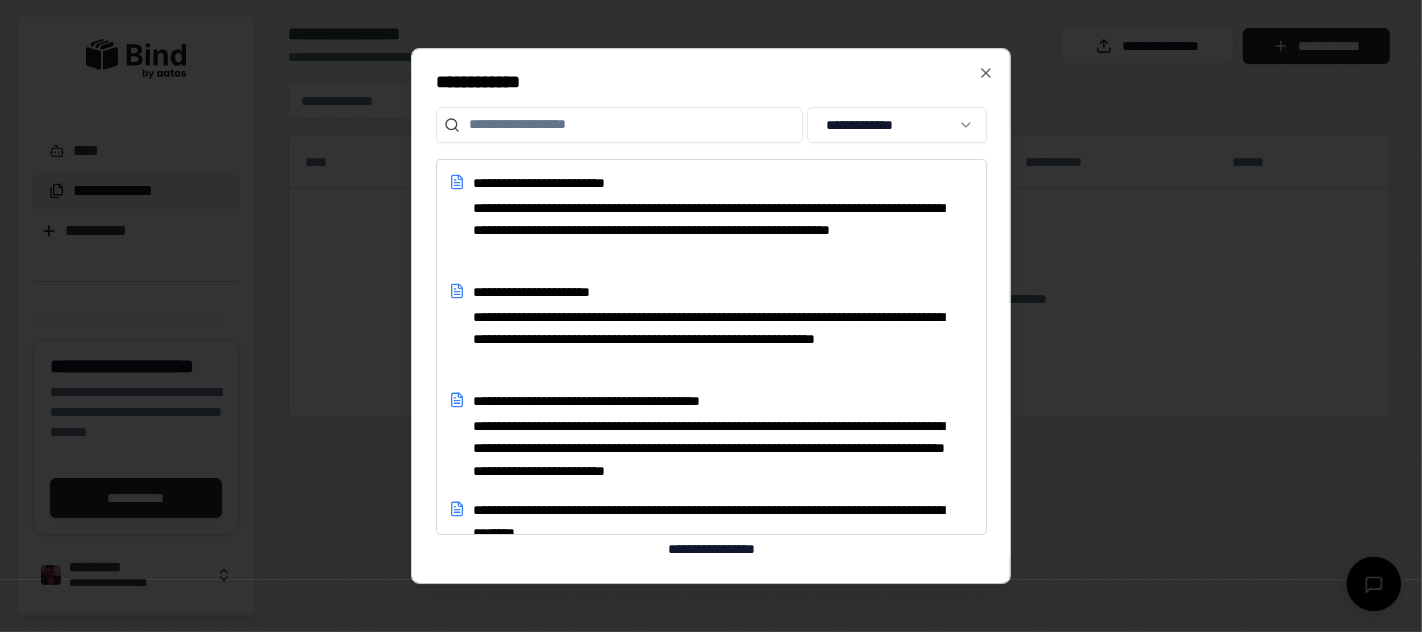 click at bounding box center (619, 125) 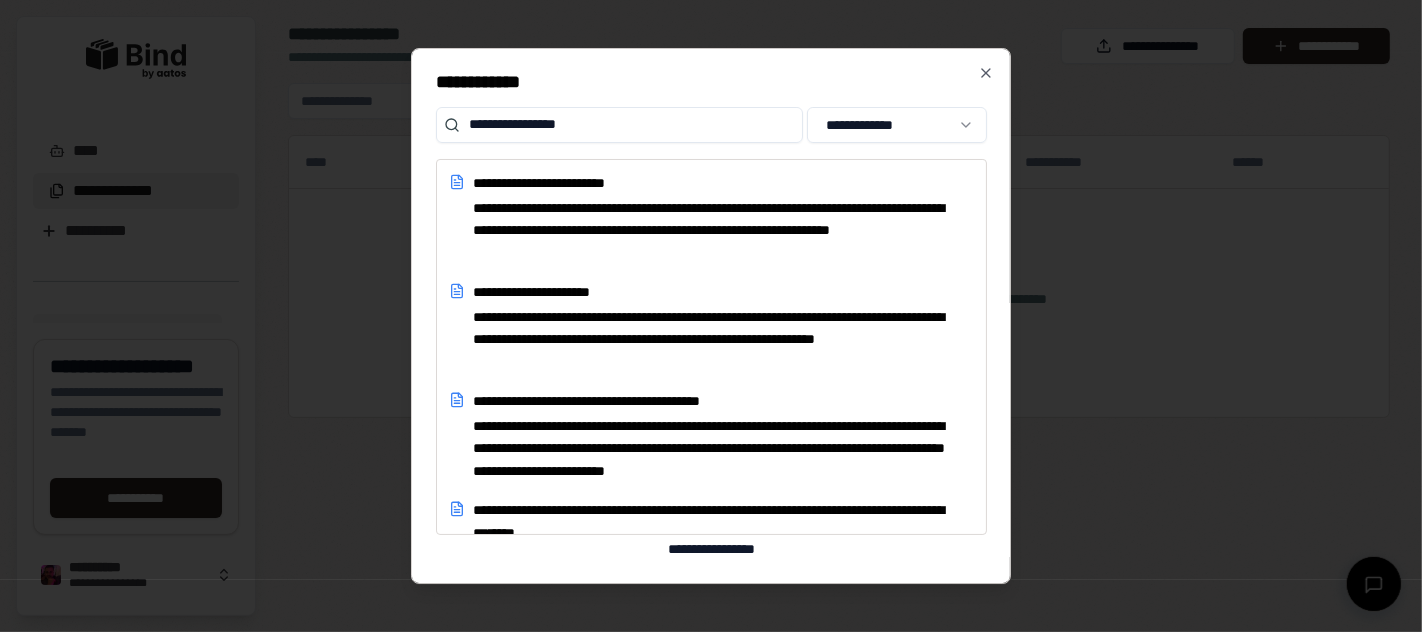 type on "**********" 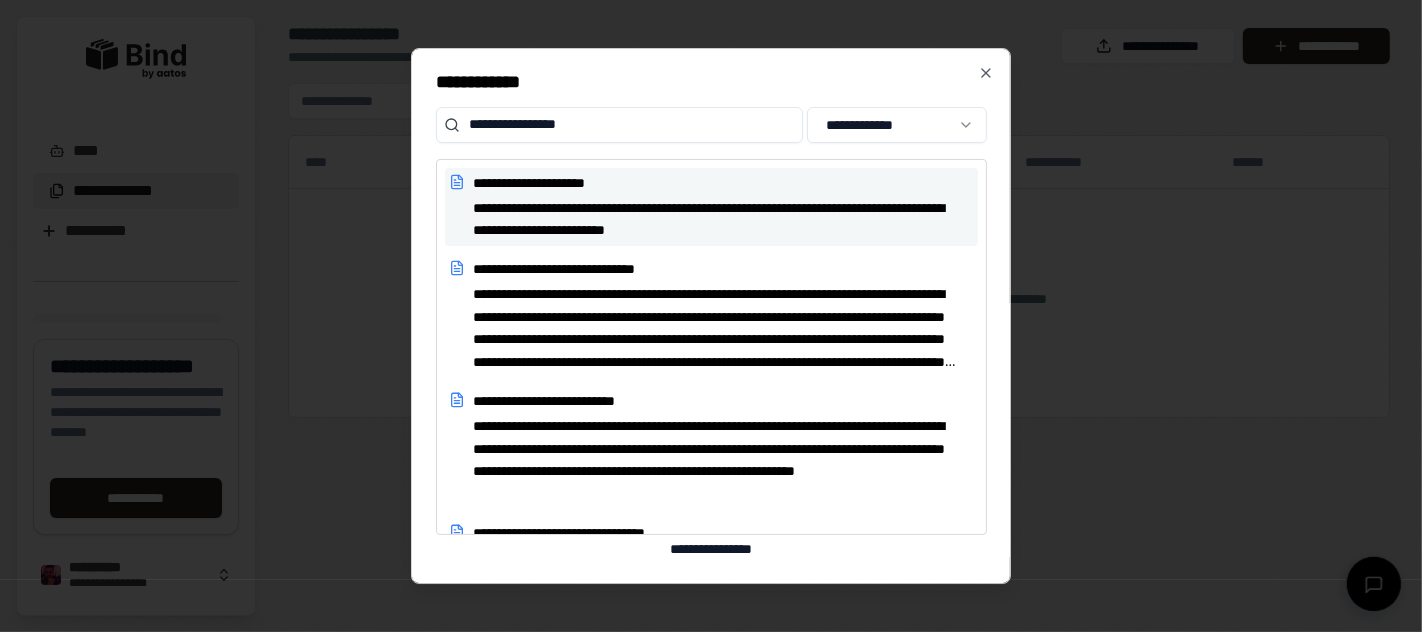 click on "**********" at bounding box center (715, 220) 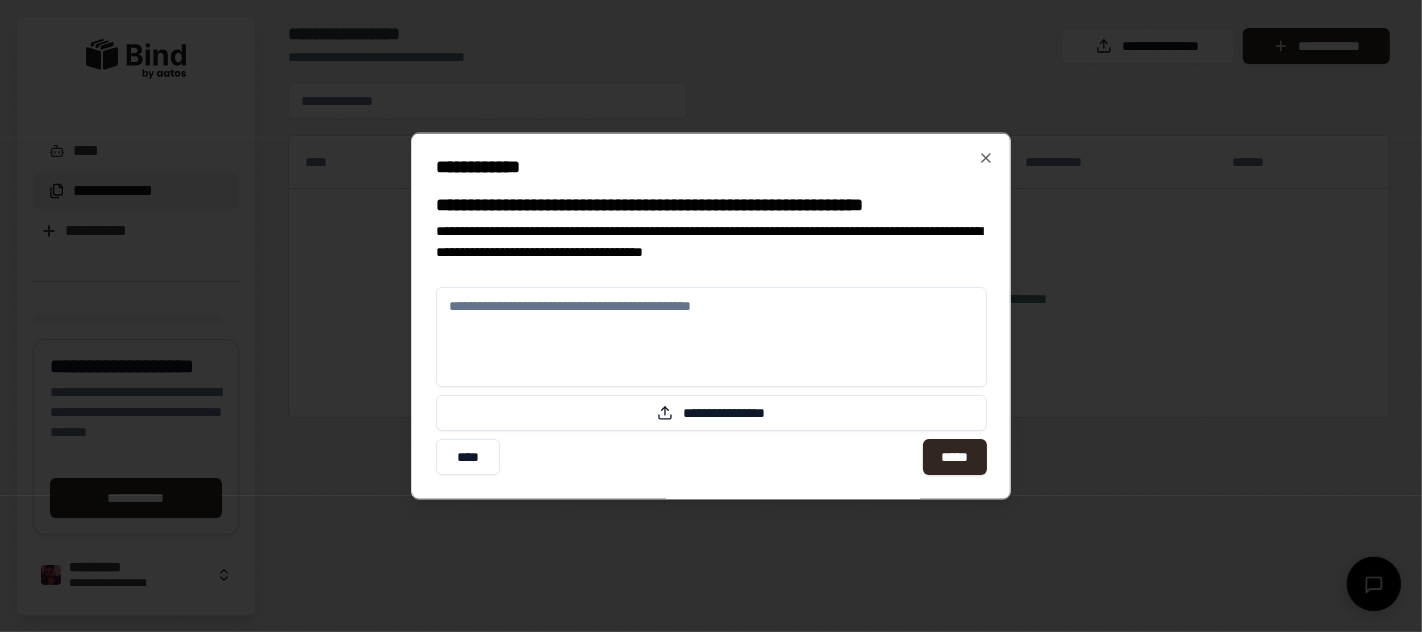 click at bounding box center (711, 337) 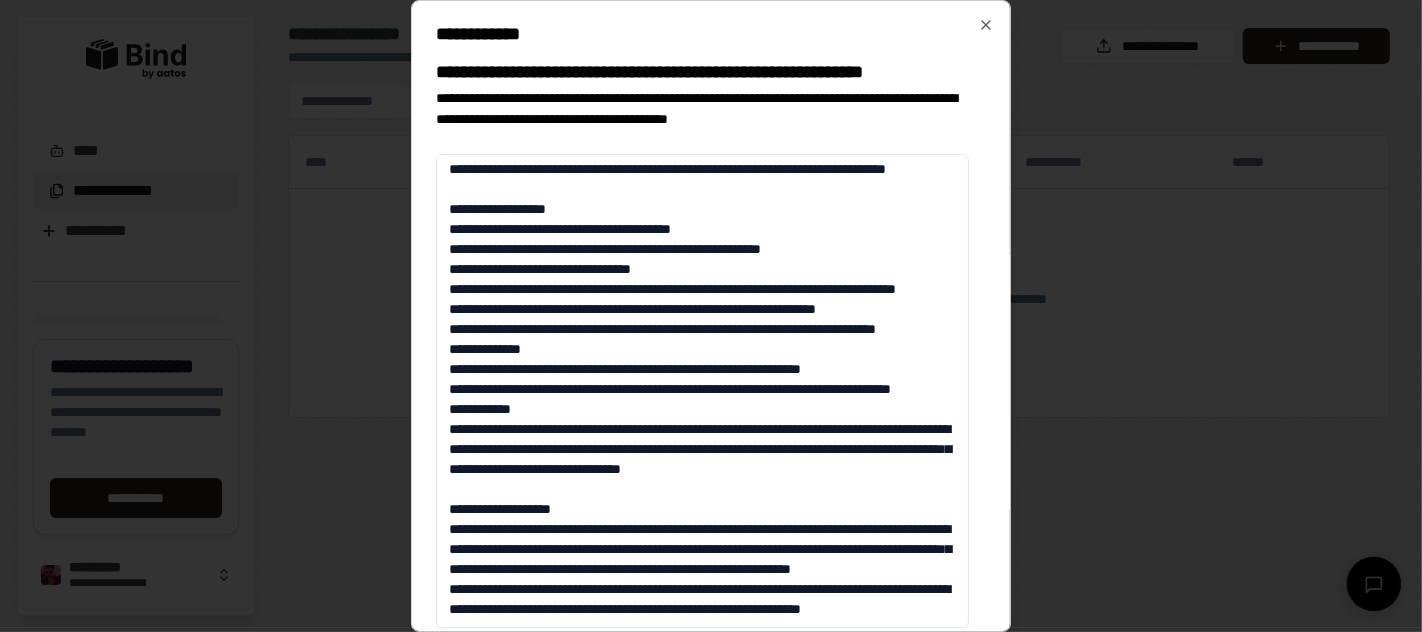 scroll, scrollTop: 823, scrollLeft: 0, axis: vertical 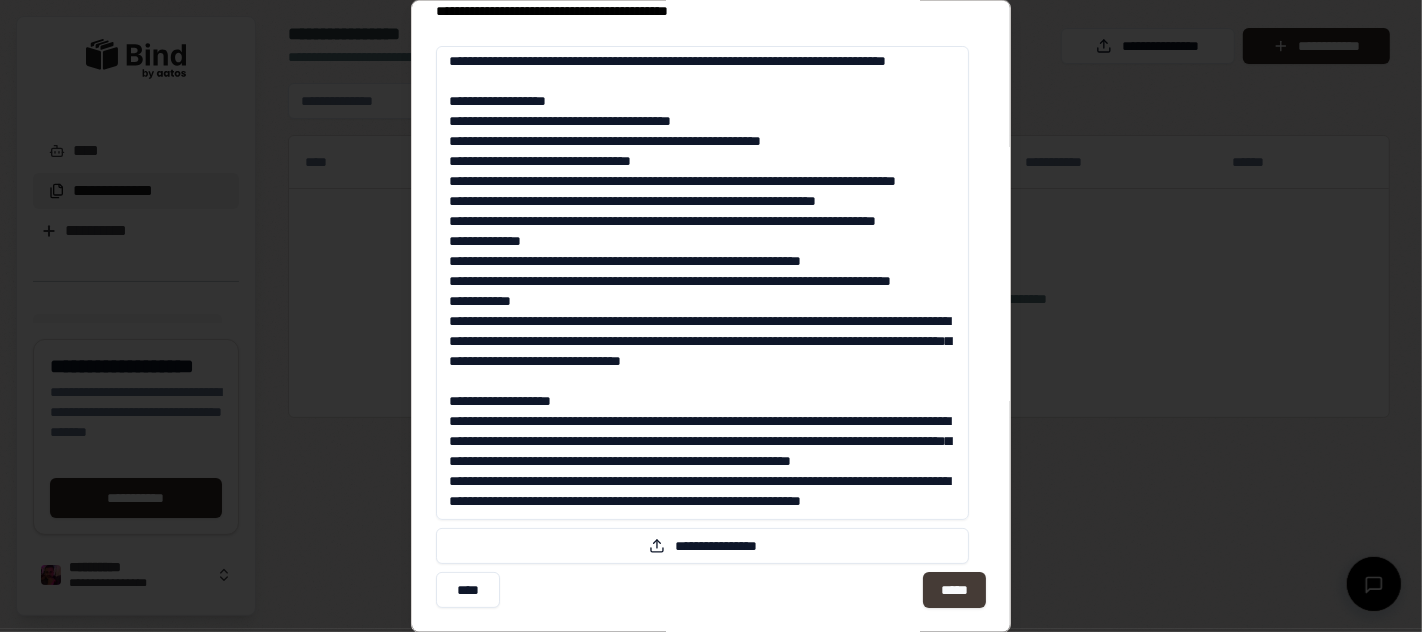 type on "**********" 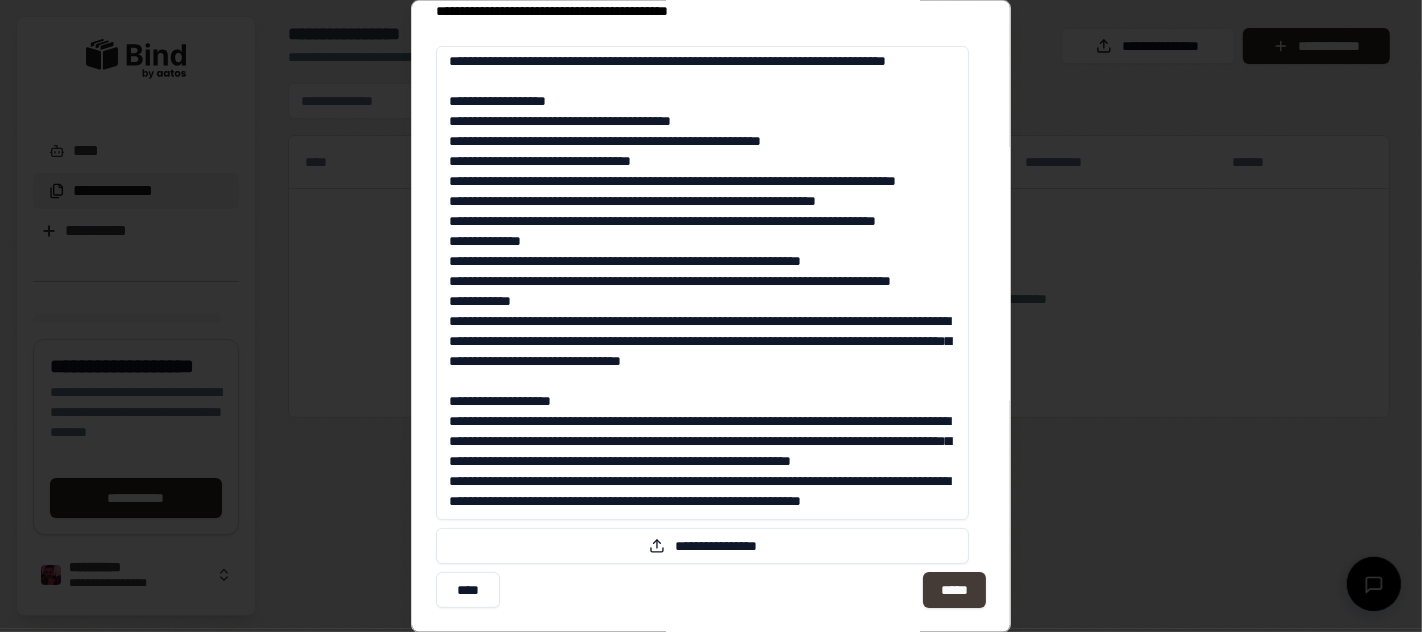 click on "*****" at bounding box center (954, 590) 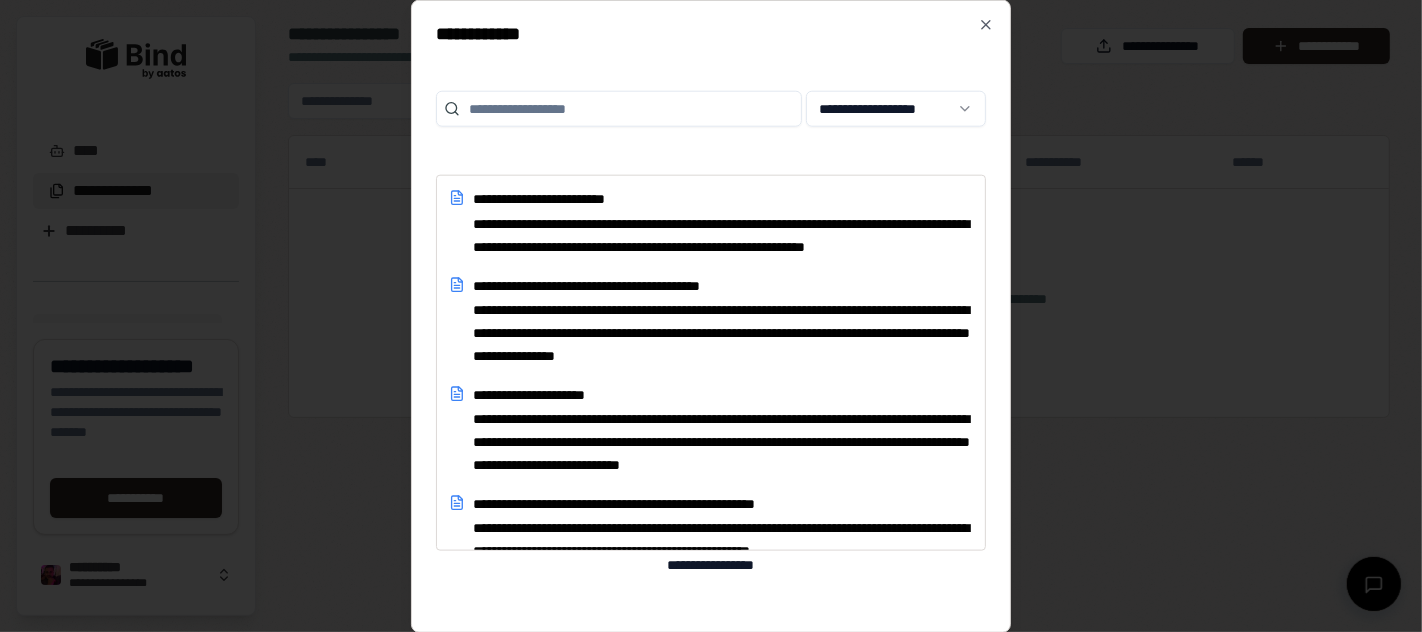 scroll, scrollTop: 0, scrollLeft: 0, axis: both 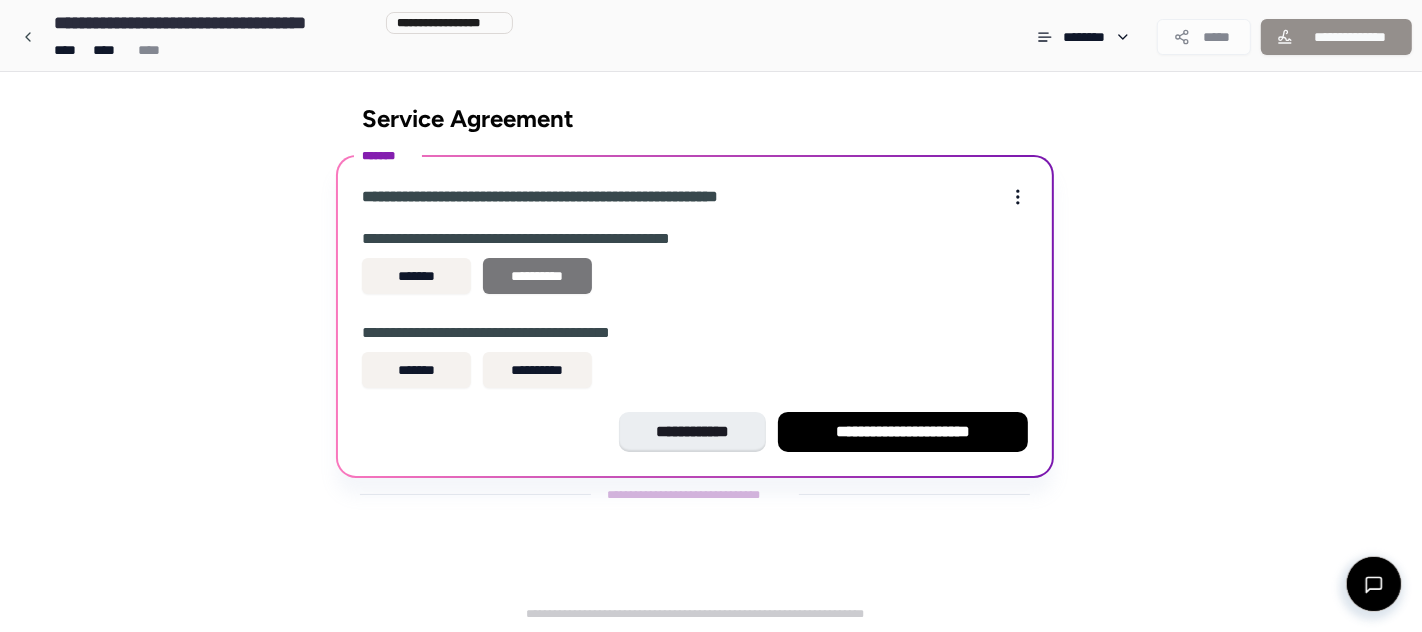 click on "**********" at bounding box center [537, 276] 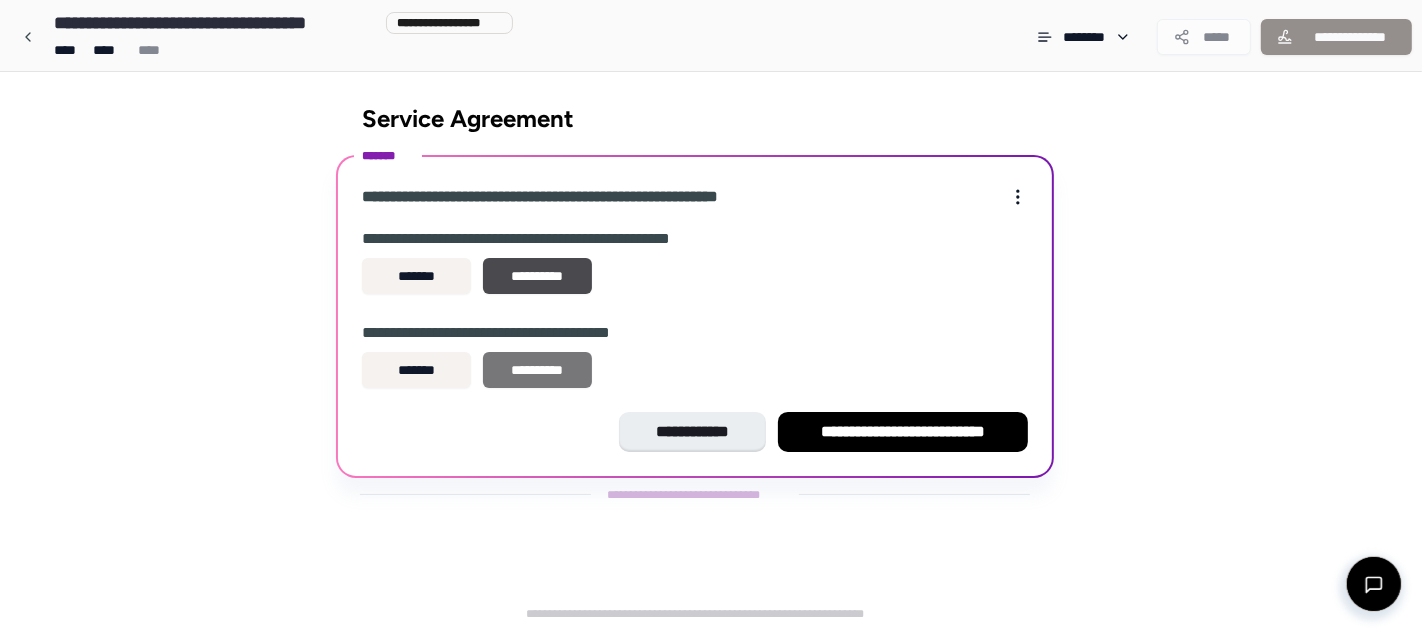 click on "**********" at bounding box center (537, 370) 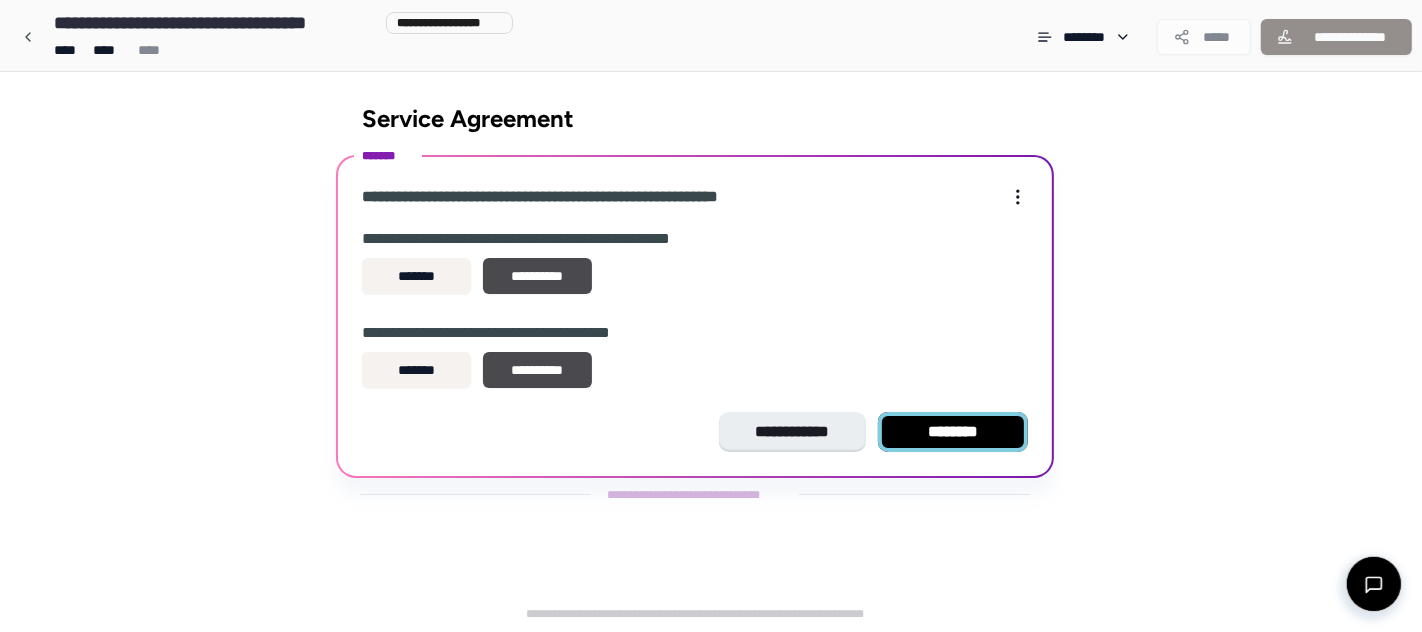 click on "********" at bounding box center [953, 432] 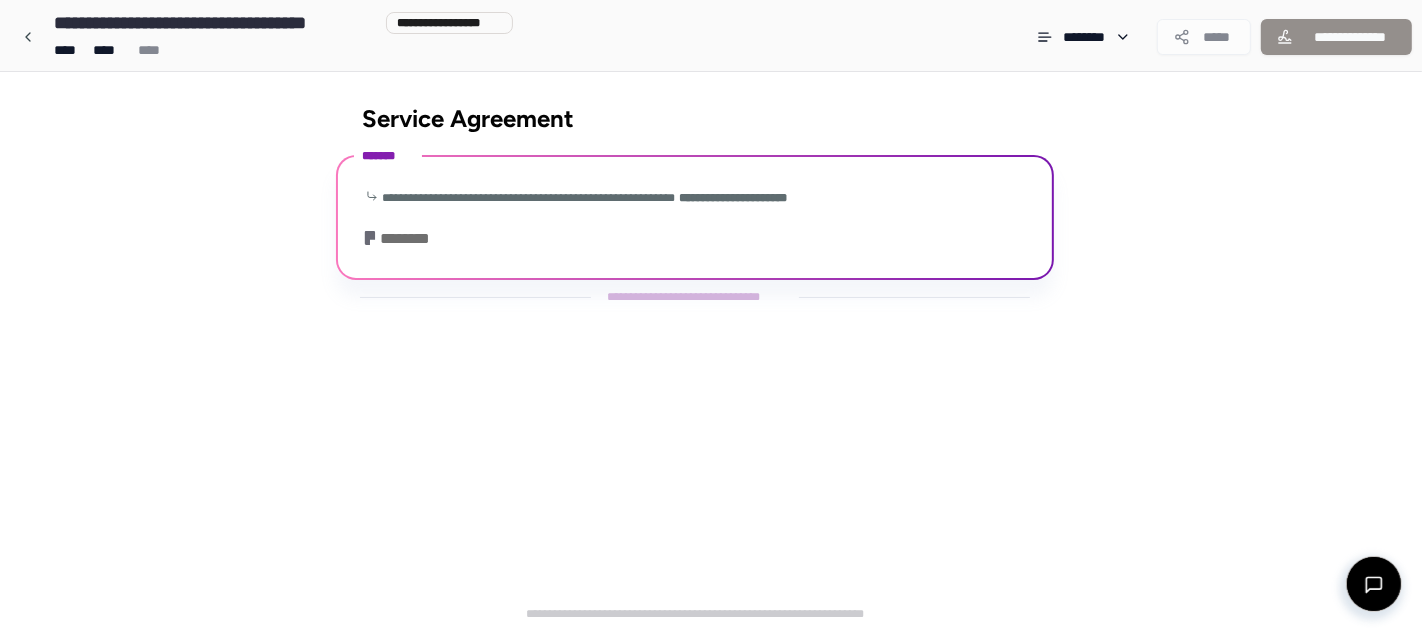 drag, startPoint x: 372, startPoint y: 194, endPoint x: 793, endPoint y: 259, distance: 425.98825 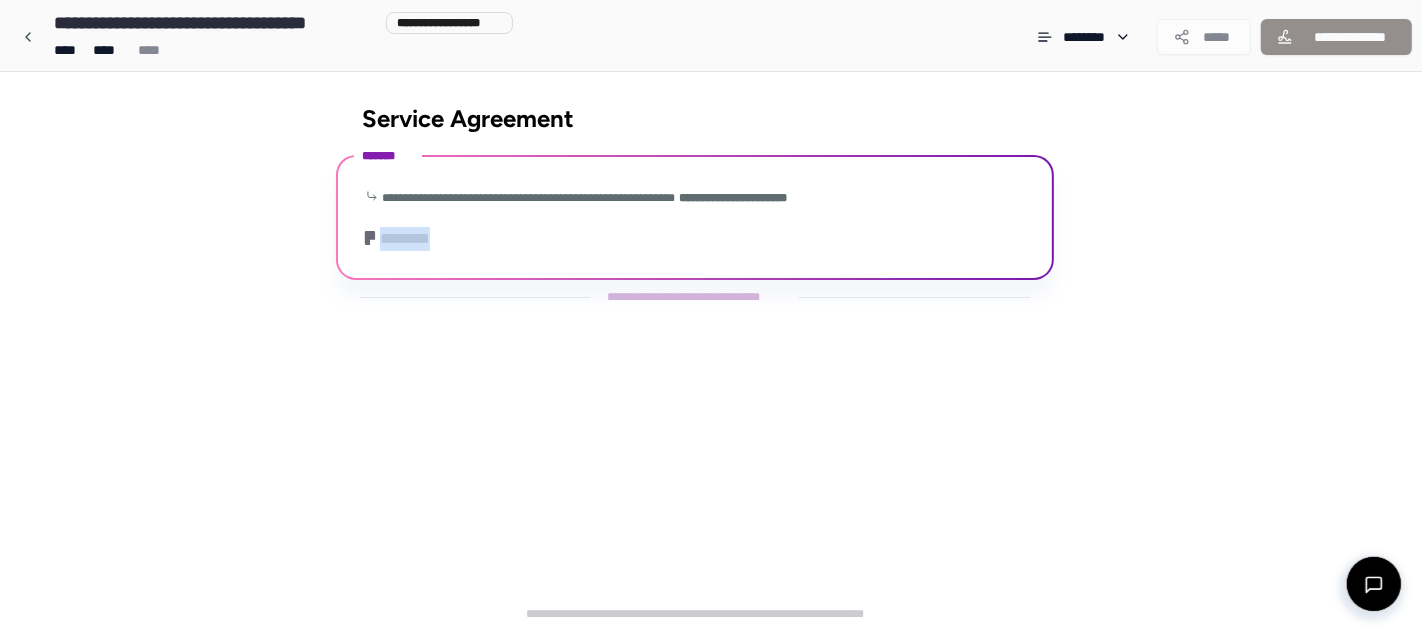 drag, startPoint x: 501, startPoint y: 250, endPoint x: 358, endPoint y: 229, distance: 144.53374 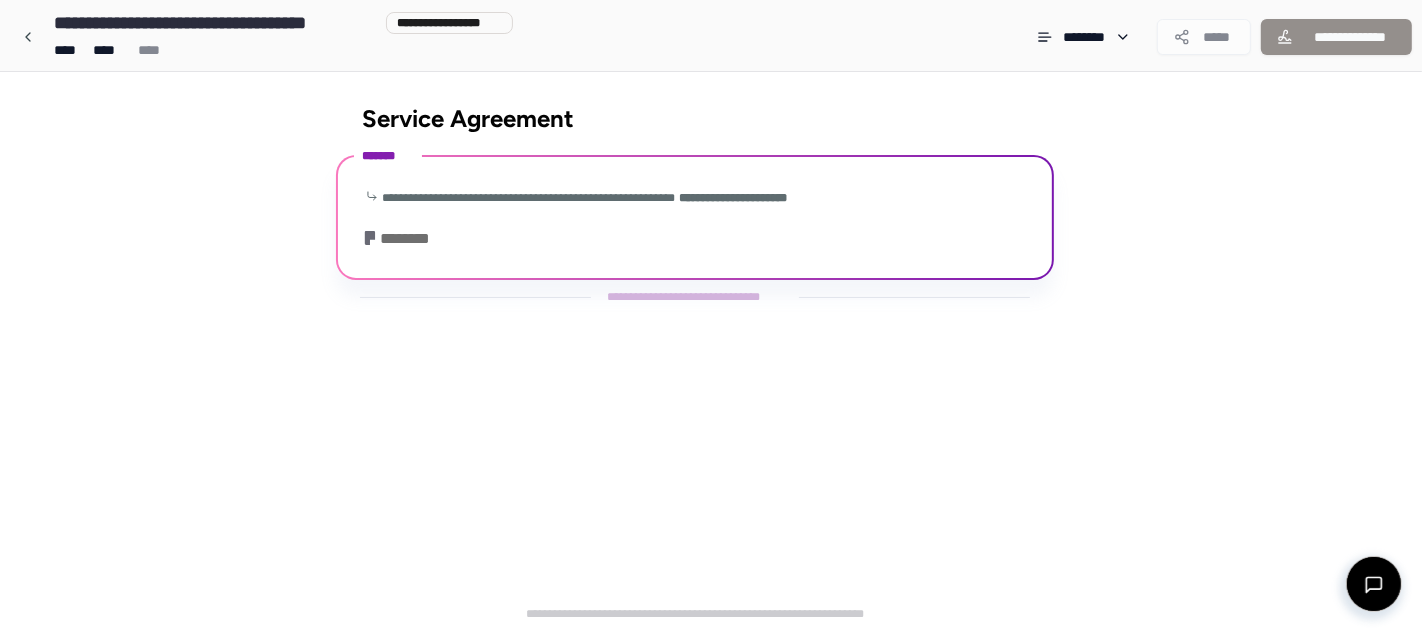 click on "**********" at bounding box center (695, 220) 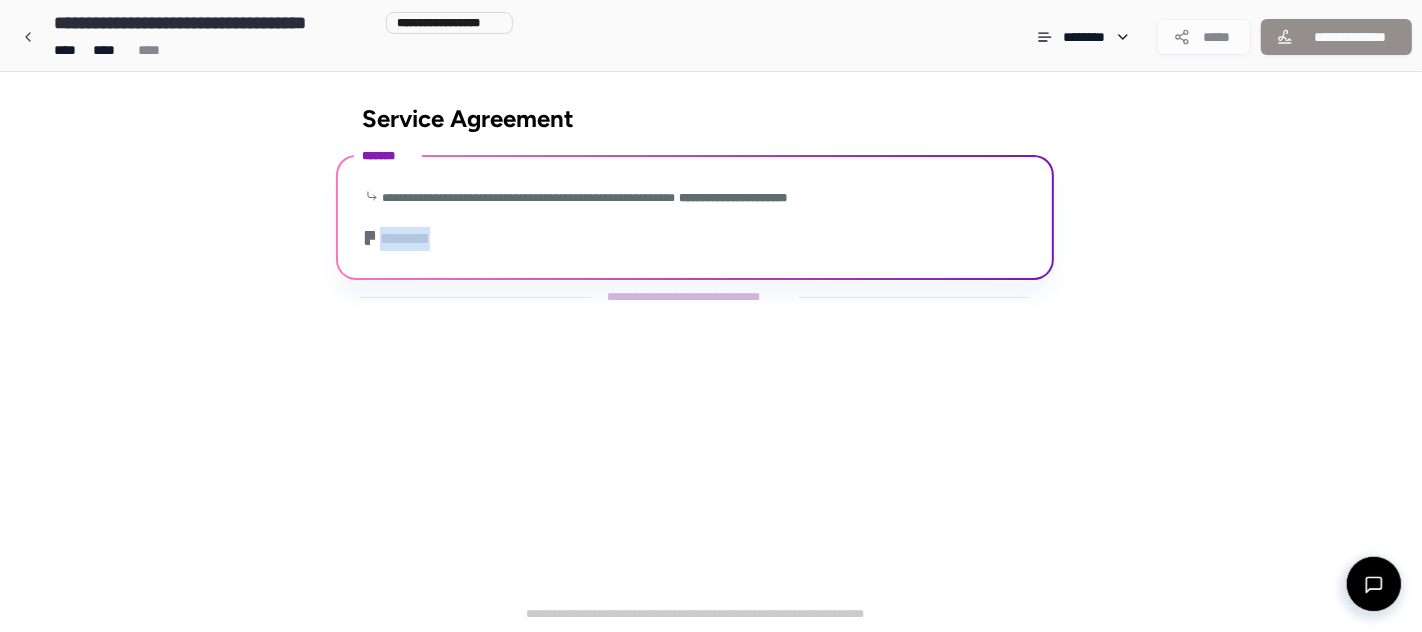 drag, startPoint x: 390, startPoint y: 216, endPoint x: 462, endPoint y: 244, distance: 77.25283 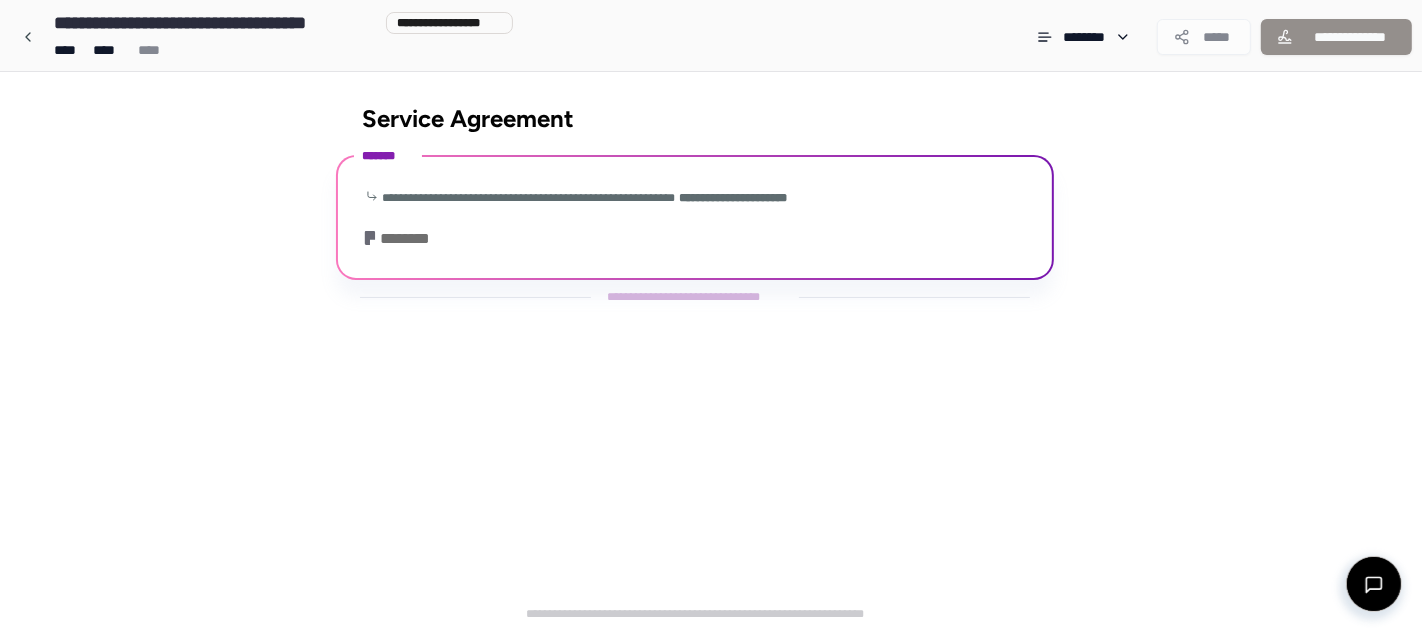 click on "**********" at bounding box center (695, 220) 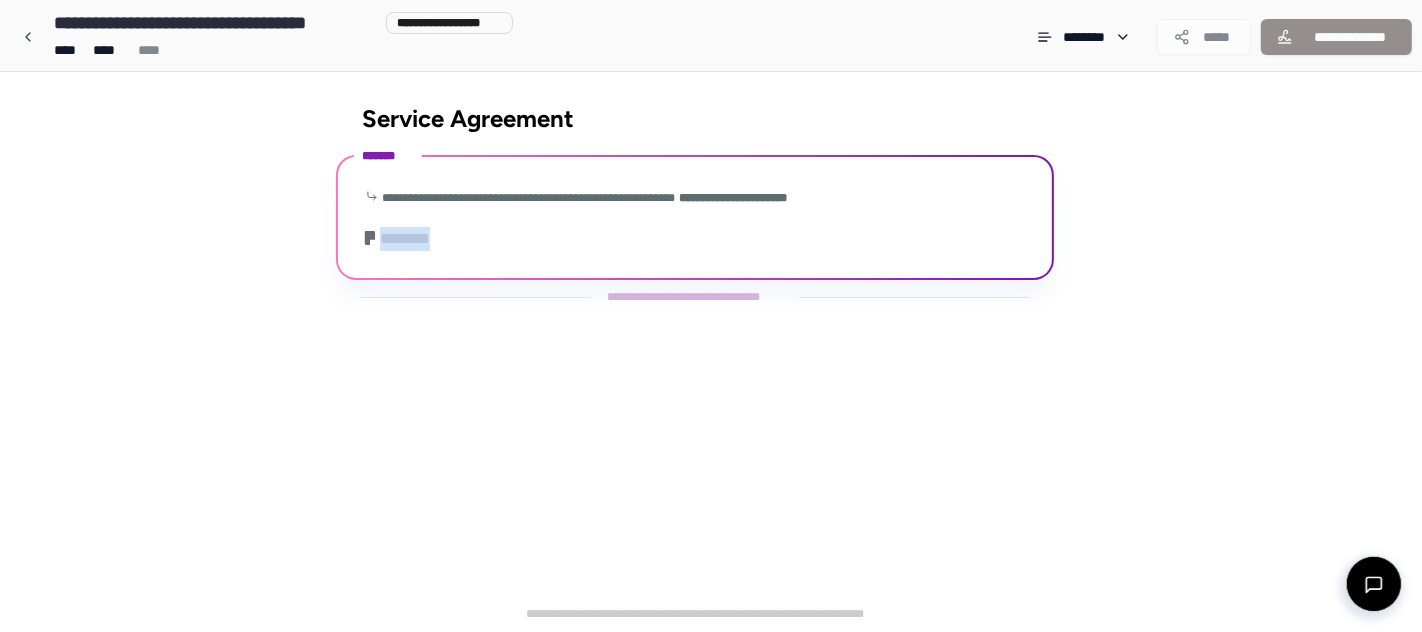 drag, startPoint x: 394, startPoint y: 220, endPoint x: 464, endPoint y: 238, distance: 72.277245 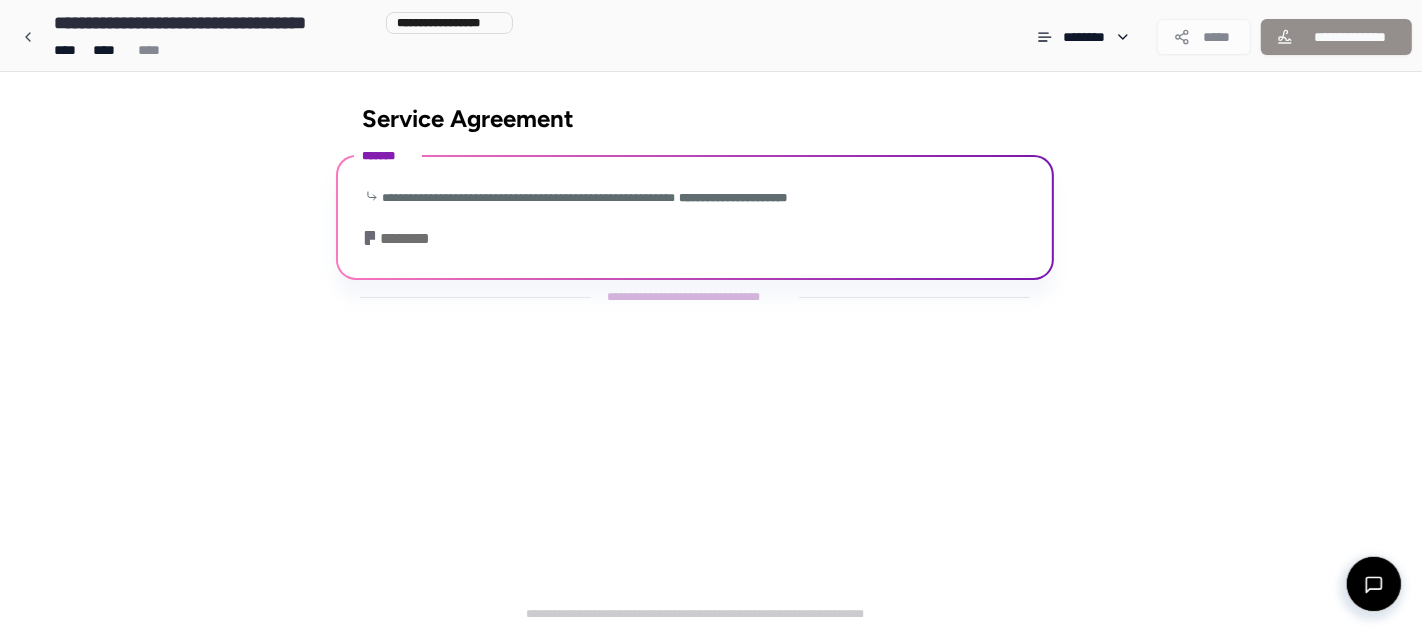 click on "********" at bounding box center (401, 239) 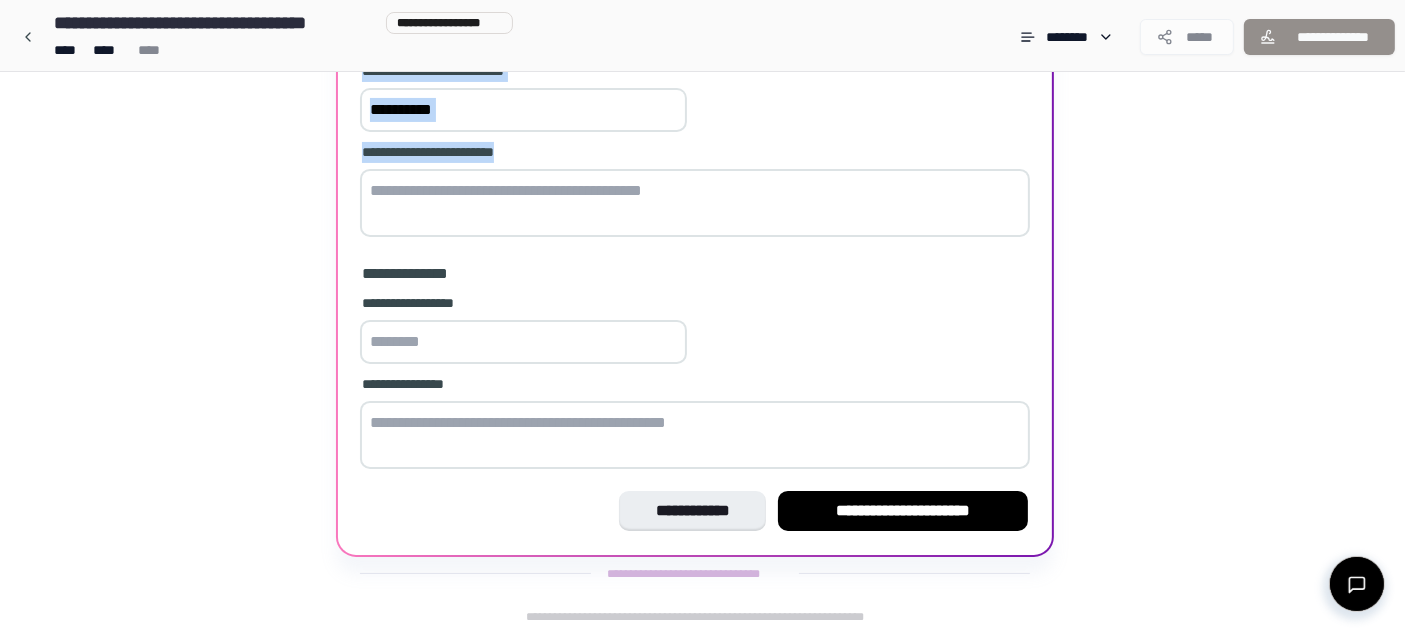 drag, startPoint x: 385, startPoint y: 226, endPoint x: 457, endPoint y: 241, distance: 73.545906 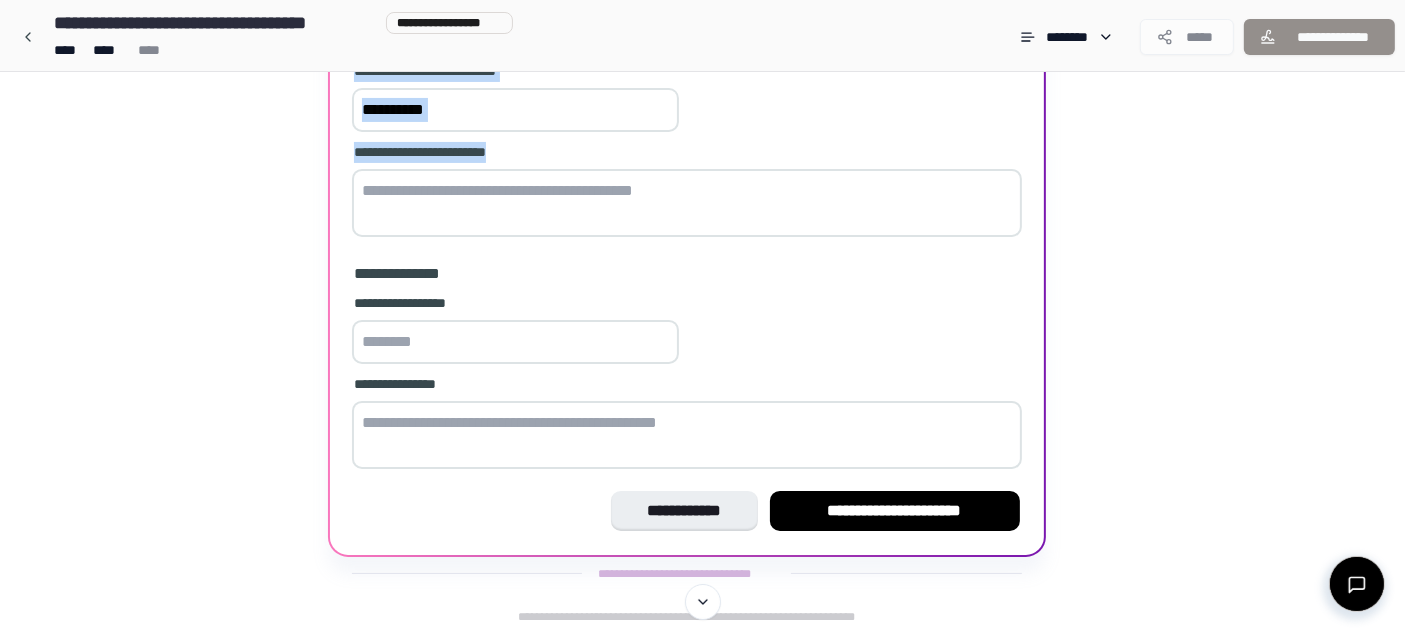 scroll, scrollTop: 38, scrollLeft: 0, axis: vertical 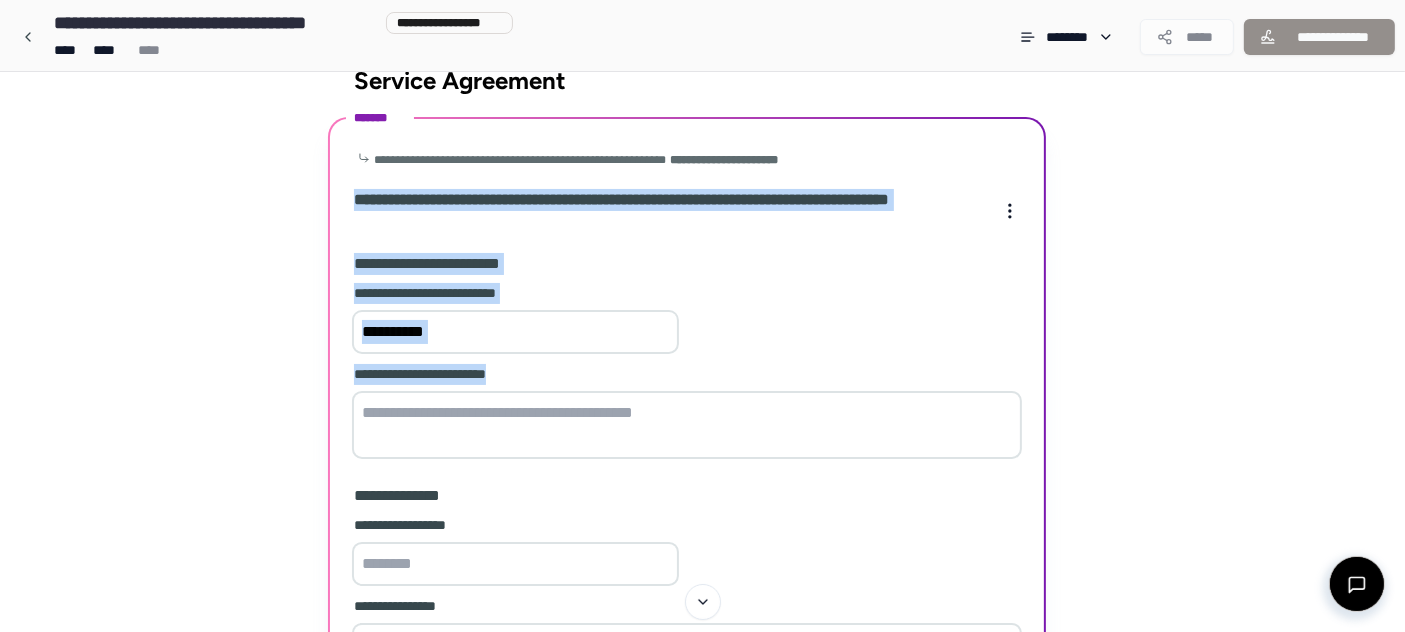 click on "**********" at bounding box center (687, 374) 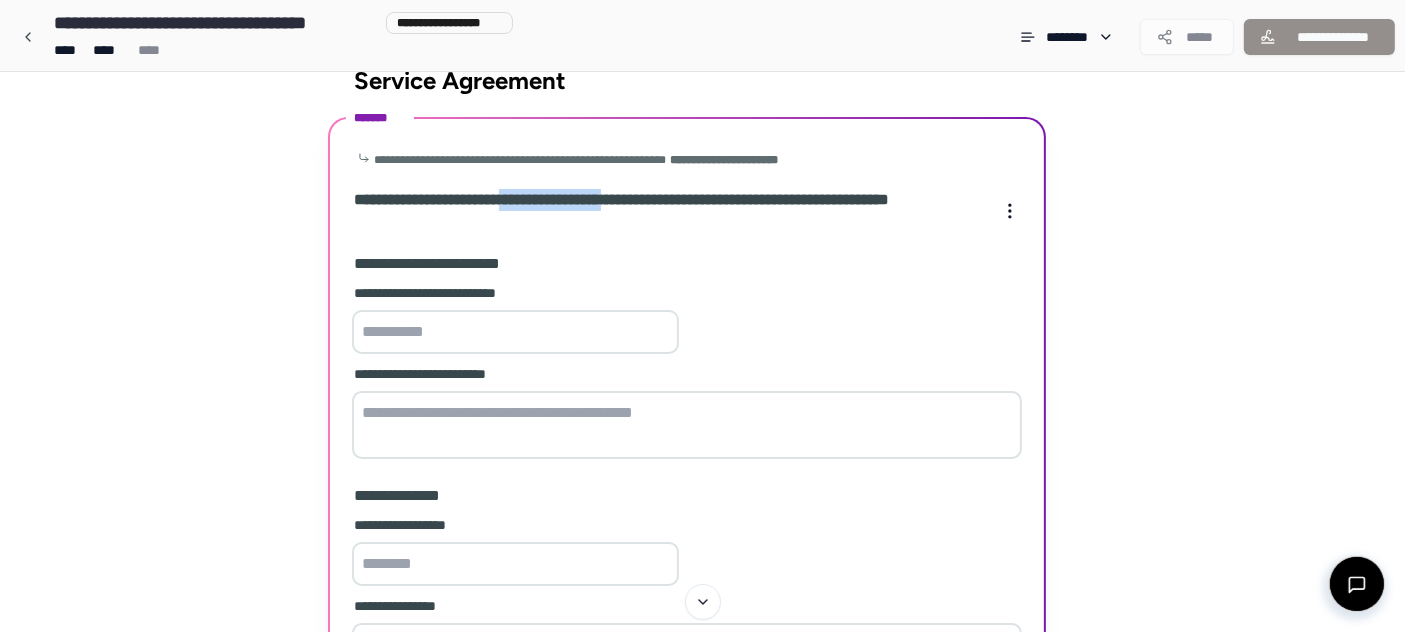 drag, startPoint x: 518, startPoint y: 204, endPoint x: 671, endPoint y: 210, distance: 153.1176 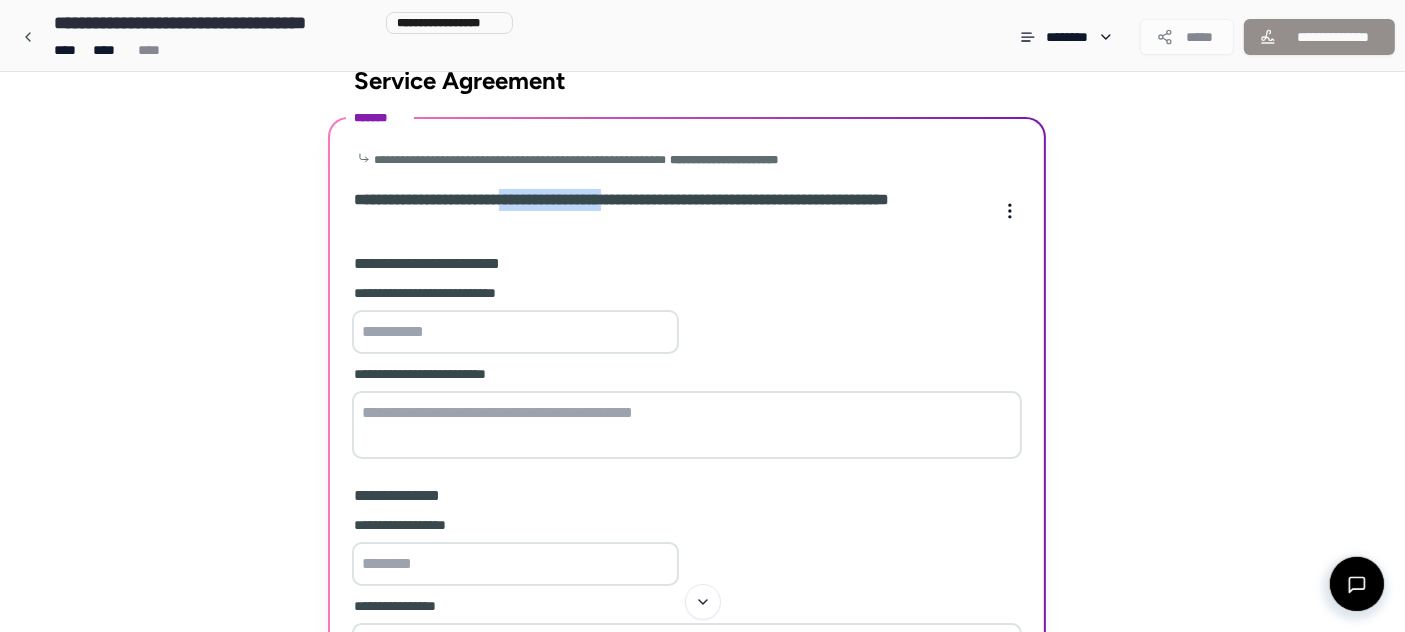 click on "**********" at bounding box center (669, 211) 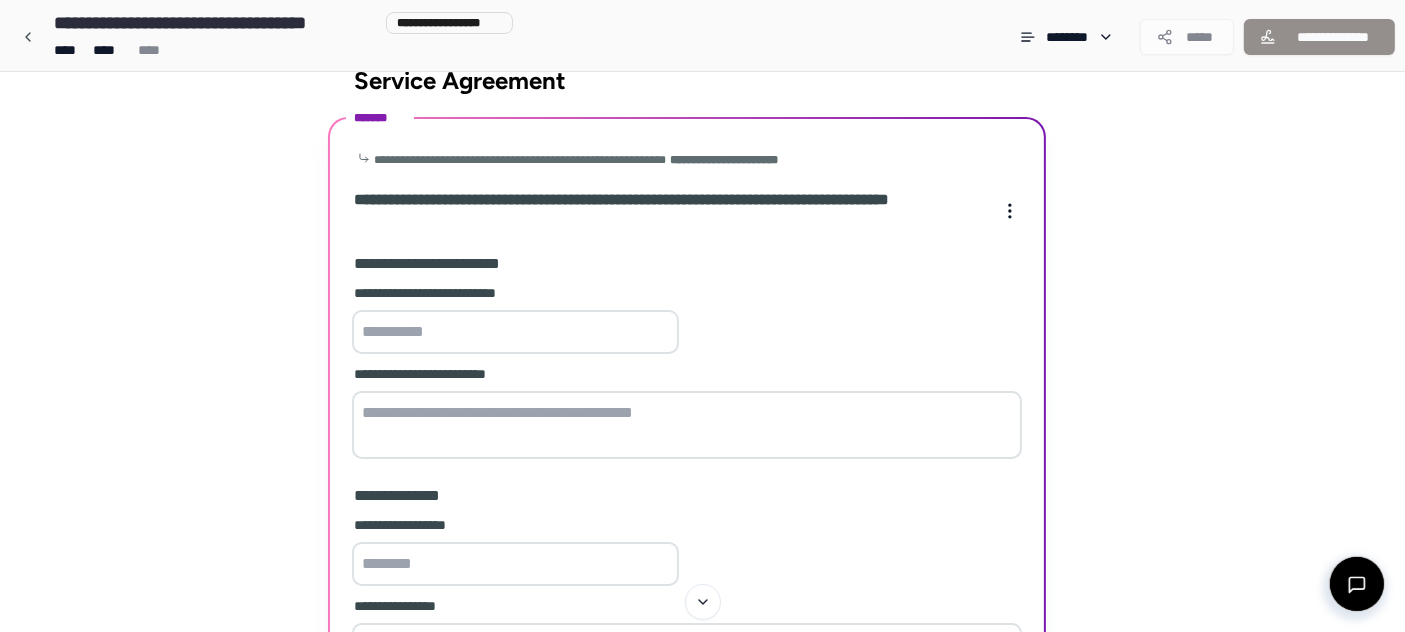 click on "**********" at bounding box center [669, 211] 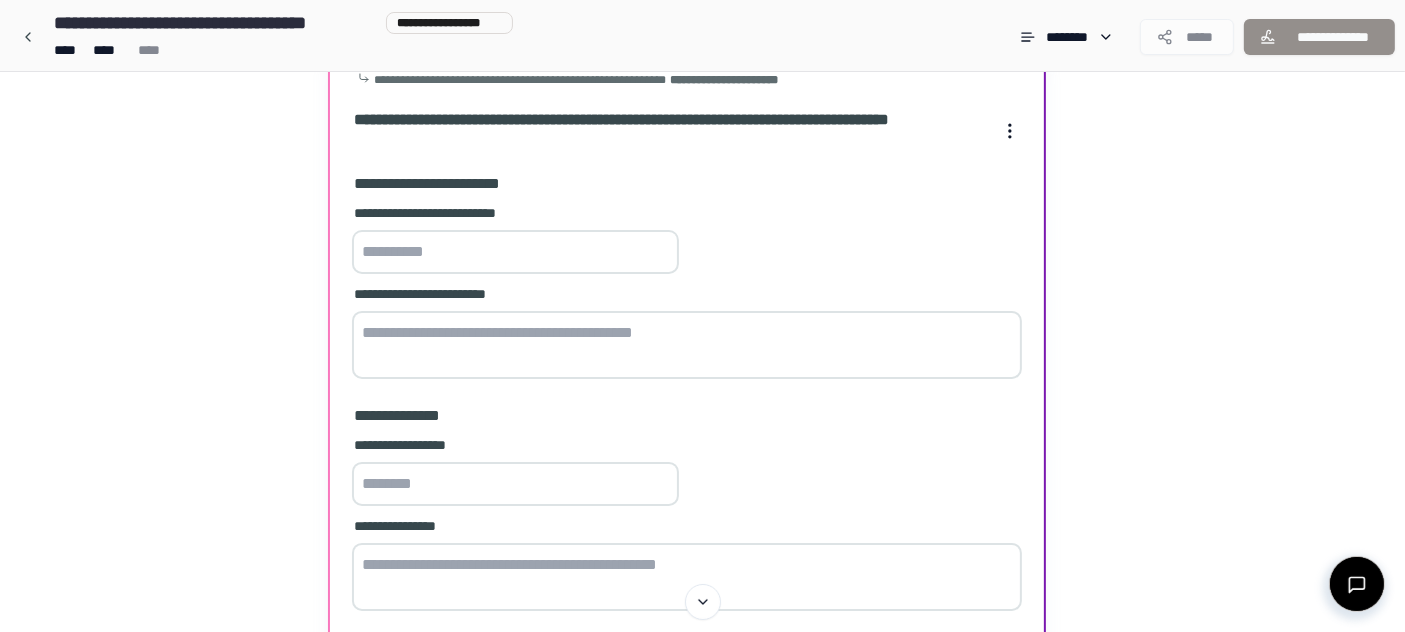 scroll, scrollTop: 38, scrollLeft: 0, axis: vertical 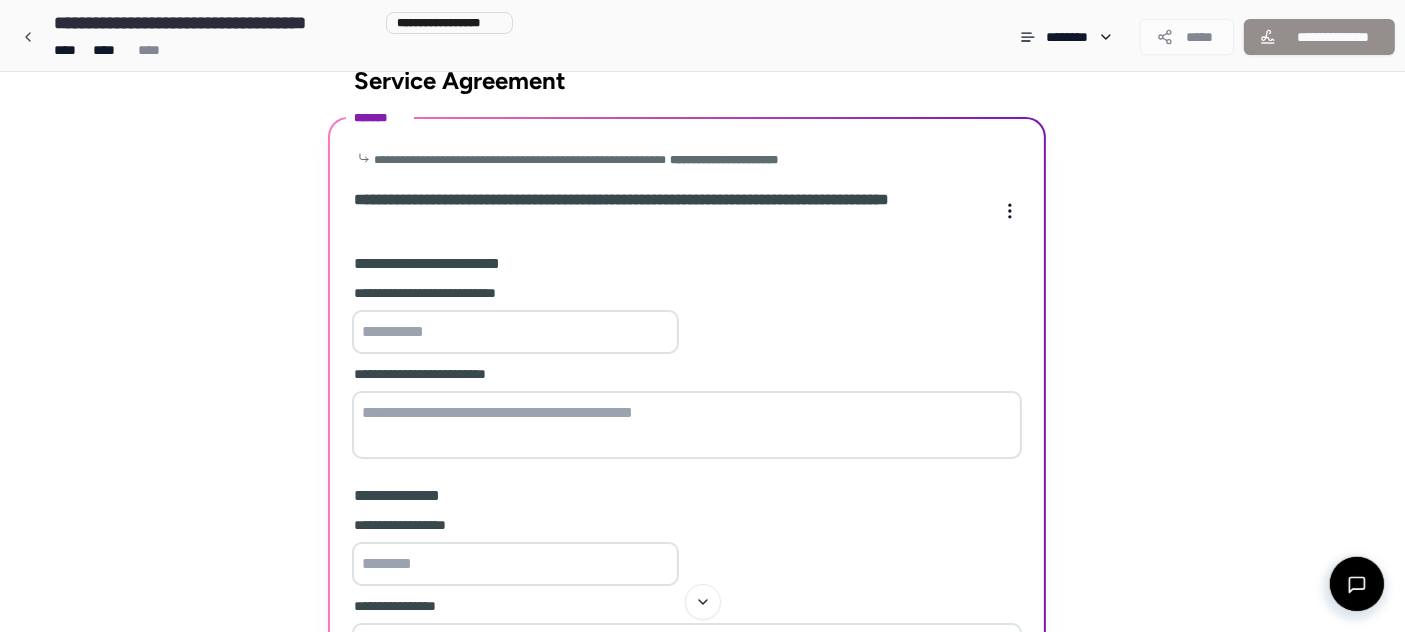 click at bounding box center [515, 332] 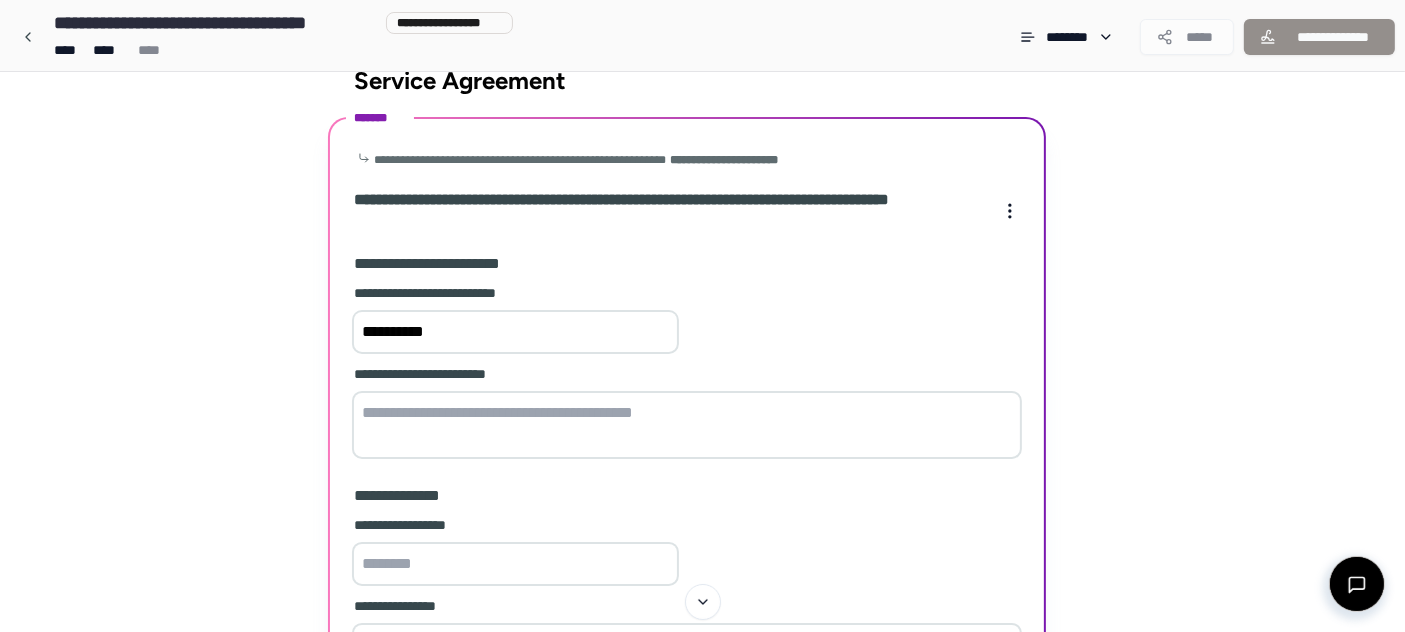 type on "**********" 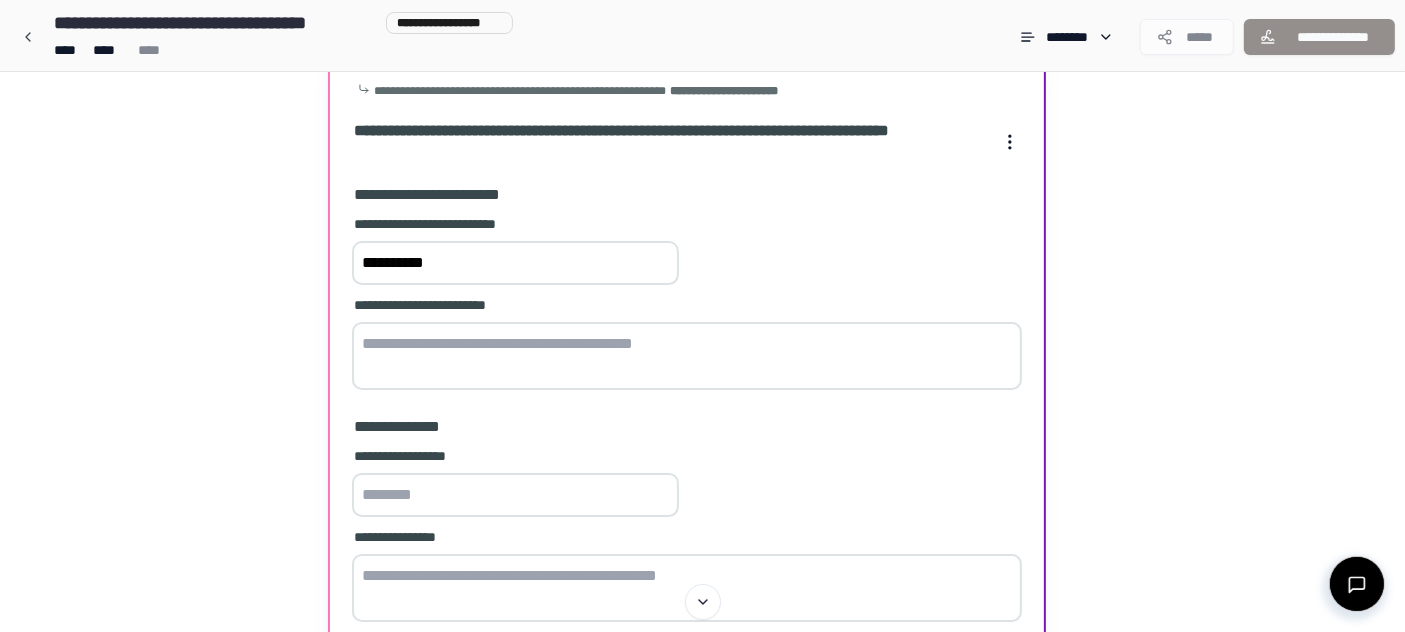 scroll, scrollTop: 0, scrollLeft: 0, axis: both 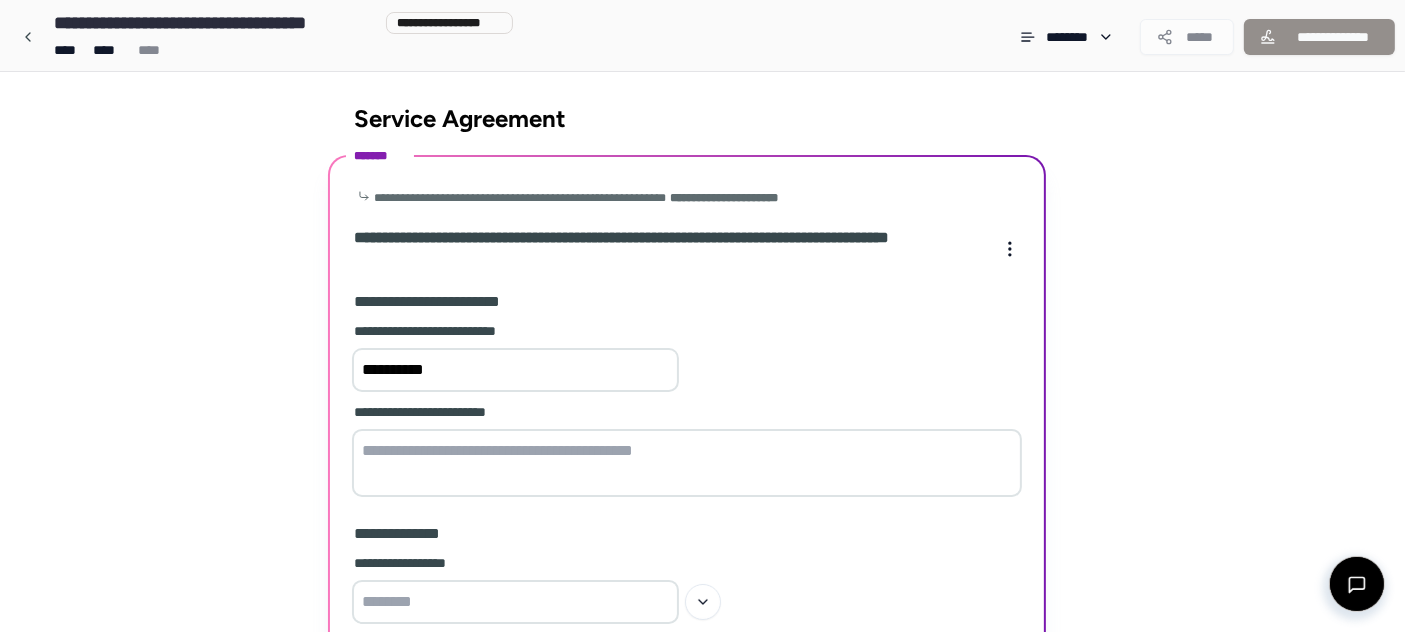 drag, startPoint x: 554, startPoint y: 358, endPoint x: 186, endPoint y: 306, distance: 371.65576 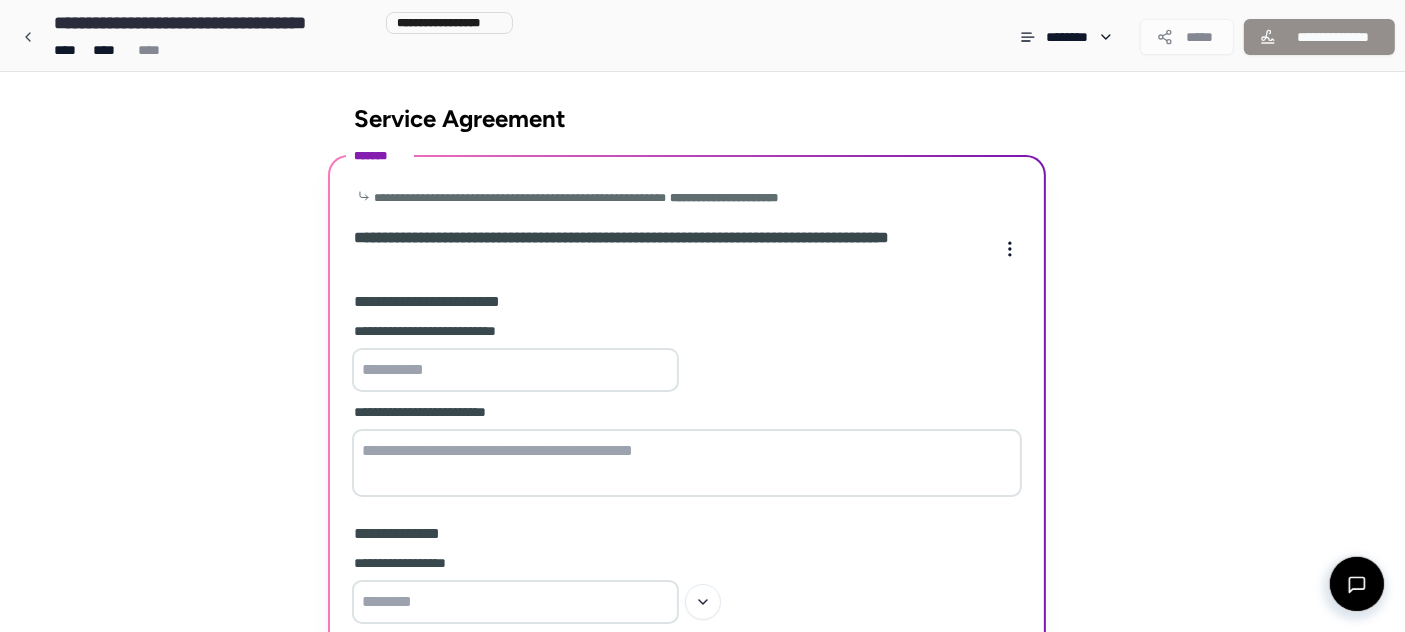 type 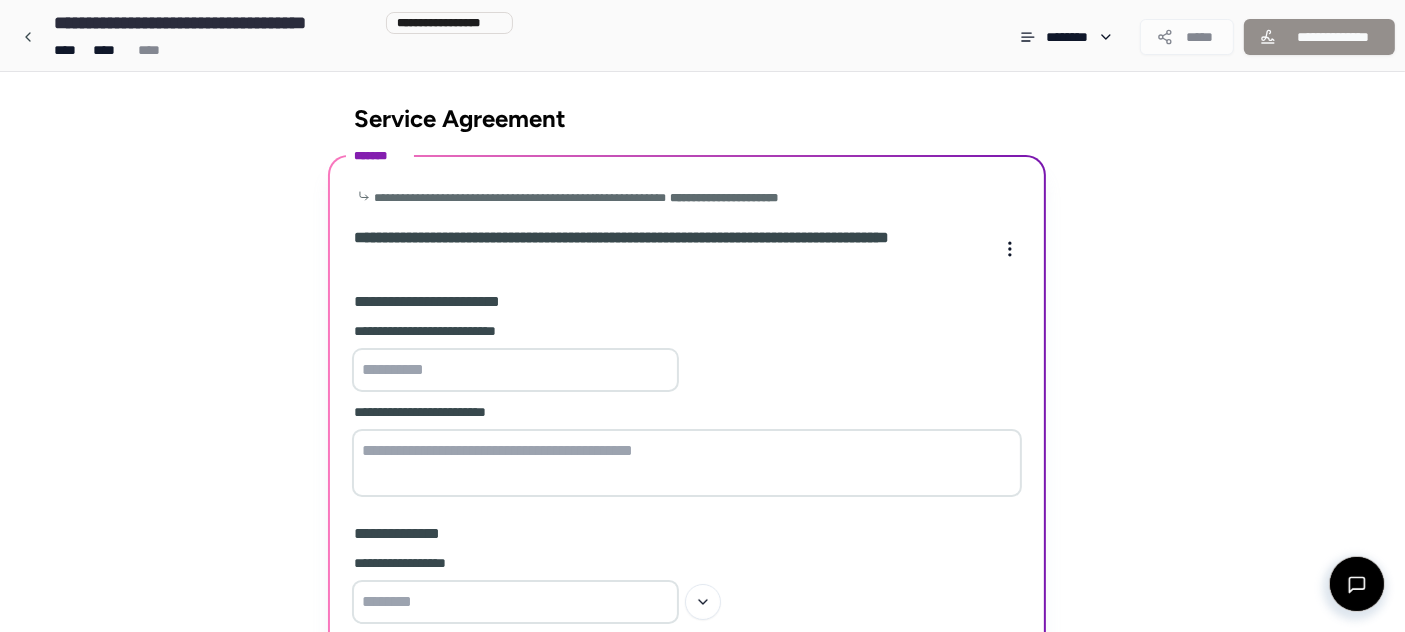 click on "**********" at bounding box center [687, 412] 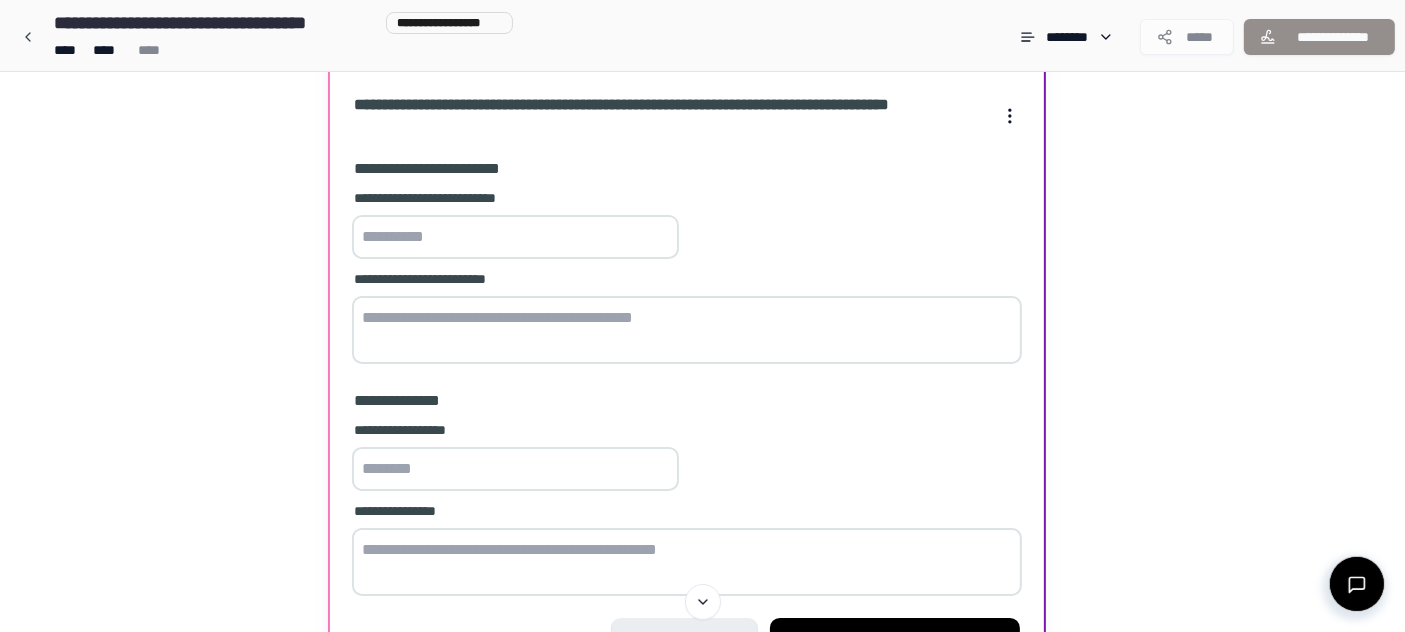 scroll, scrollTop: 260, scrollLeft: 0, axis: vertical 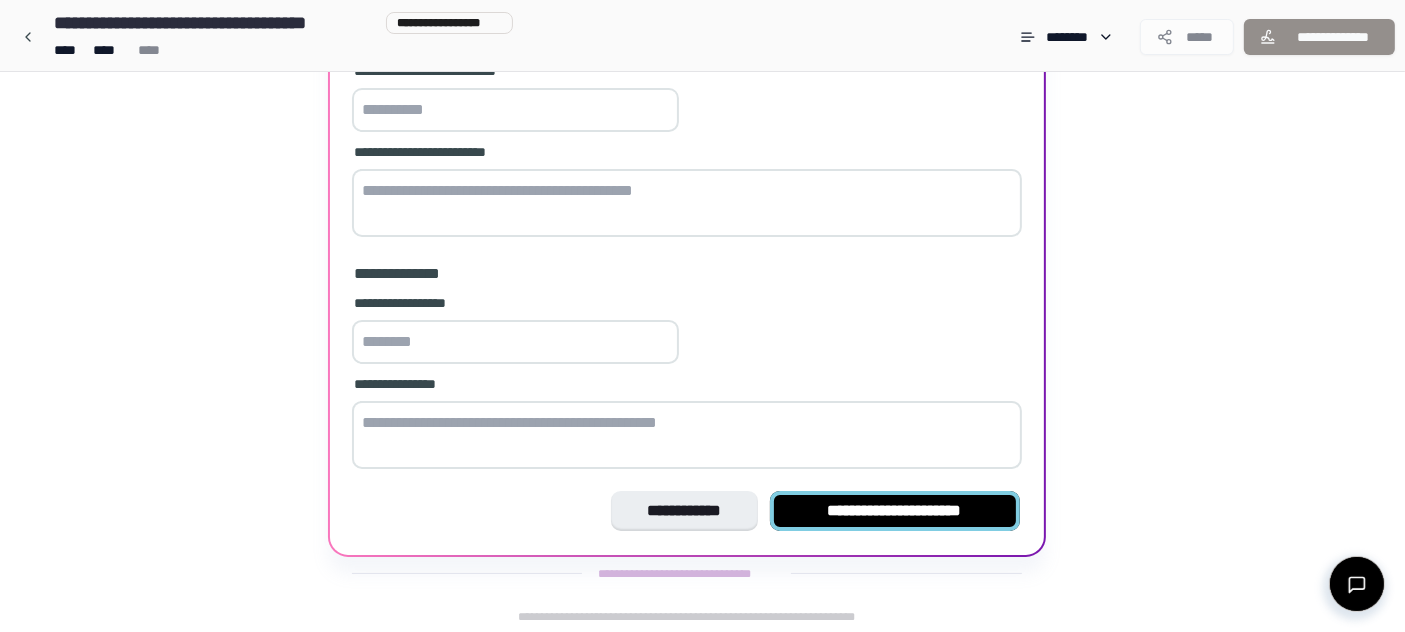 click on "**********" at bounding box center (895, 511) 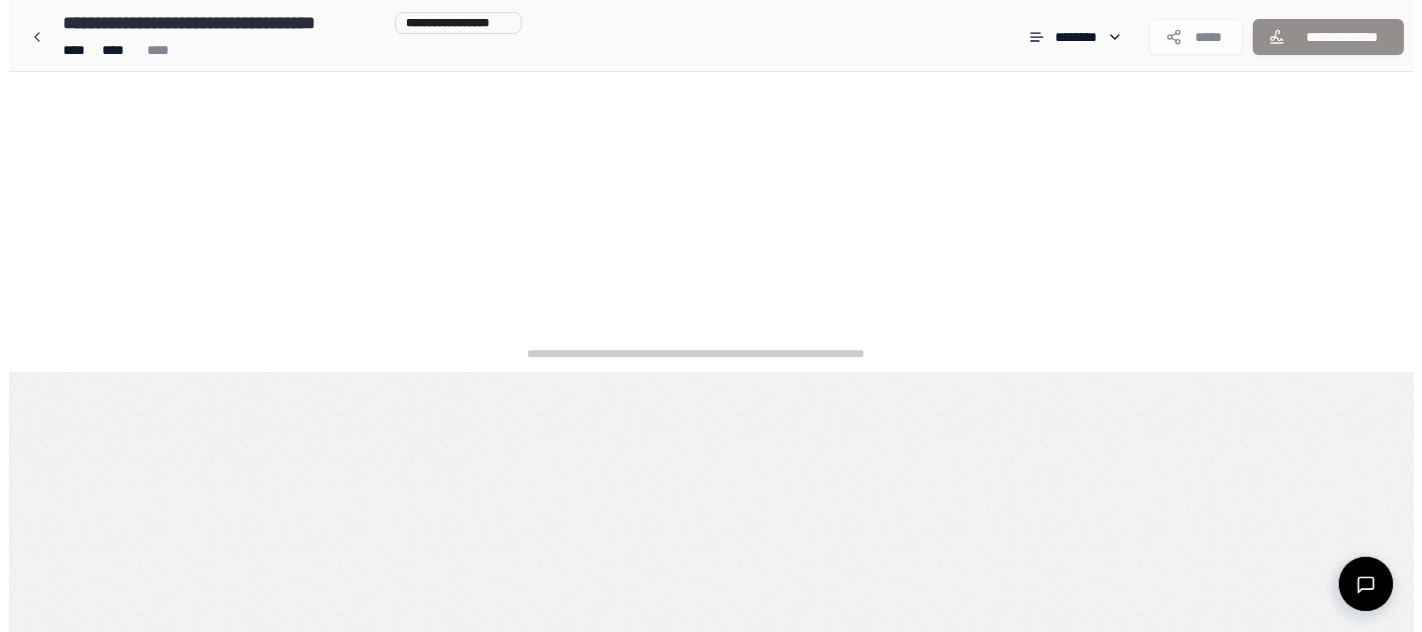 scroll, scrollTop: 0, scrollLeft: 0, axis: both 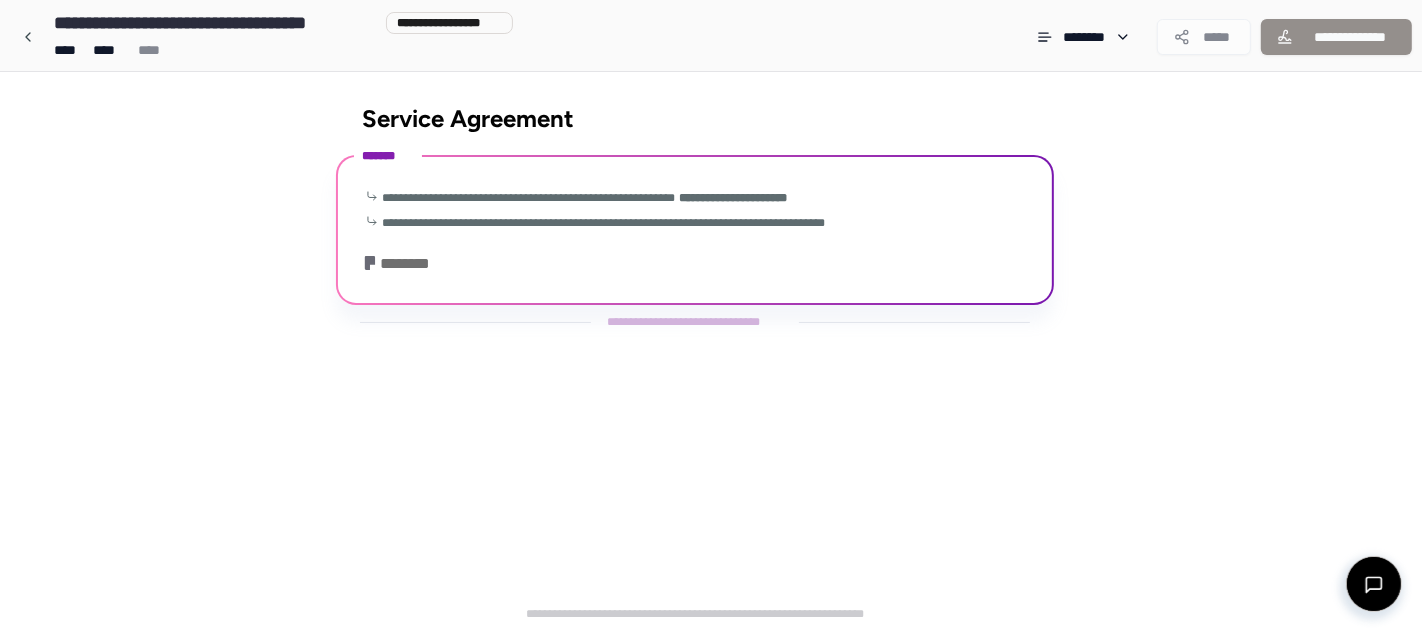 drag, startPoint x: 478, startPoint y: 224, endPoint x: 725, endPoint y: 301, distance: 258.7238 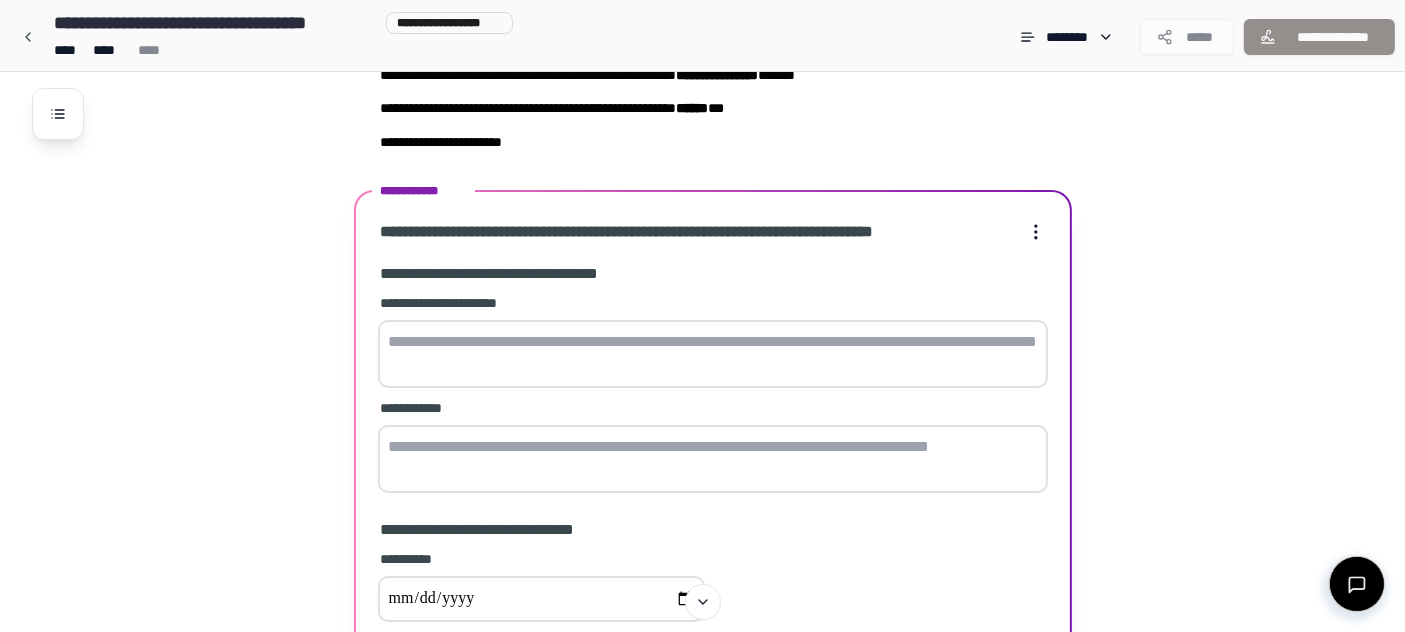 scroll, scrollTop: 155, scrollLeft: 0, axis: vertical 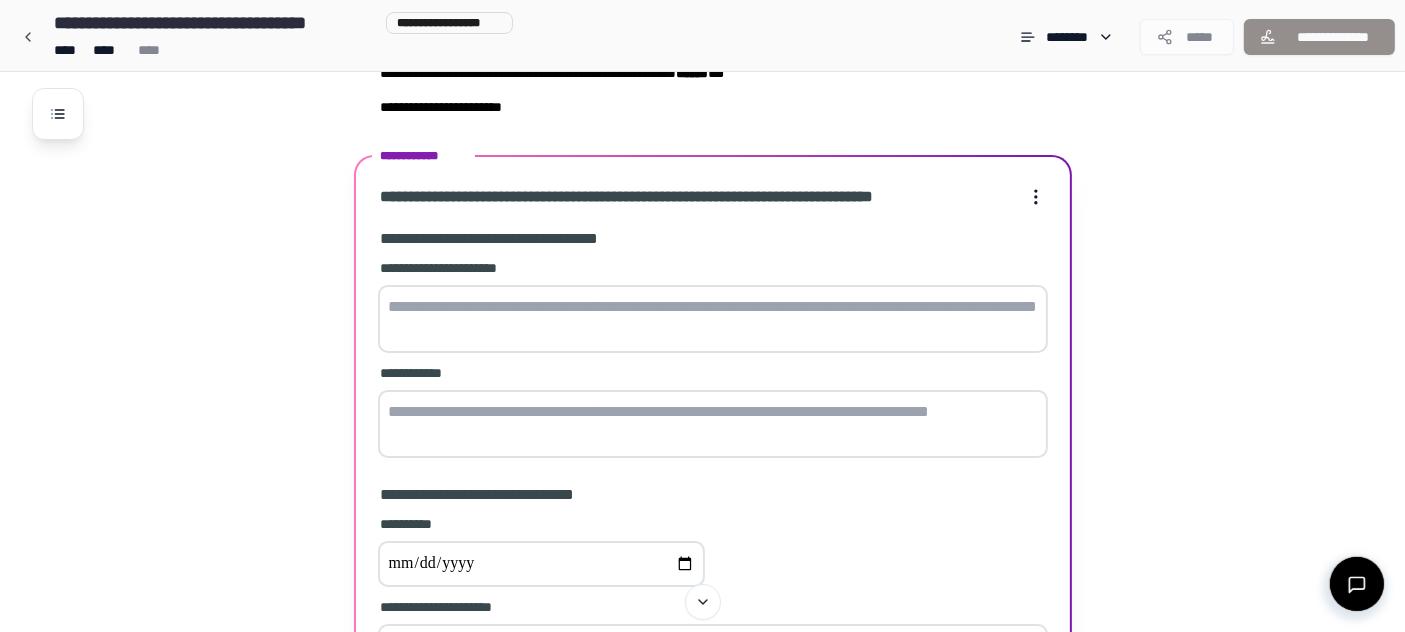 click at bounding box center [713, 319] 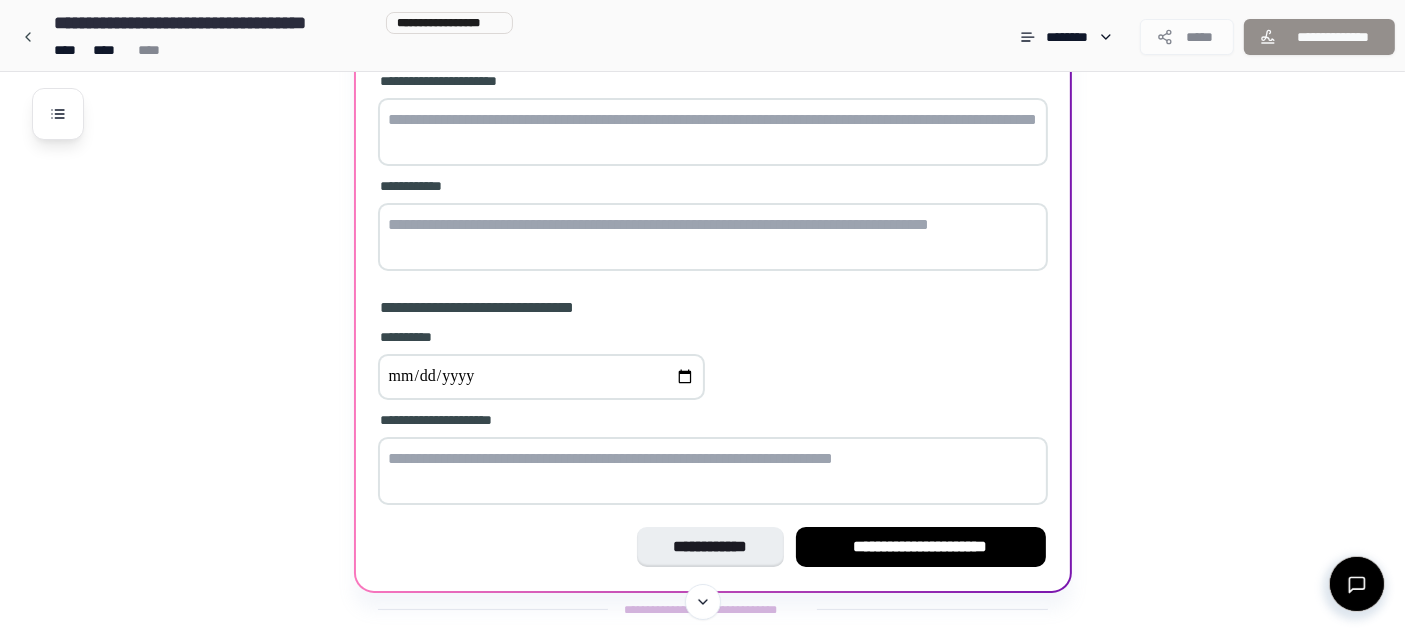 scroll, scrollTop: 377, scrollLeft: 0, axis: vertical 